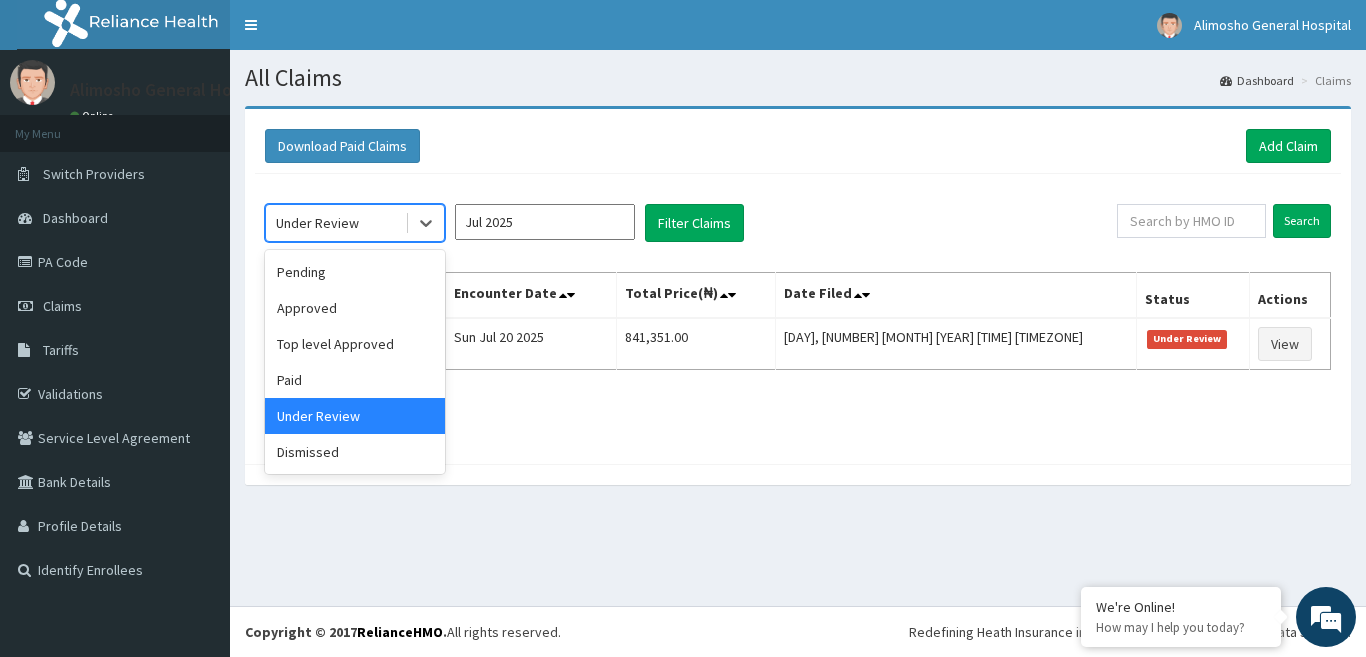 scroll, scrollTop: 0, scrollLeft: 0, axis: both 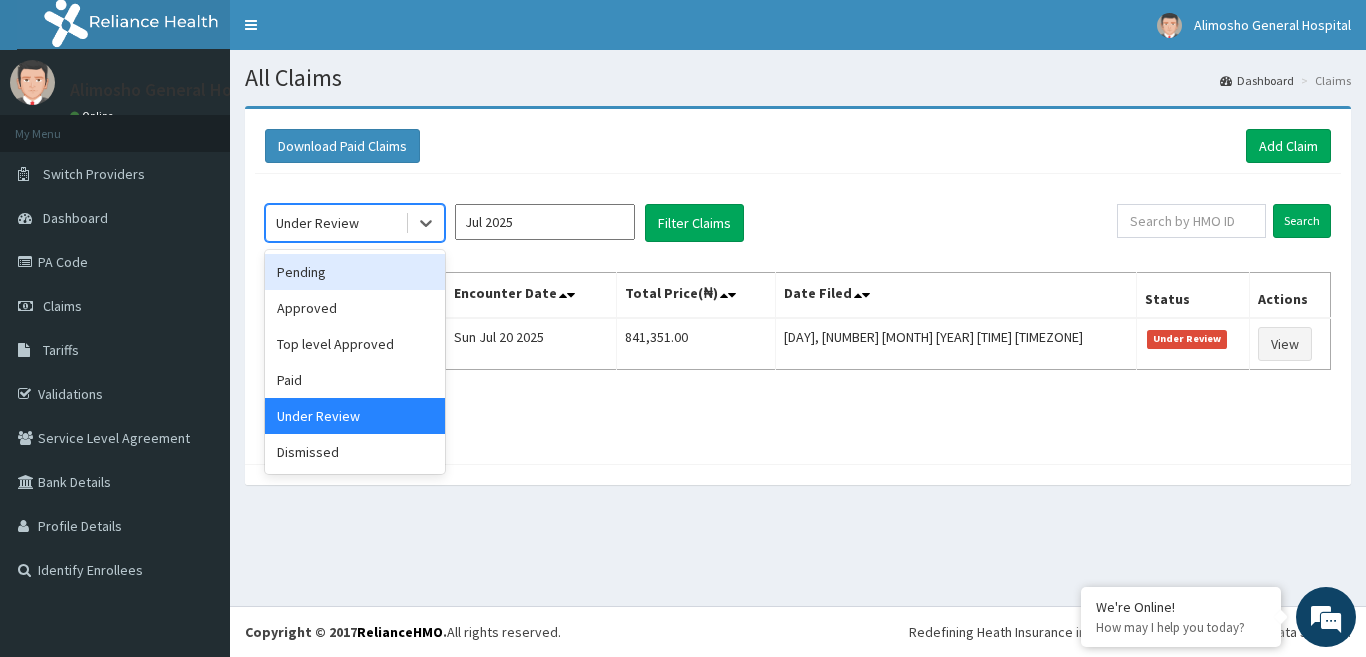 click on "Pending" at bounding box center (355, 272) 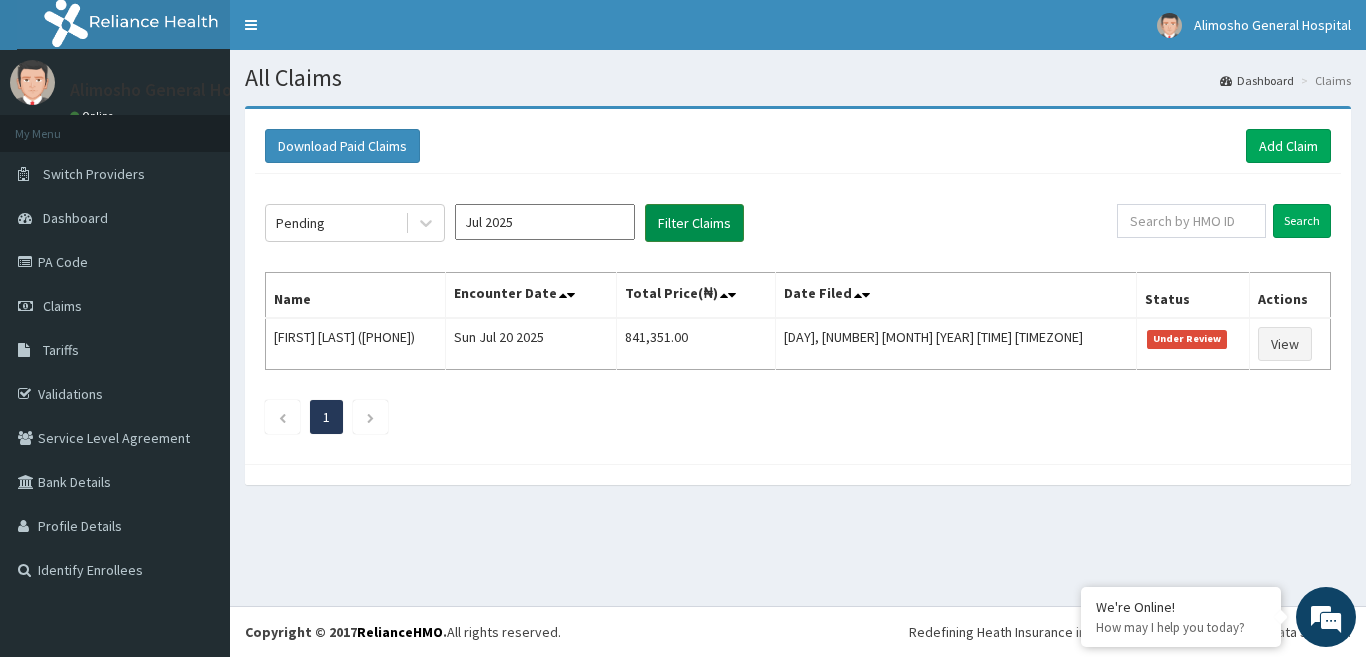 click on "Filter Claims" at bounding box center [694, 223] 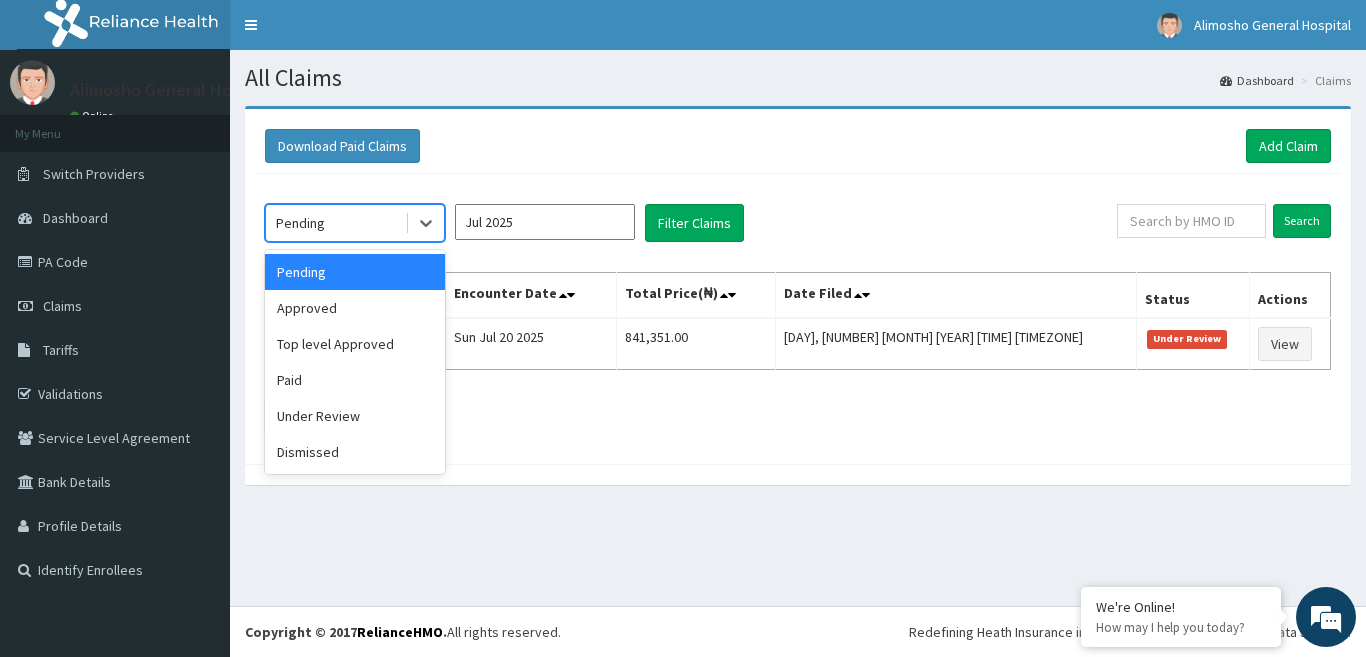 click on "Pending" at bounding box center (335, 223) 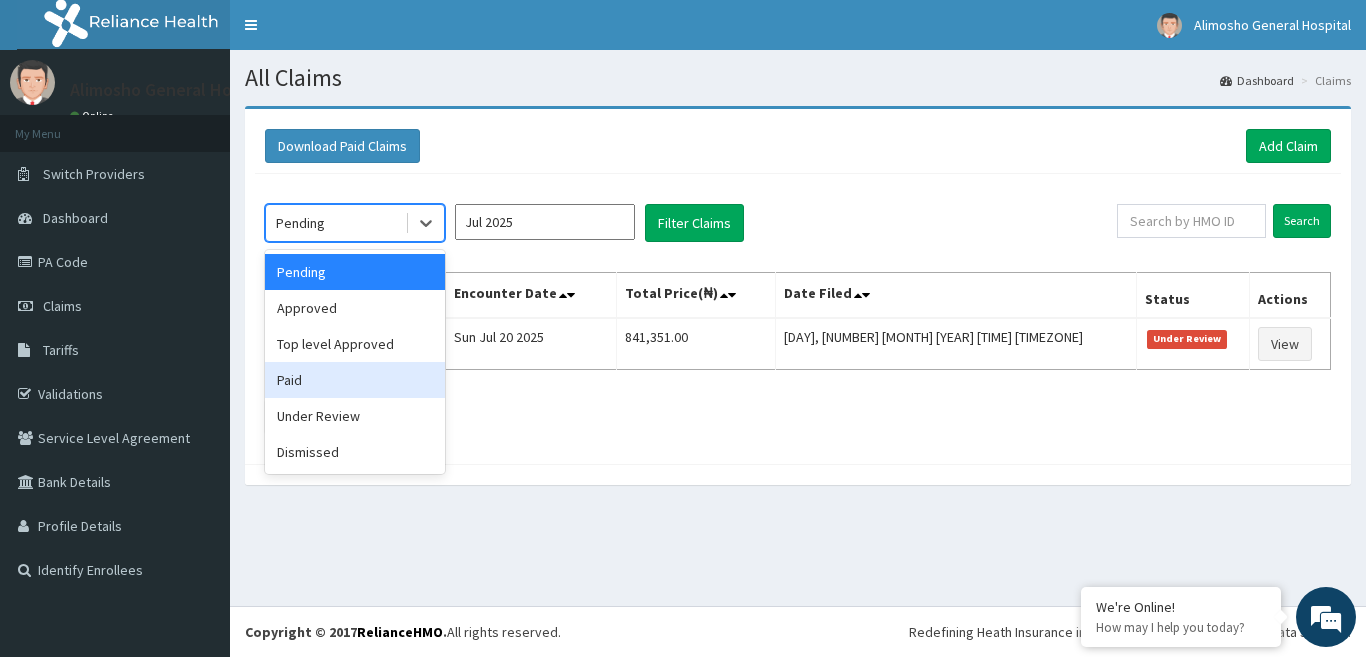 click on "Paid" at bounding box center (355, 380) 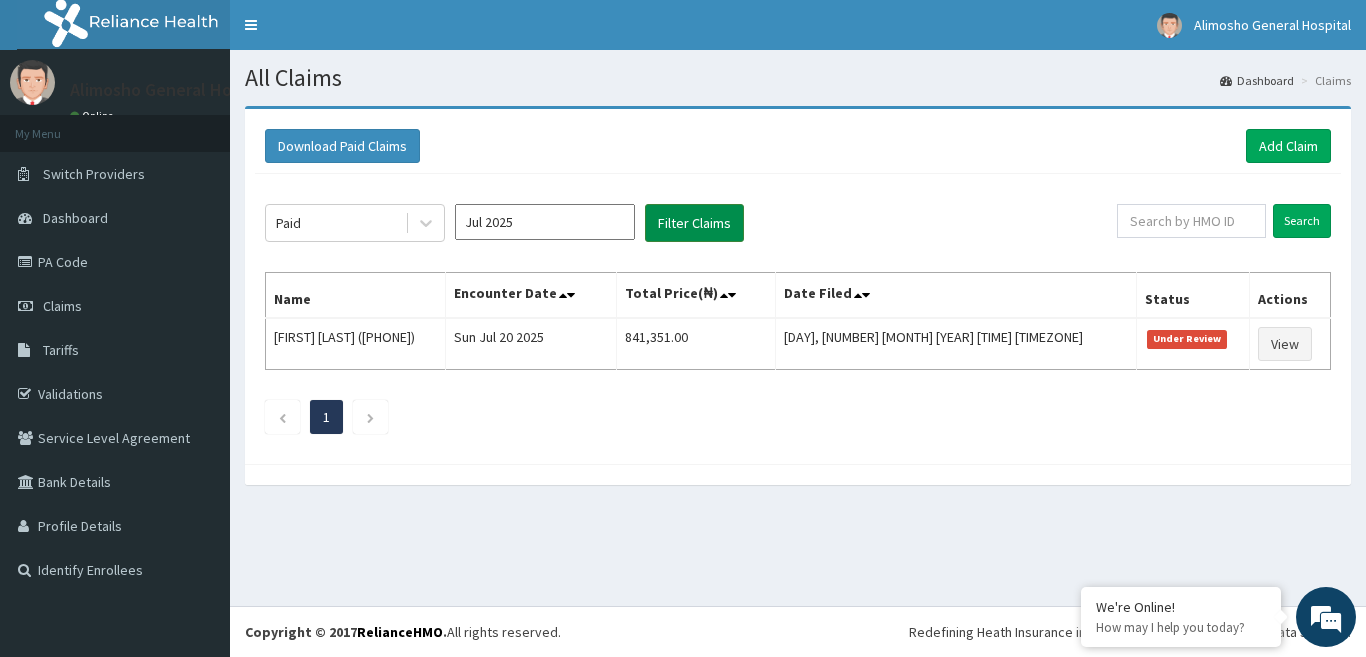 click on "Filter Claims" at bounding box center [694, 223] 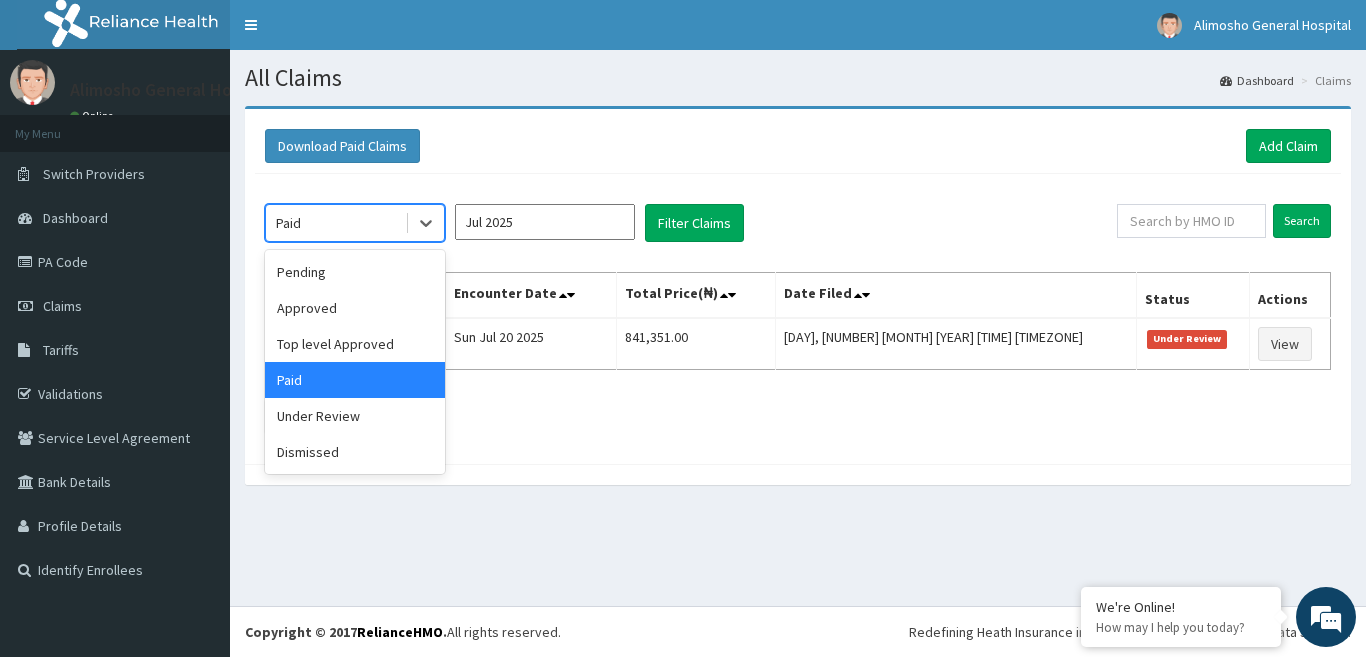 click on "Paid" at bounding box center [355, 223] 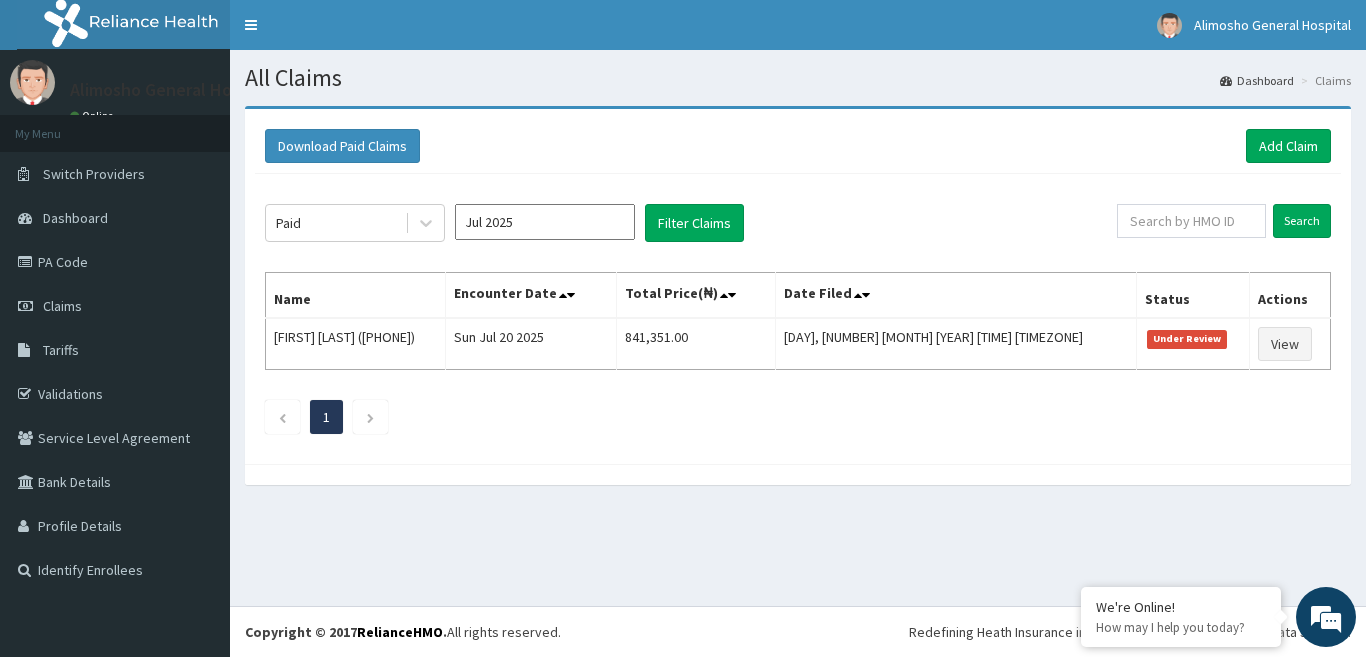 click on "Paid Jul 2025 Filter Claims Search Name Encounter Date Total Price(₦) Date Filed Status Actions Solabomi Akinola (TMT/10163/A) Sun Jul 20 2025 841,351.00 Wed, 30 Jul 2025 13:43:32 GMT Under Review View 1" 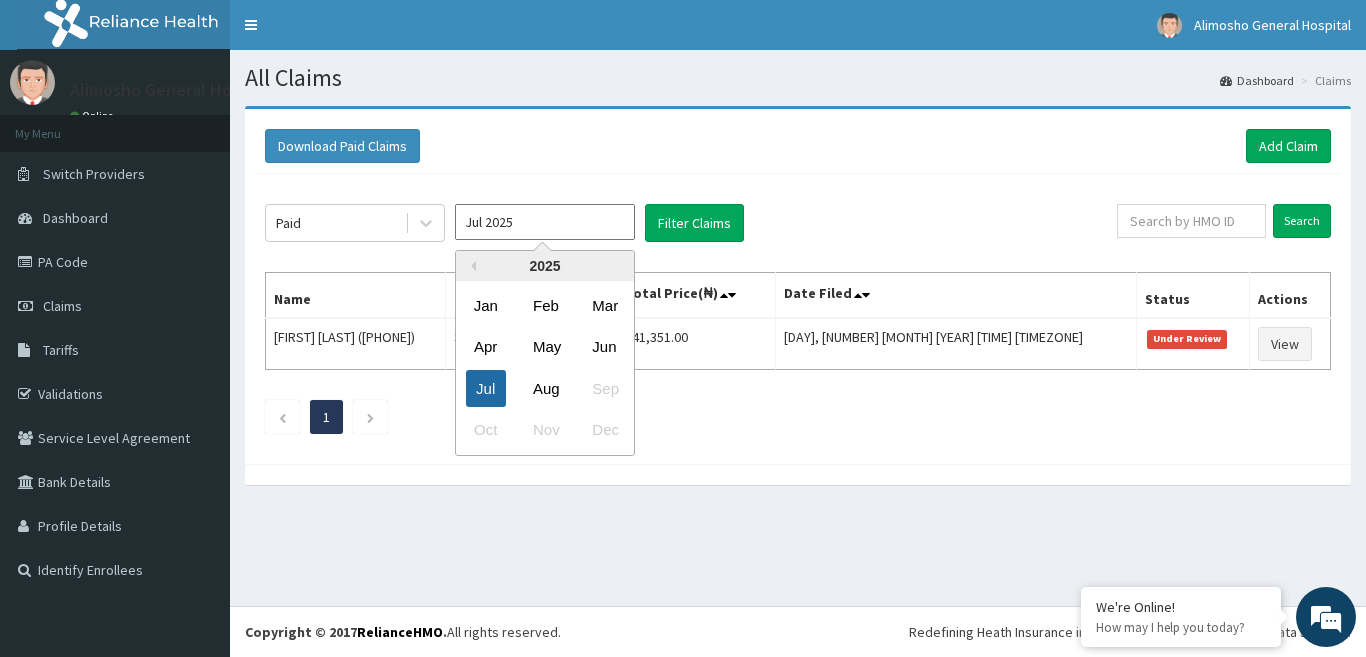 drag, startPoint x: 550, startPoint y: 232, endPoint x: 490, endPoint y: 377, distance: 156.92355 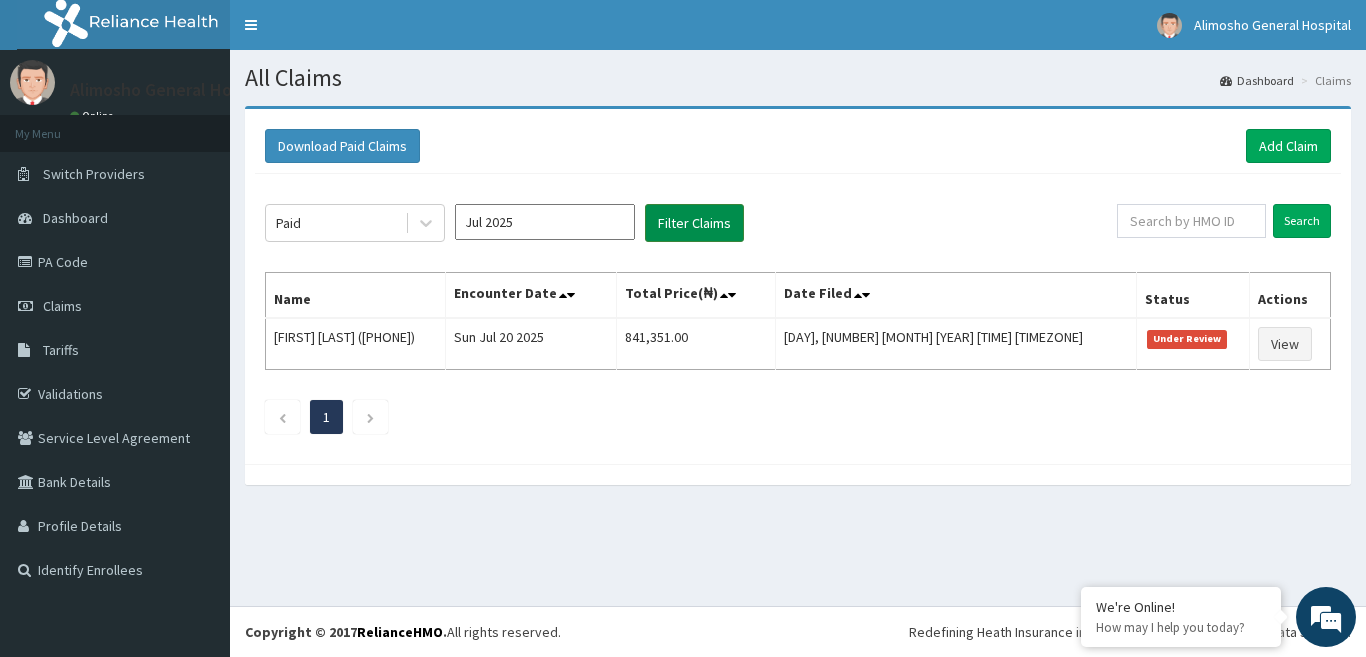 click on "Filter Claims" at bounding box center (694, 223) 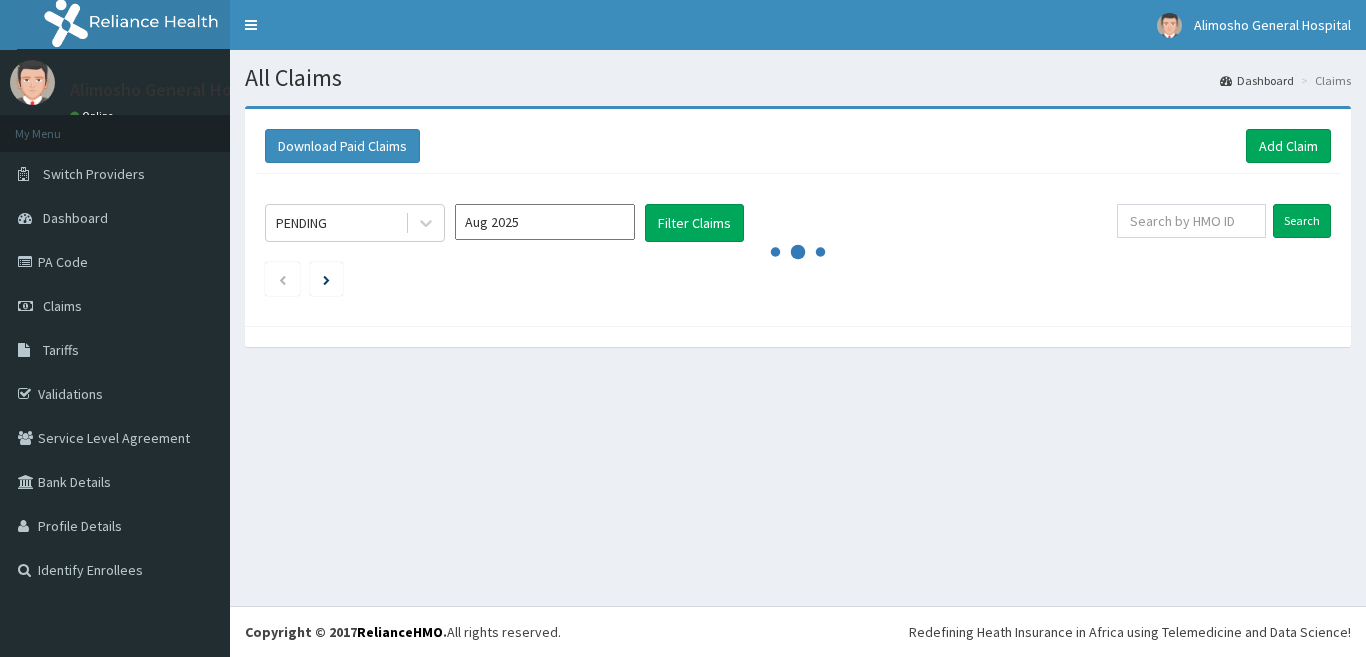 scroll, scrollTop: 0, scrollLeft: 0, axis: both 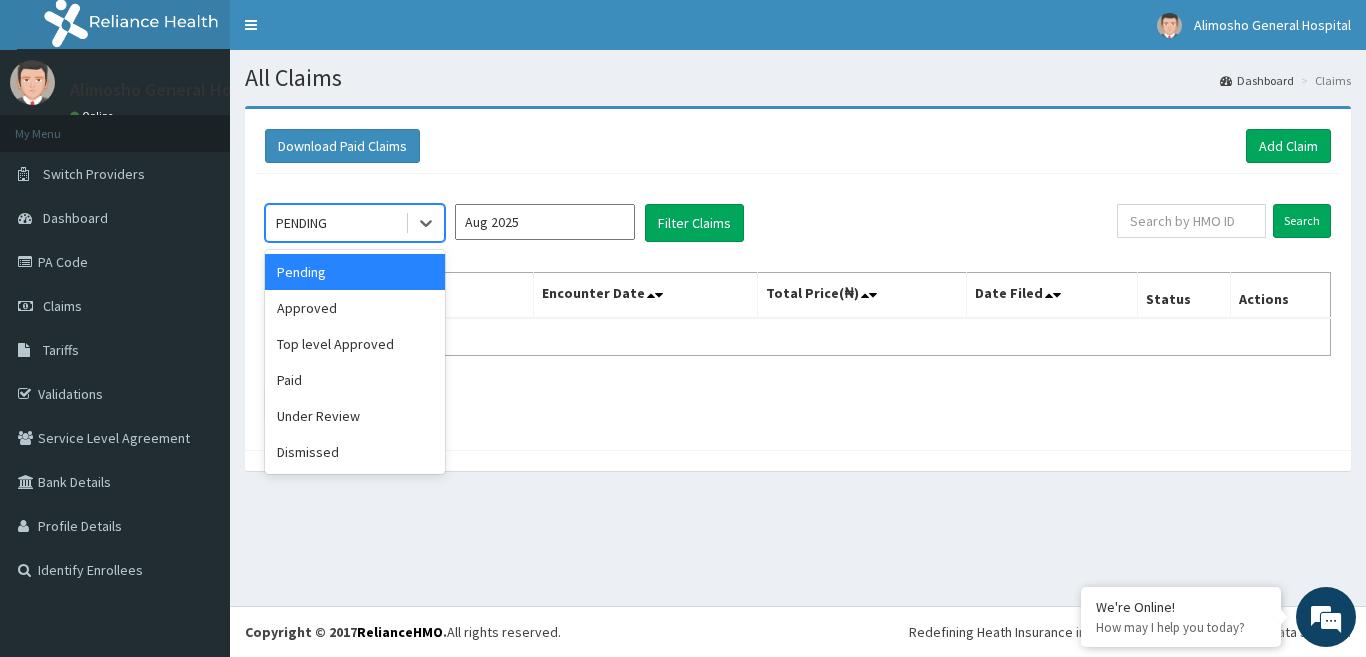 click on "PENDING" at bounding box center (335, 223) 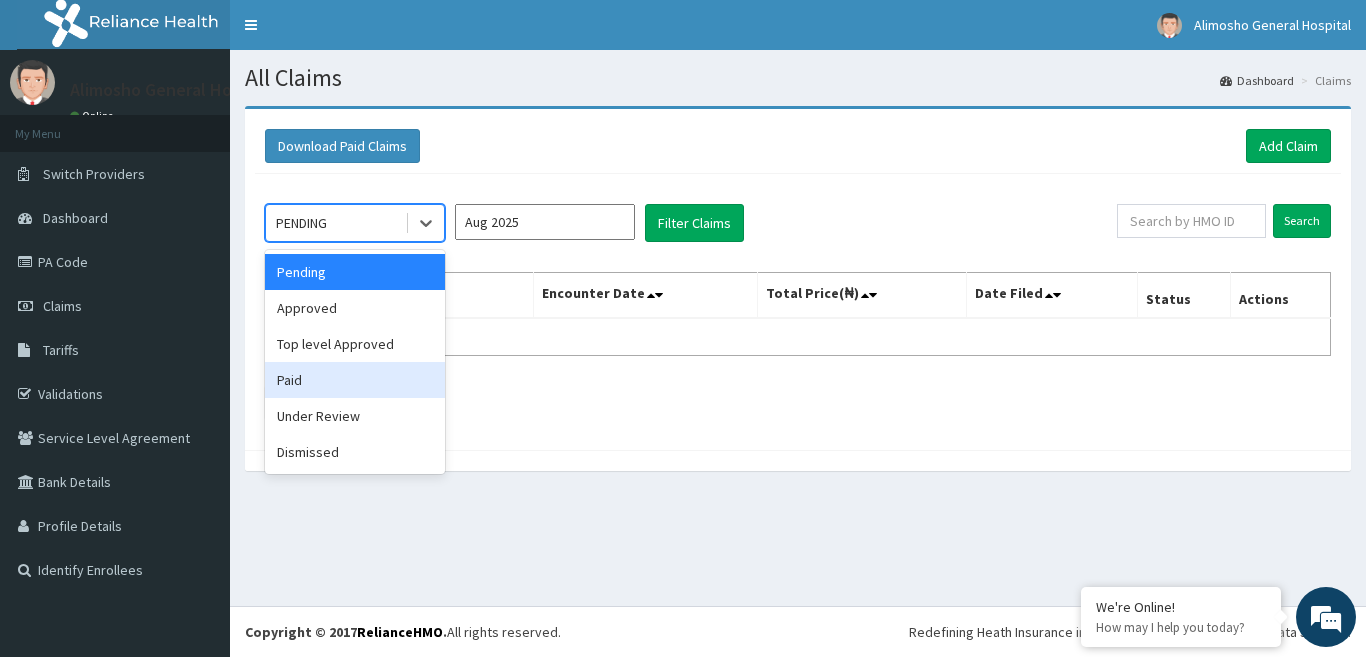 click on "Paid" at bounding box center (355, 380) 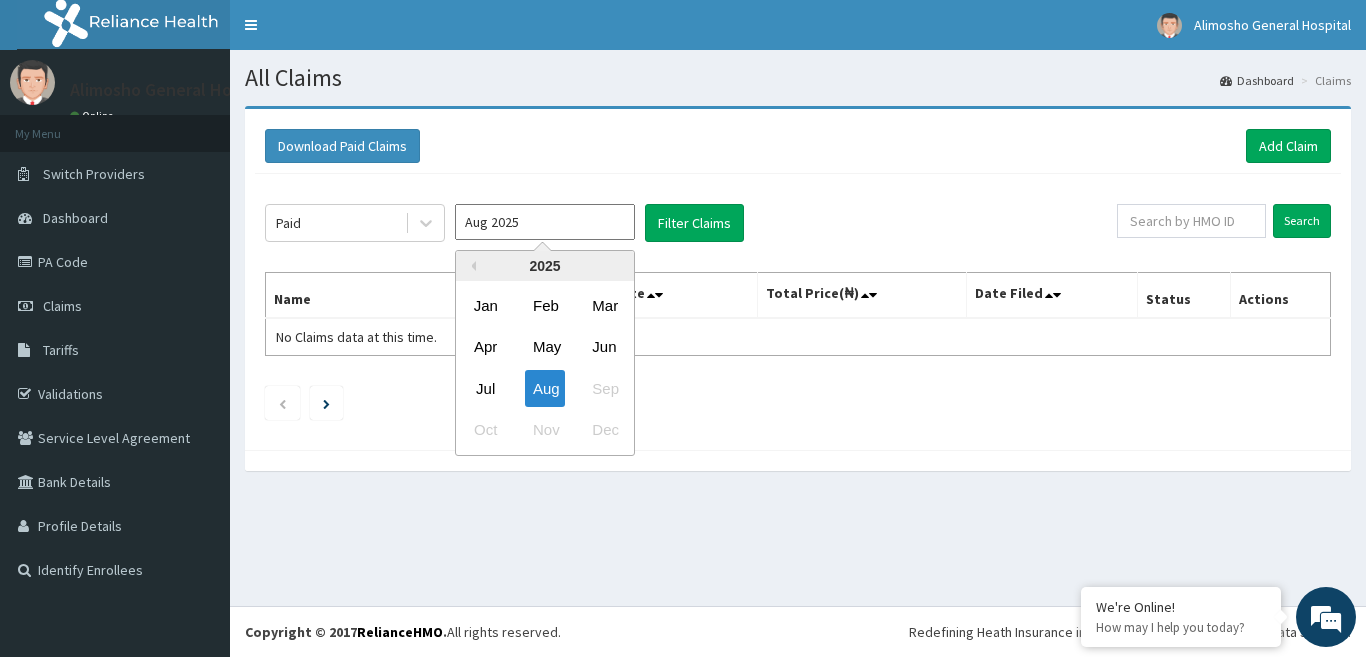 click on "Aug 2025" at bounding box center [545, 222] 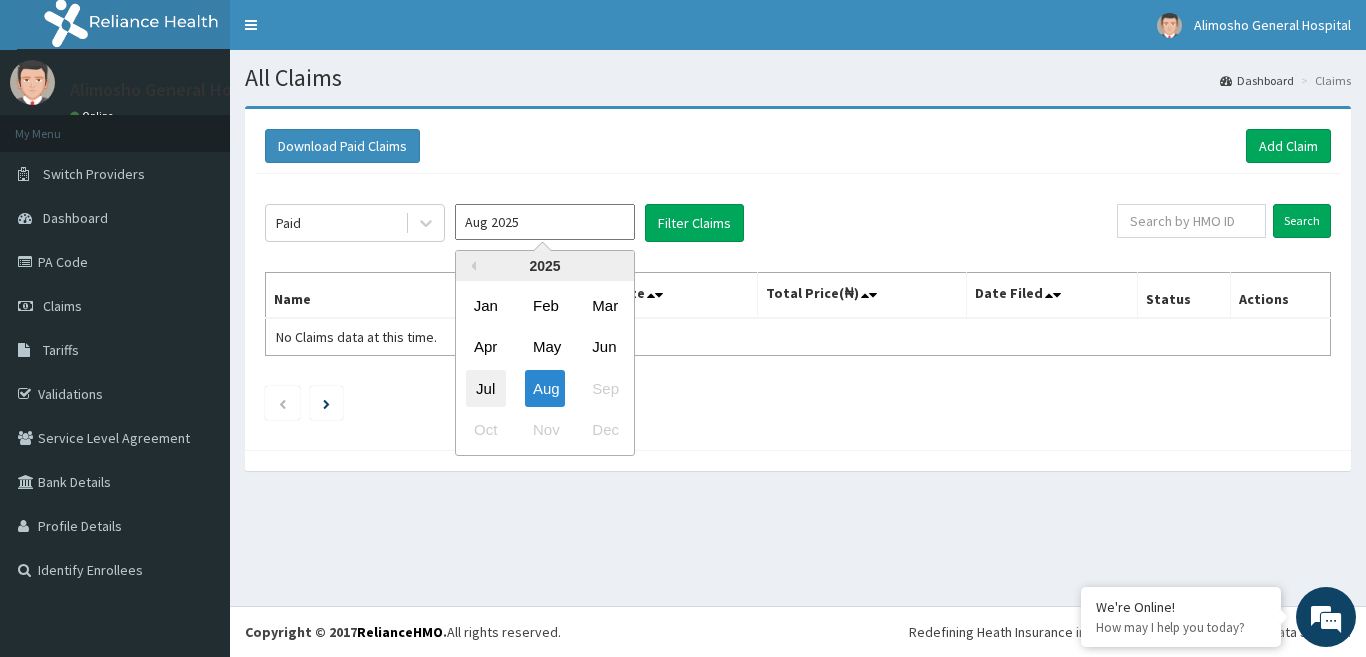 click on "Jul" at bounding box center (486, 388) 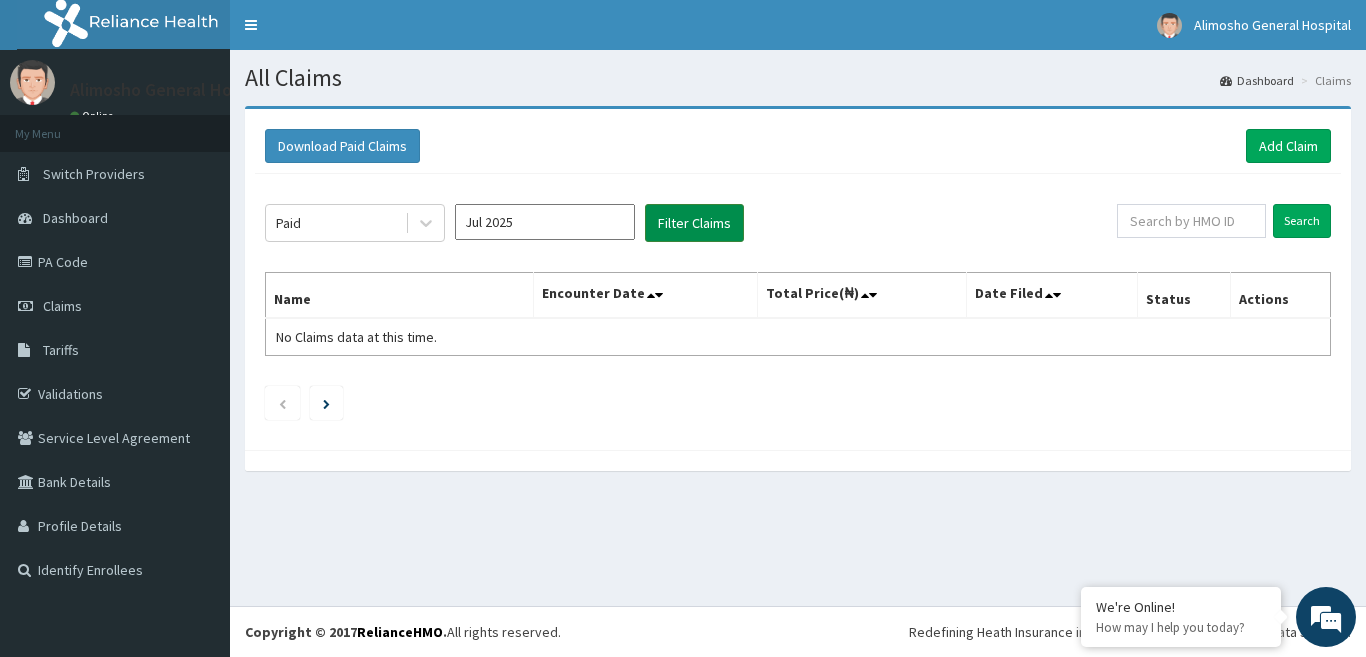 click on "Filter Claims" at bounding box center (694, 223) 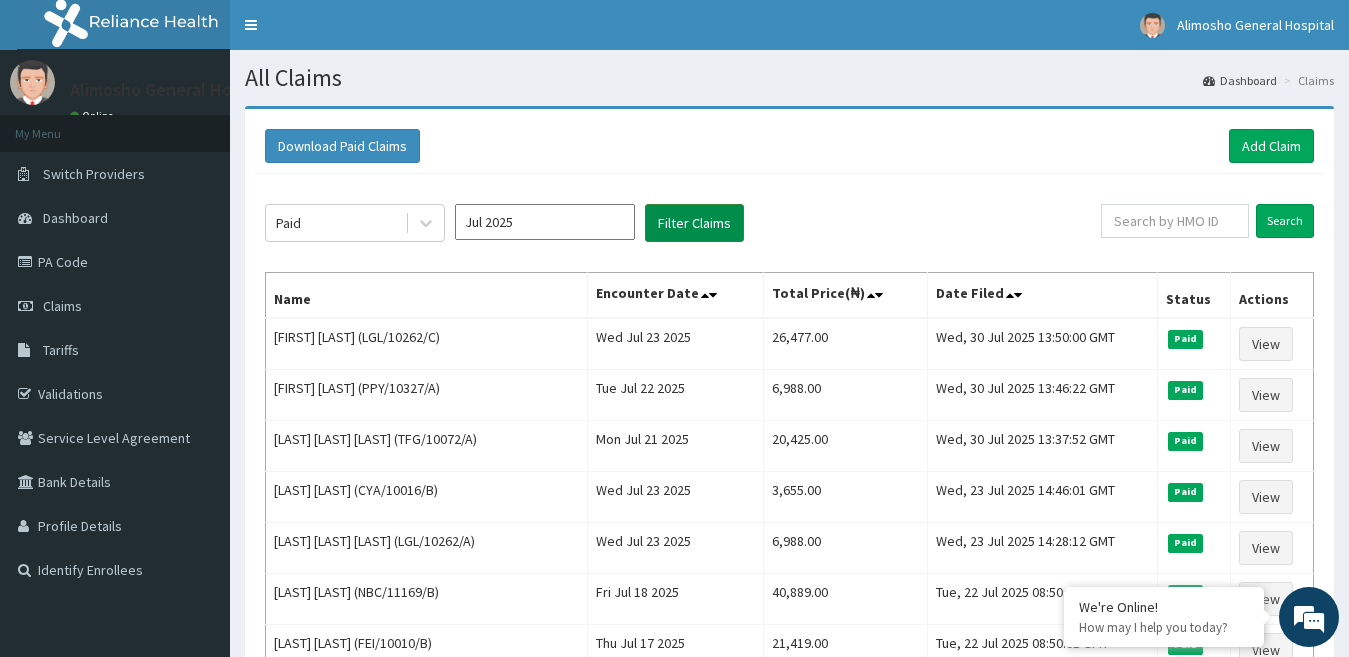 click on "Filter Claims" at bounding box center (694, 223) 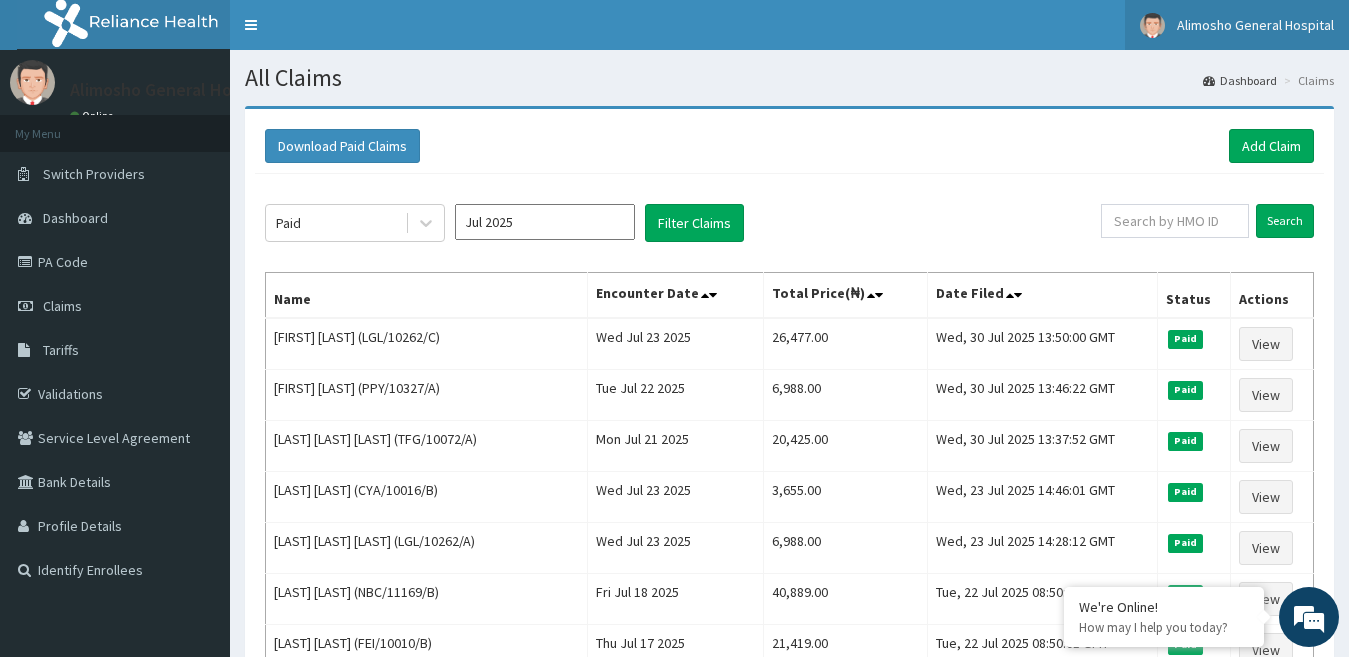 click on "Alimosho General Hospital" at bounding box center (1255, 25) 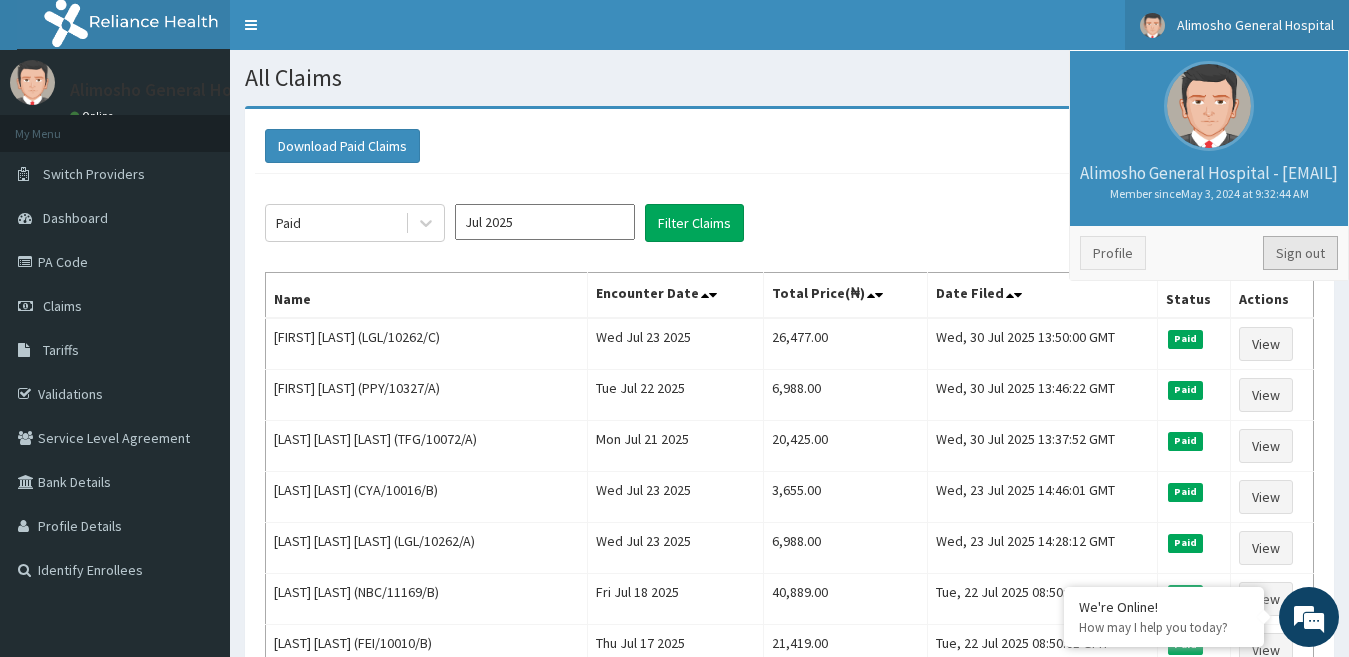 click on "Sign out" at bounding box center (1300, 253) 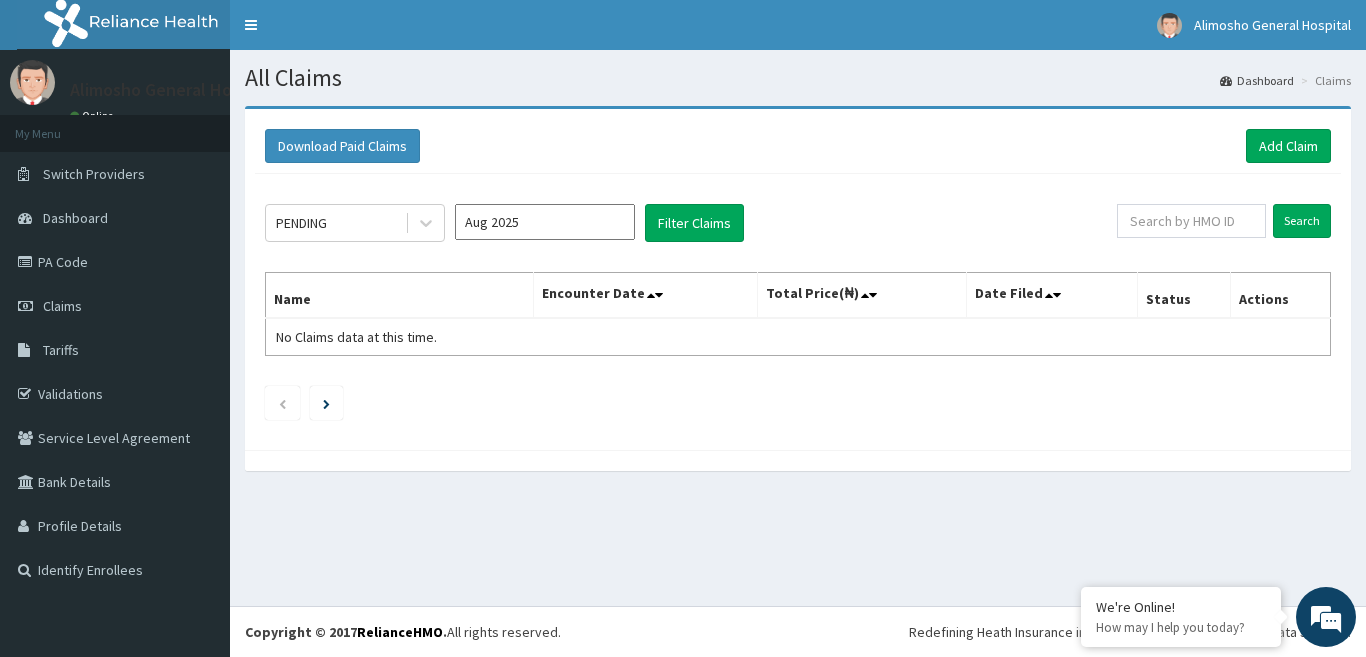 scroll, scrollTop: 0, scrollLeft: 0, axis: both 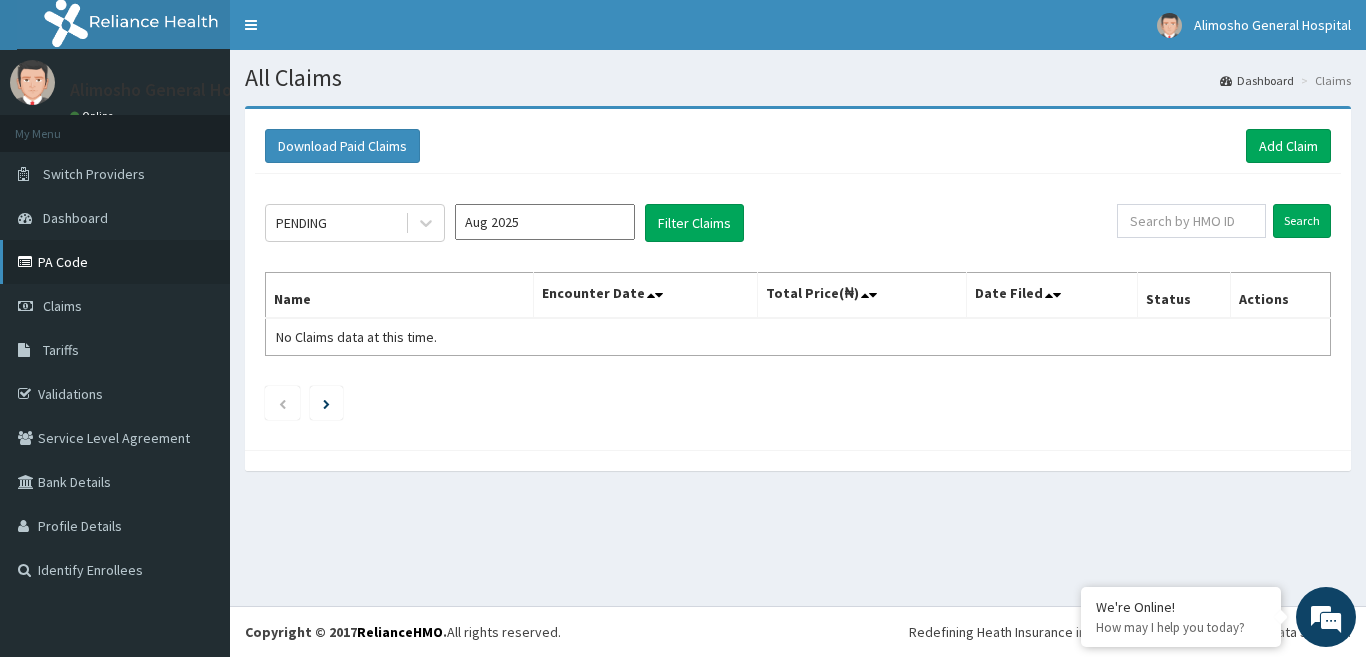 click on "PA Code" at bounding box center [115, 262] 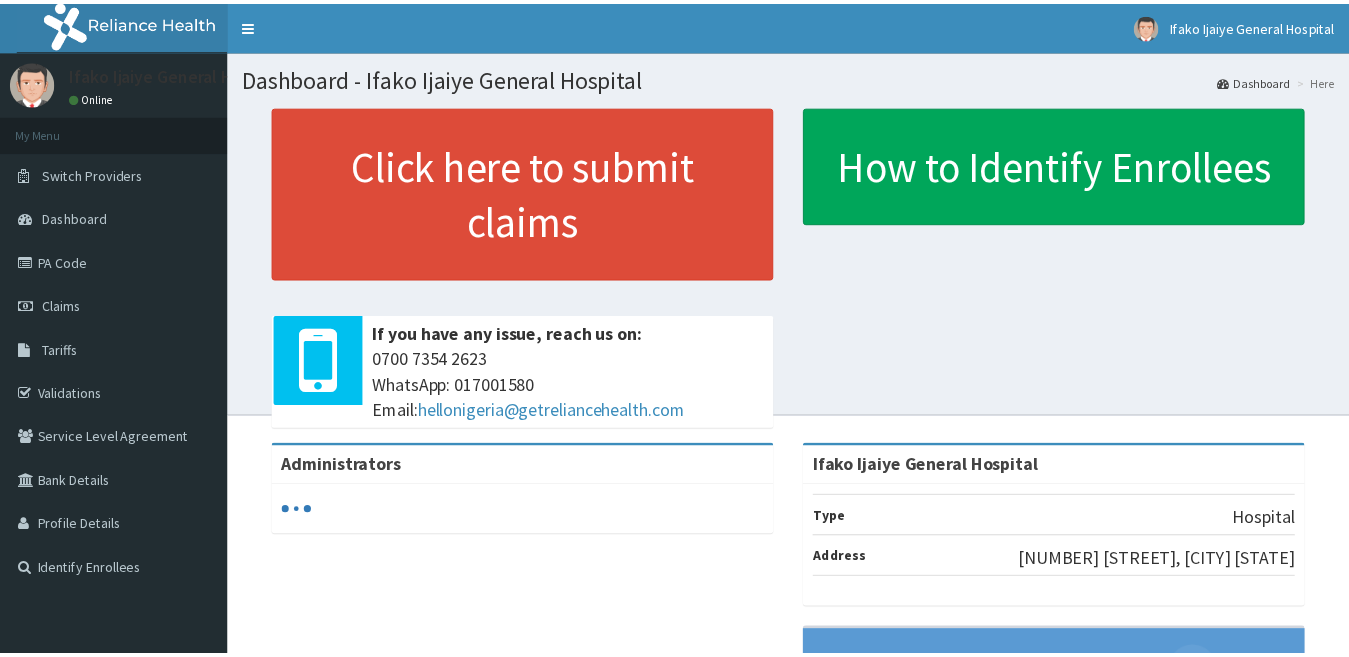 scroll, scrollTop: 0, scrollLeft: 0, axis: both 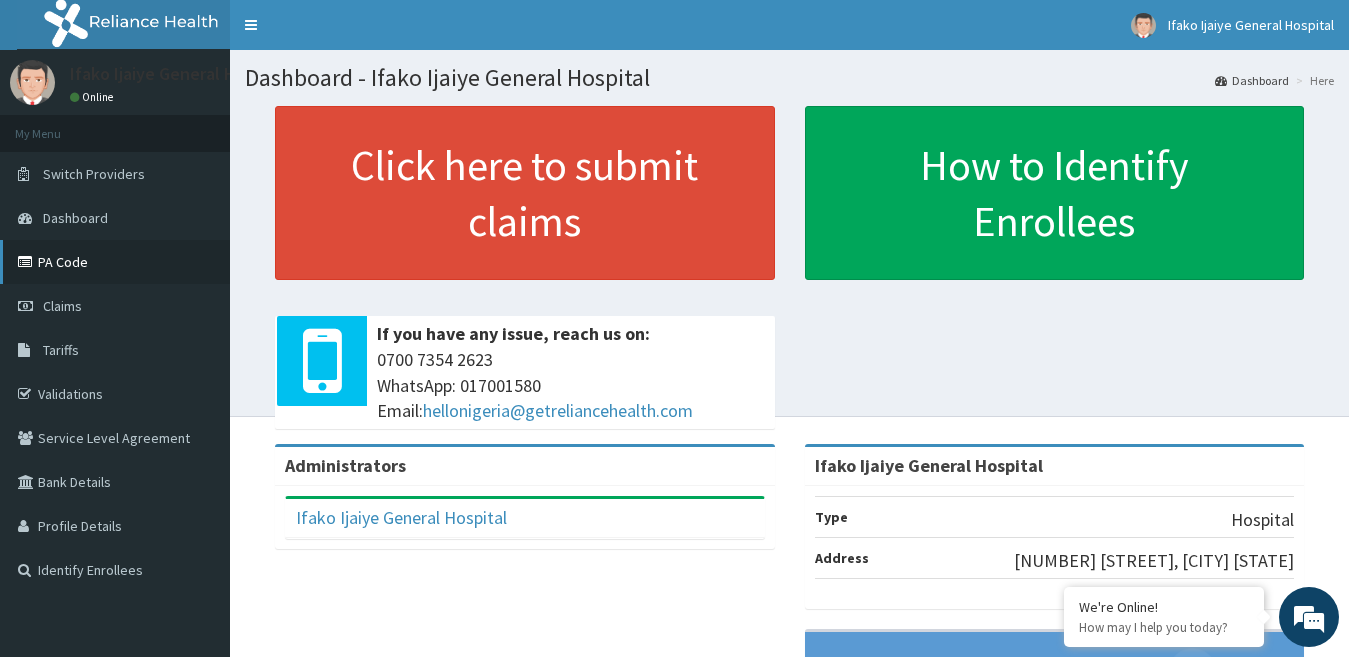 click on "PA Code" at bounding box center (115, 262) 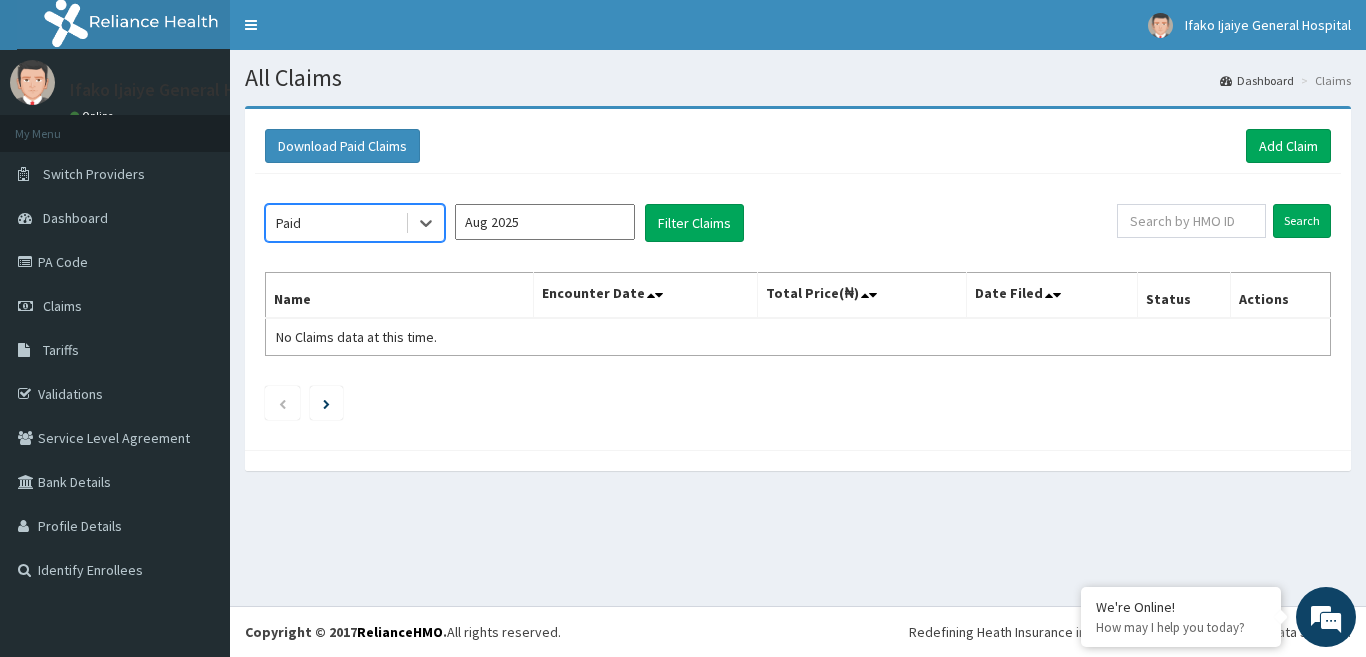 scroll, scrollTop: 0, scrollLeft: 0, axis: both 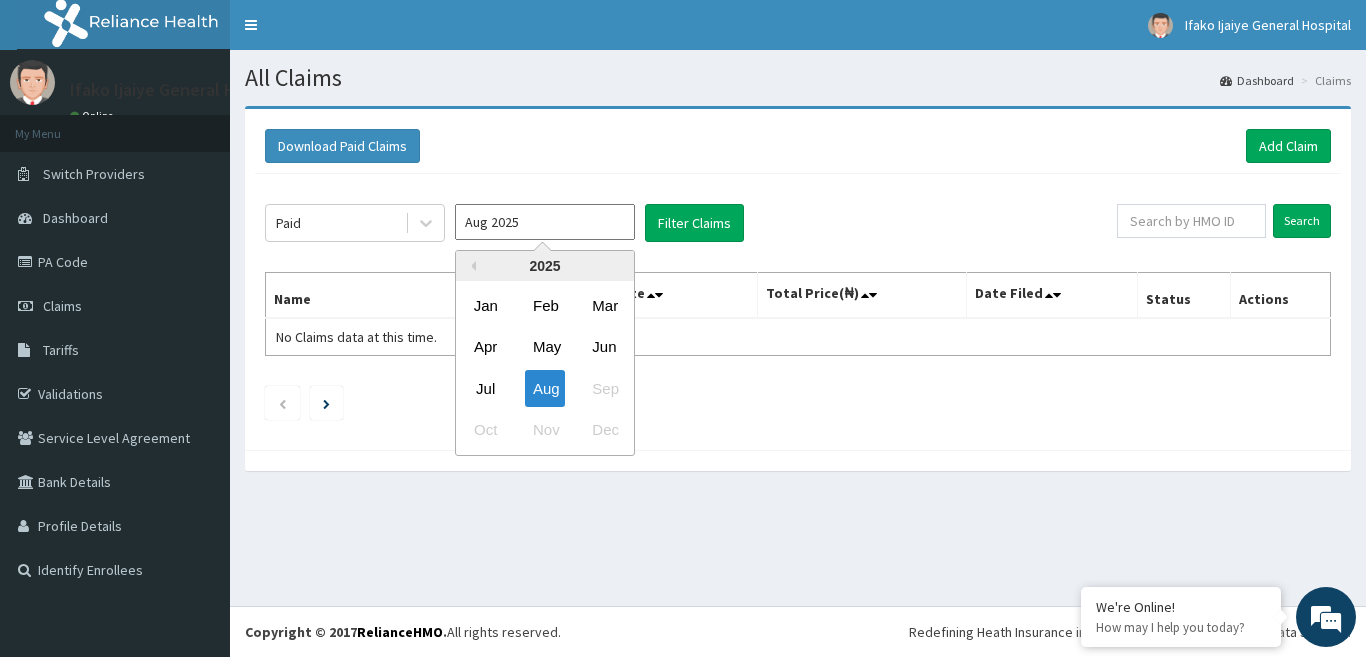 click on "Aug 2025" at bounding box center (545, 222) 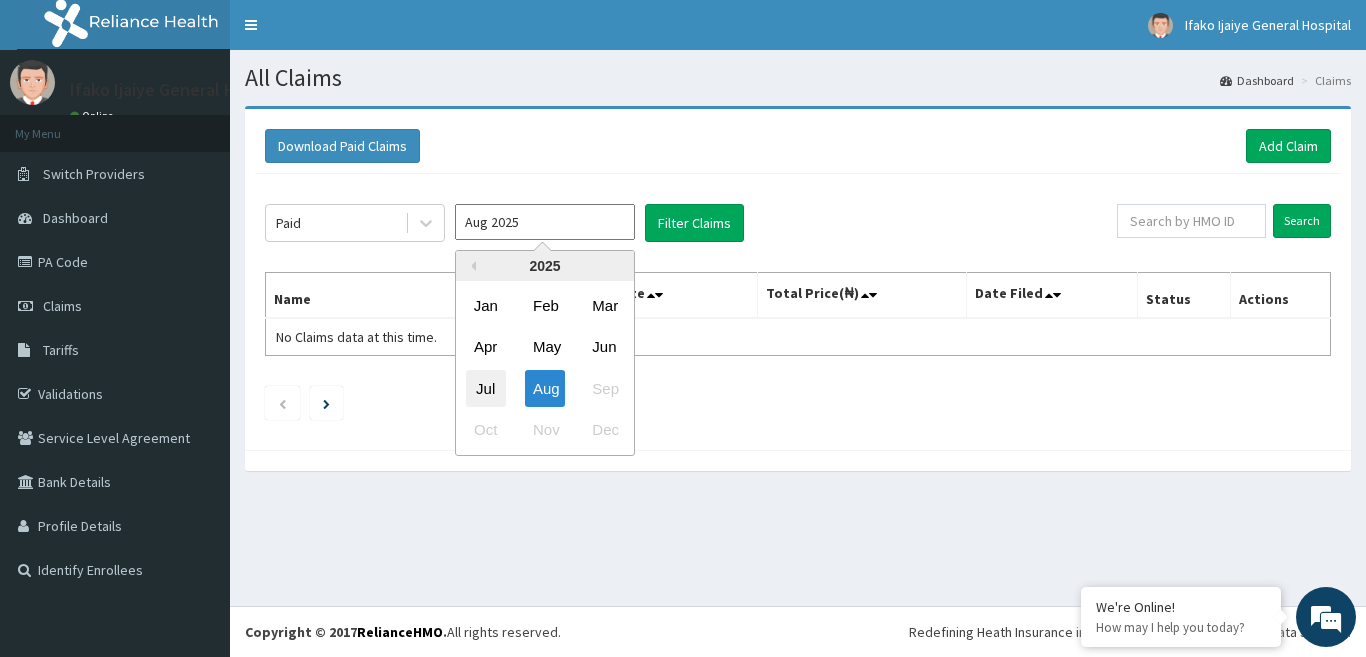 click on "Jul" at bounding box center (486, 388) 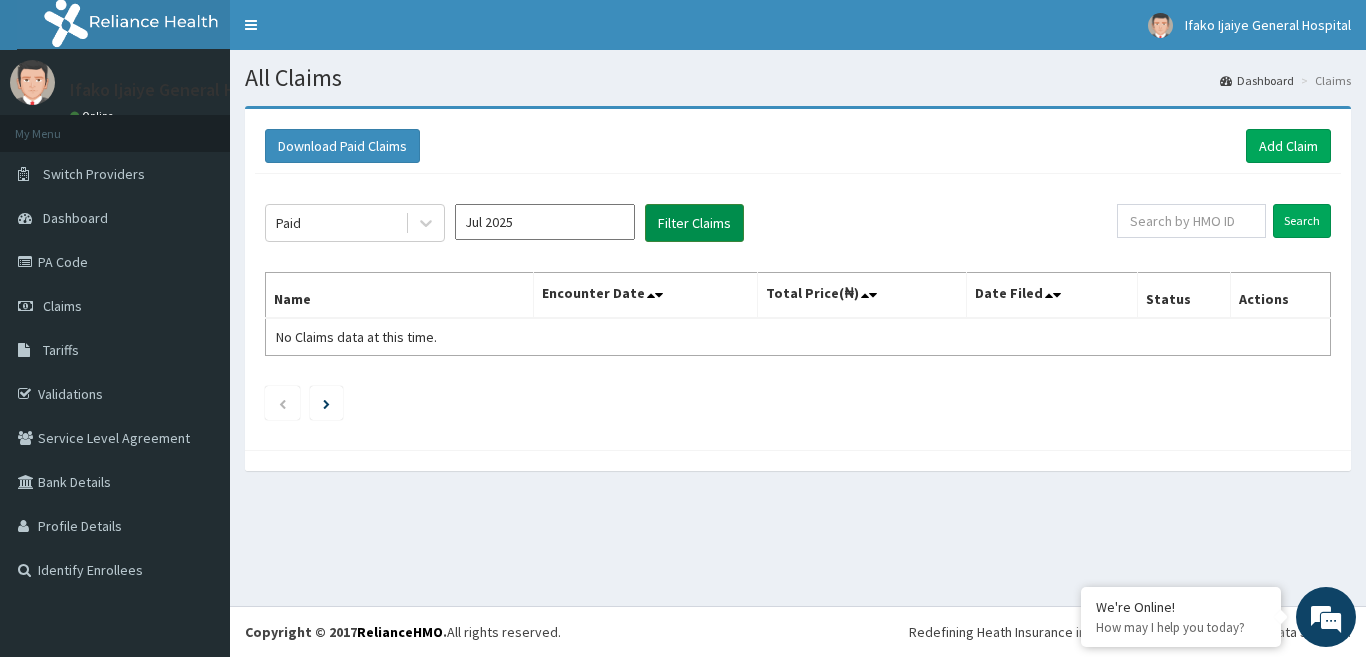 click on "Filter Claims" at bounding box center [694, 223] 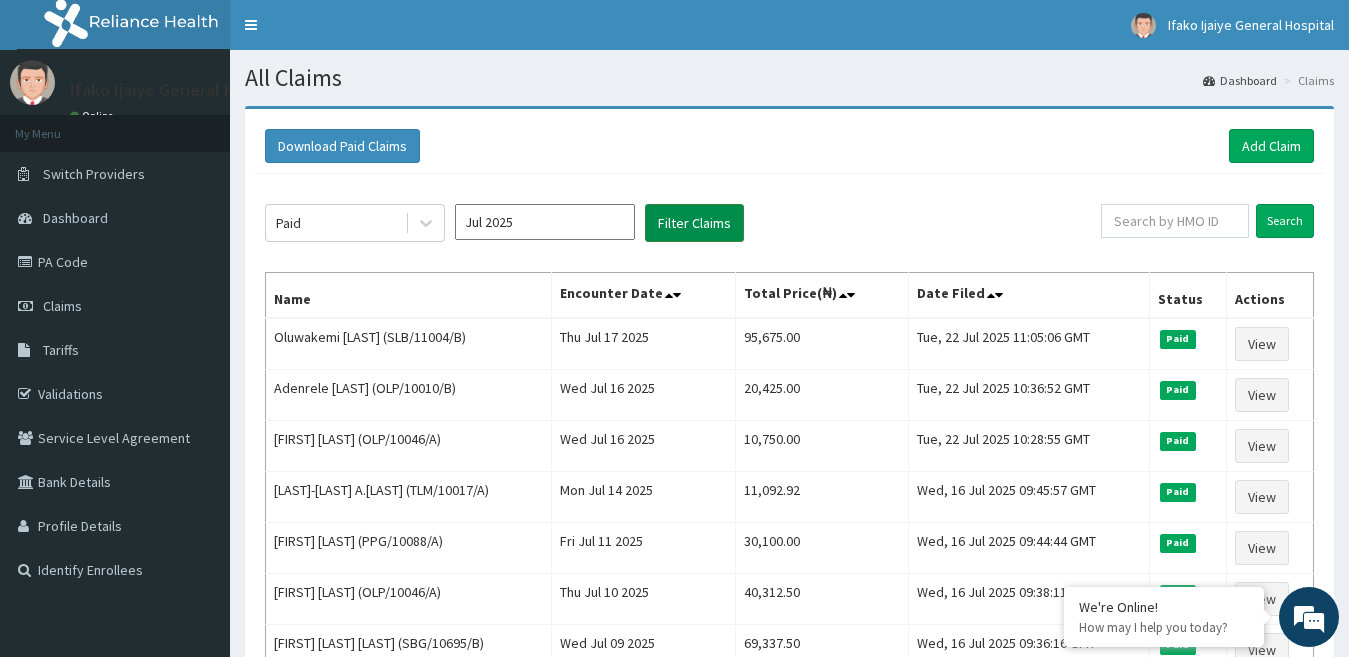 click on "Filter Claims" at bounding box center [694, 223] 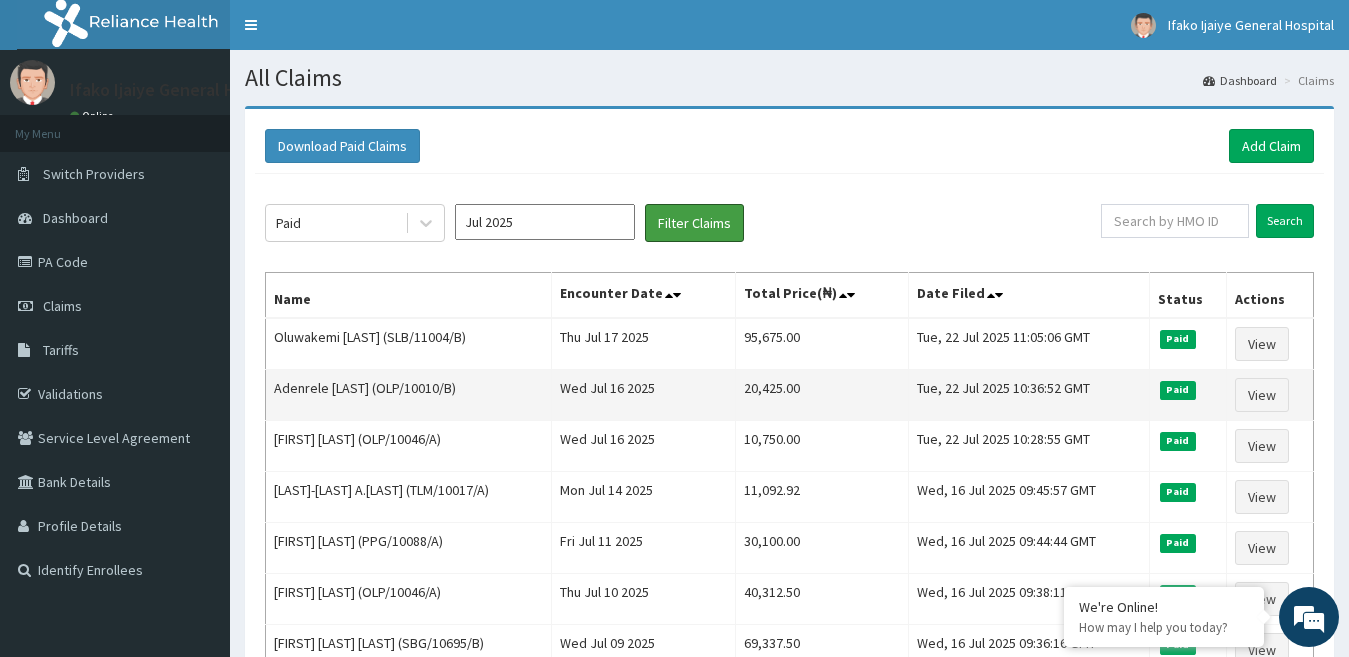 scroll, scrollTop: 0, scrollLeft: 0, axis: both 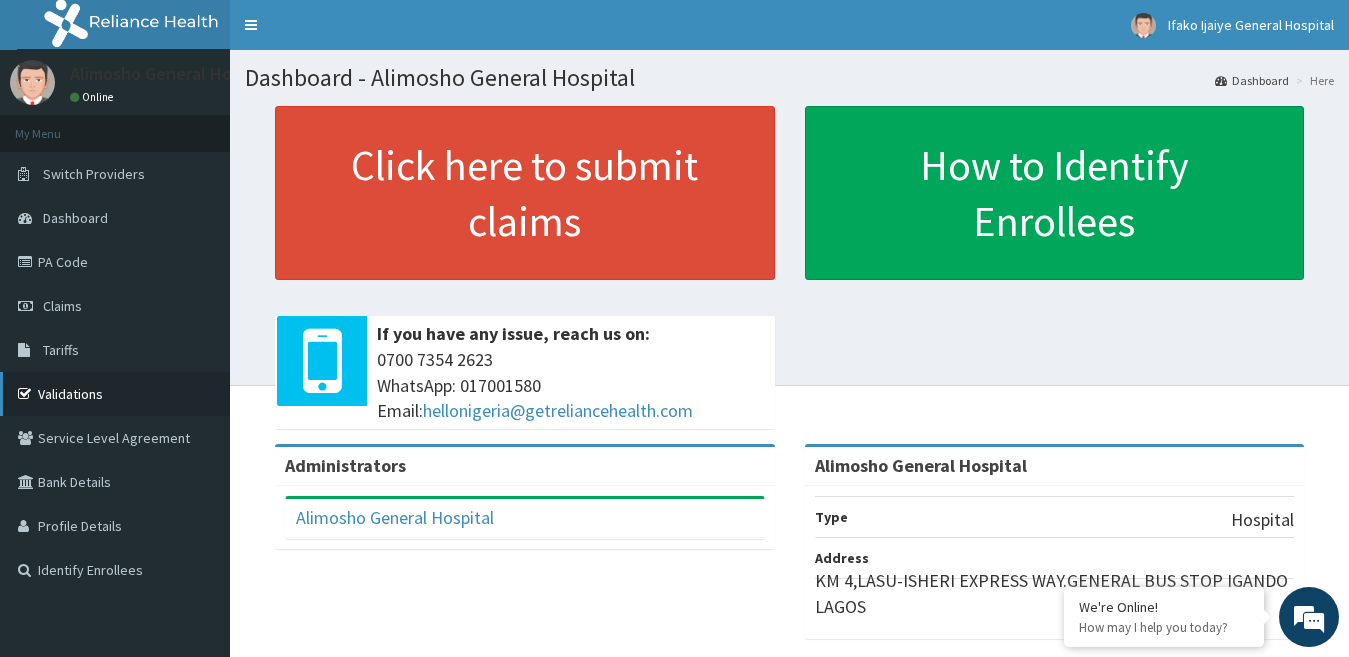 click on "Validations" at bounding box center (115, 394) 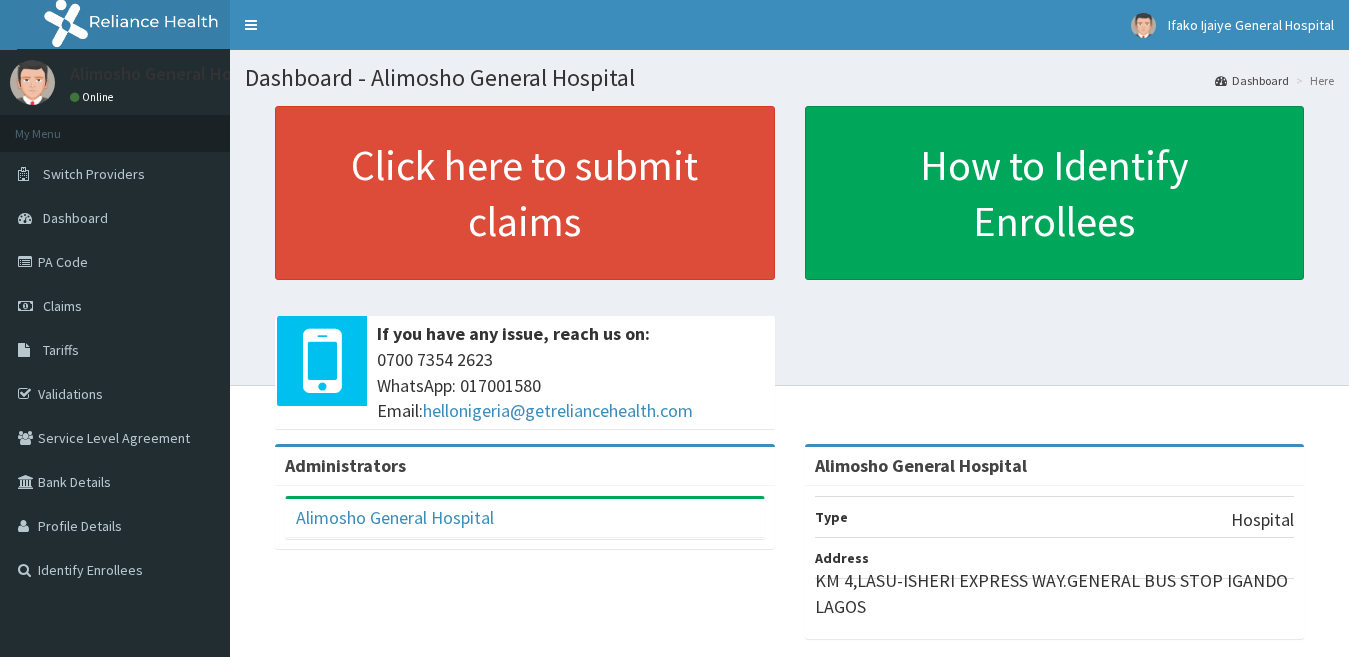 scroll, scrollTop: 0, scrollLeft: 0, axis: both 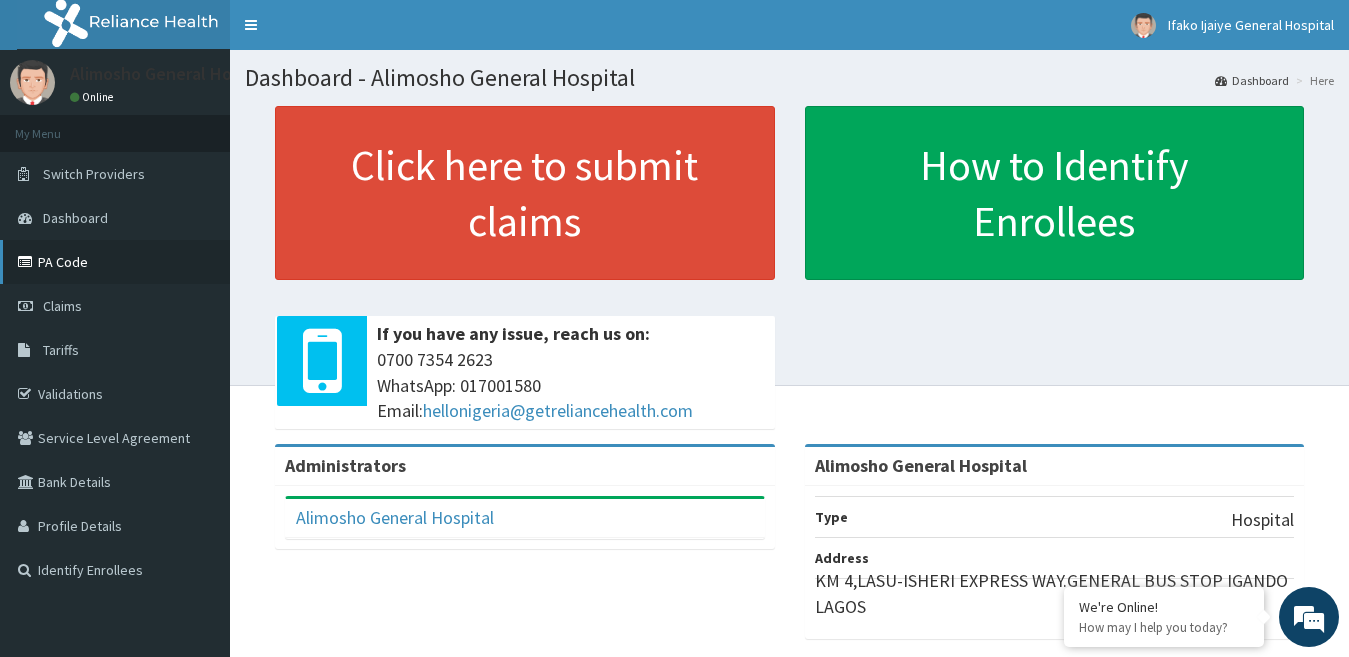 click on "PA Code" at bounding box center (115, 262) 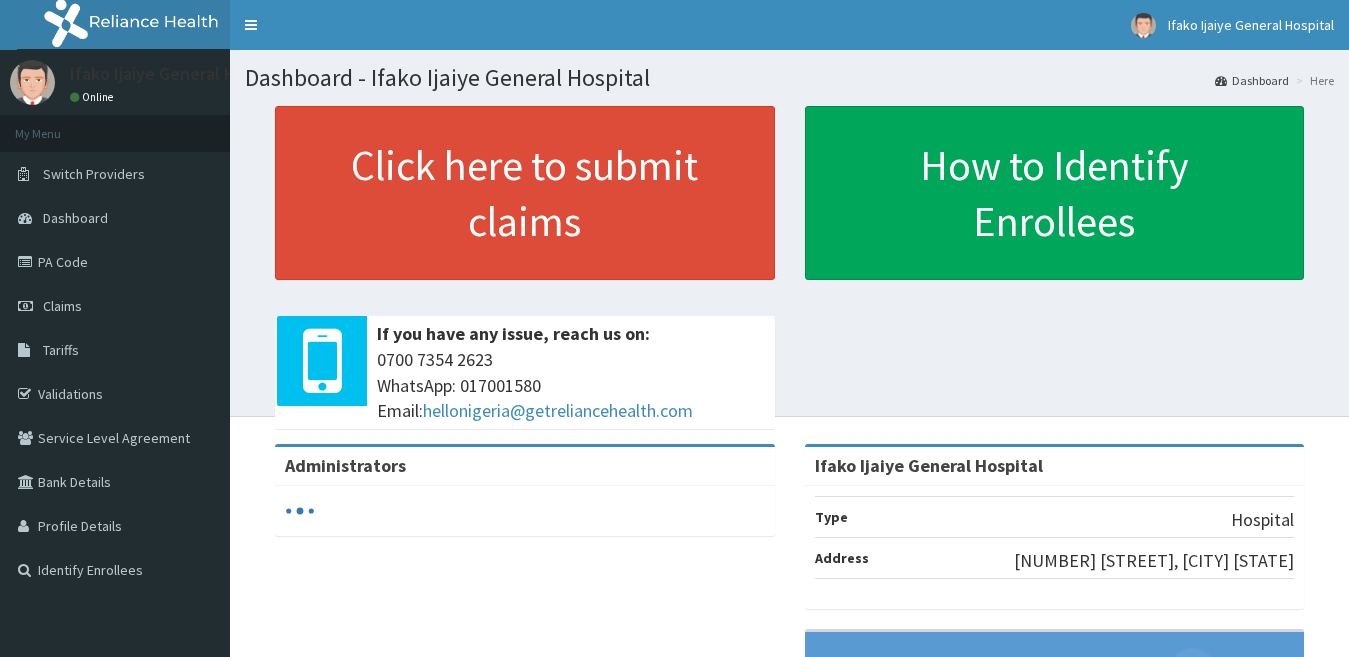 scroll, scrollTop: 0, scrollLeft: 0, axis: both 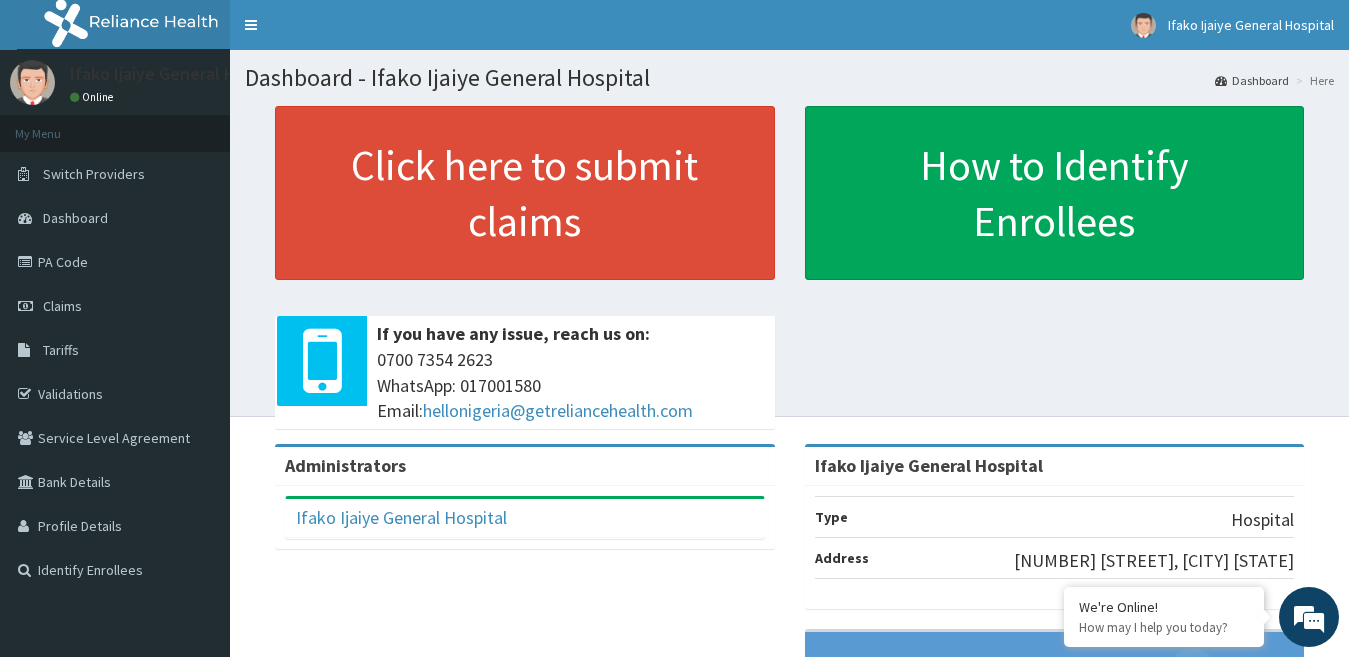 click on "PA Code" at bounding box center [115, 262] 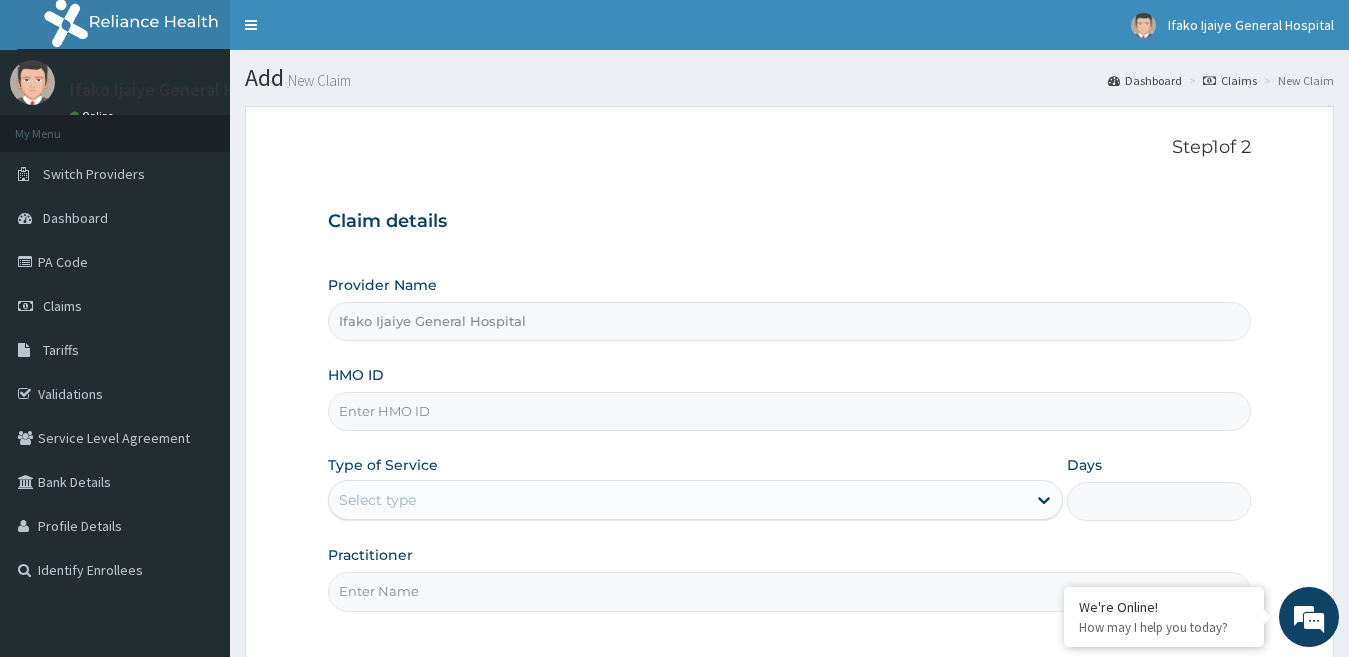scroll, scrollTop: 0, scrollLeft: 0, axis: both 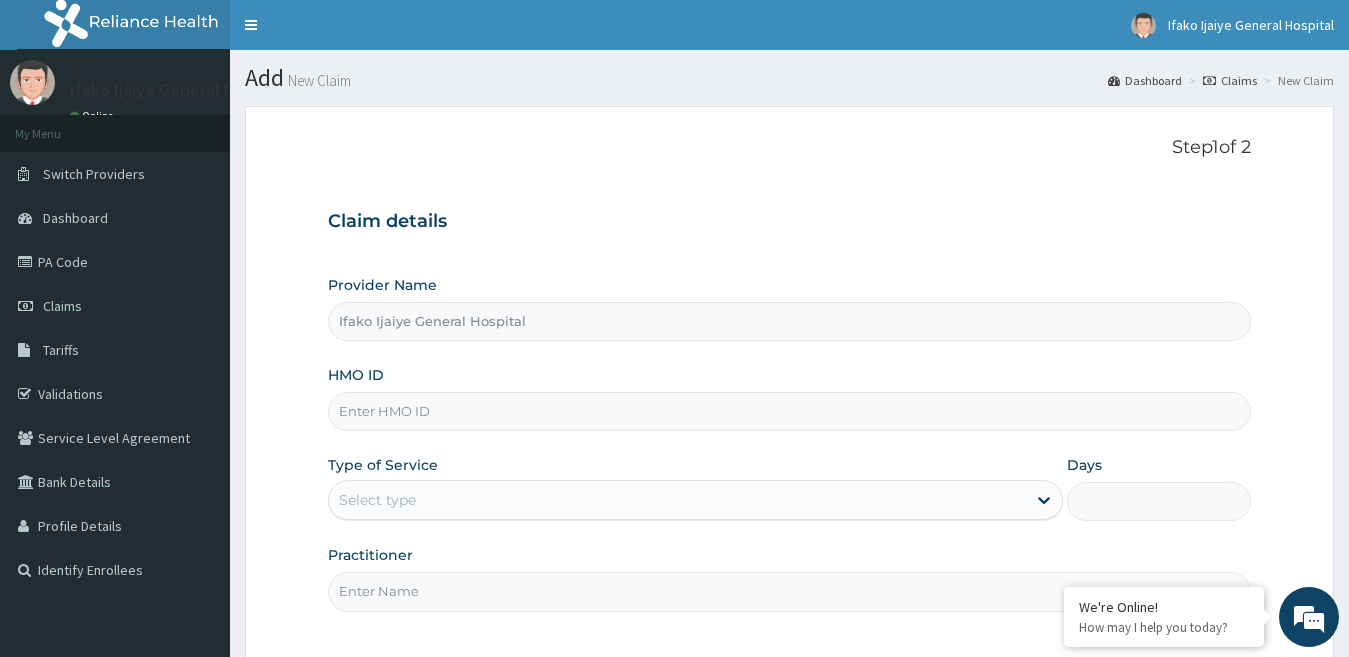 click on "HMO ID" at bounding box center (790, 411) 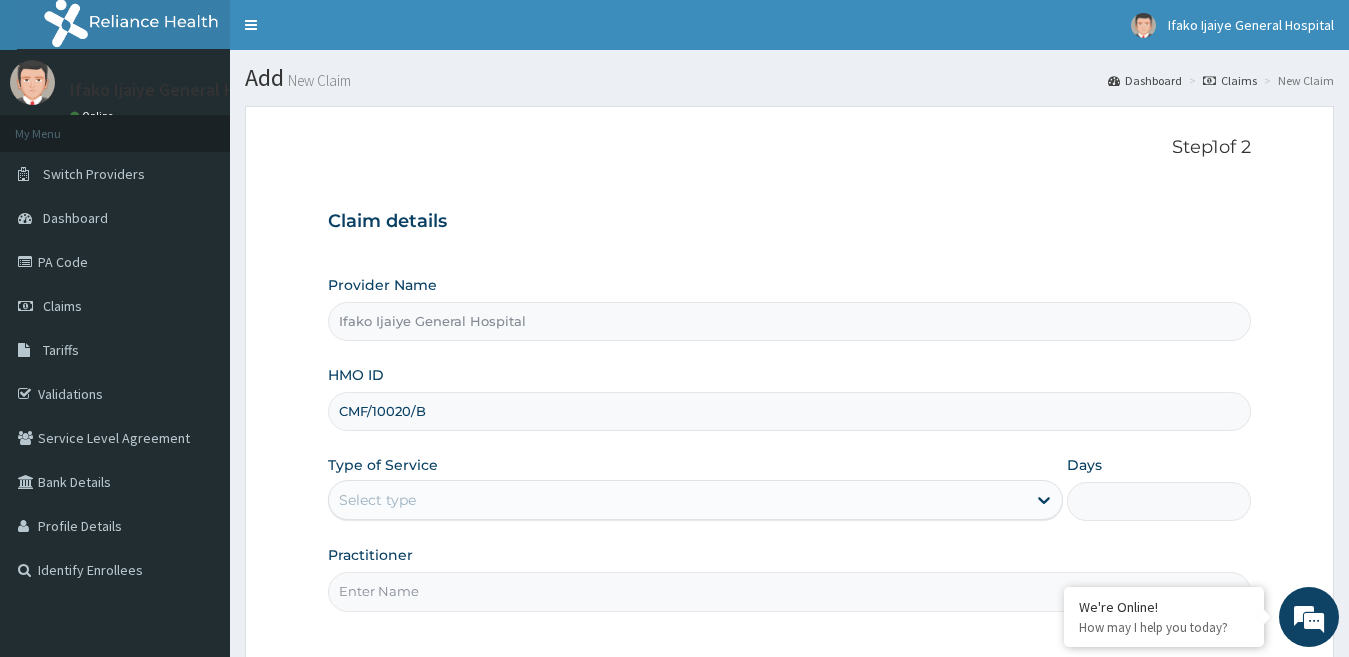 type on "CMF/10020/B" 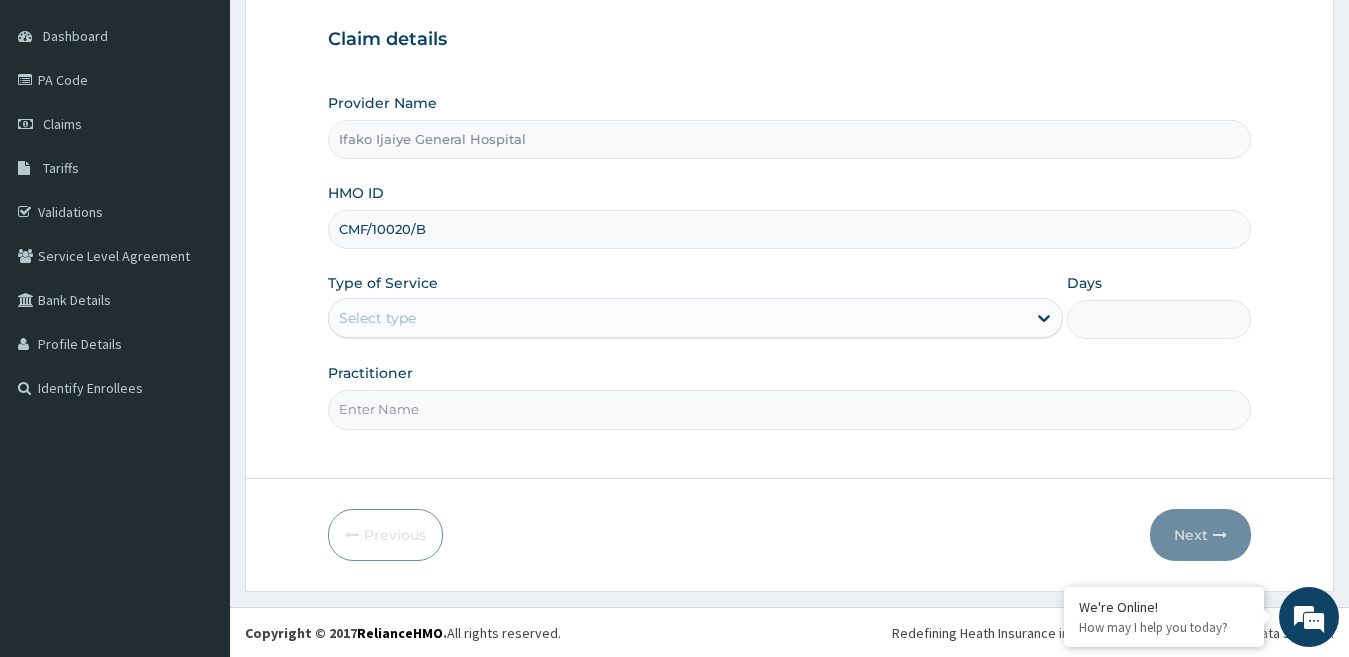 scroll, scrollTop: 183, scrollLeft: 0, axis: vertical 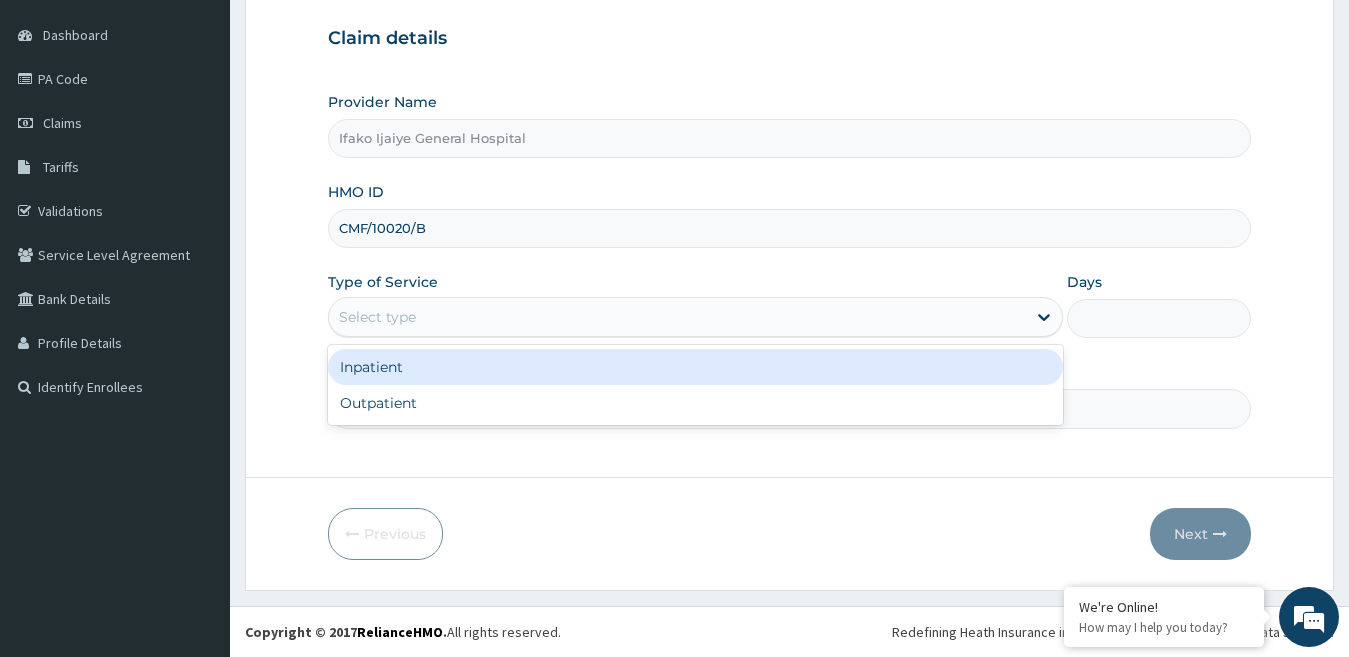 click on "Select type" at bounding box center [678, 317] 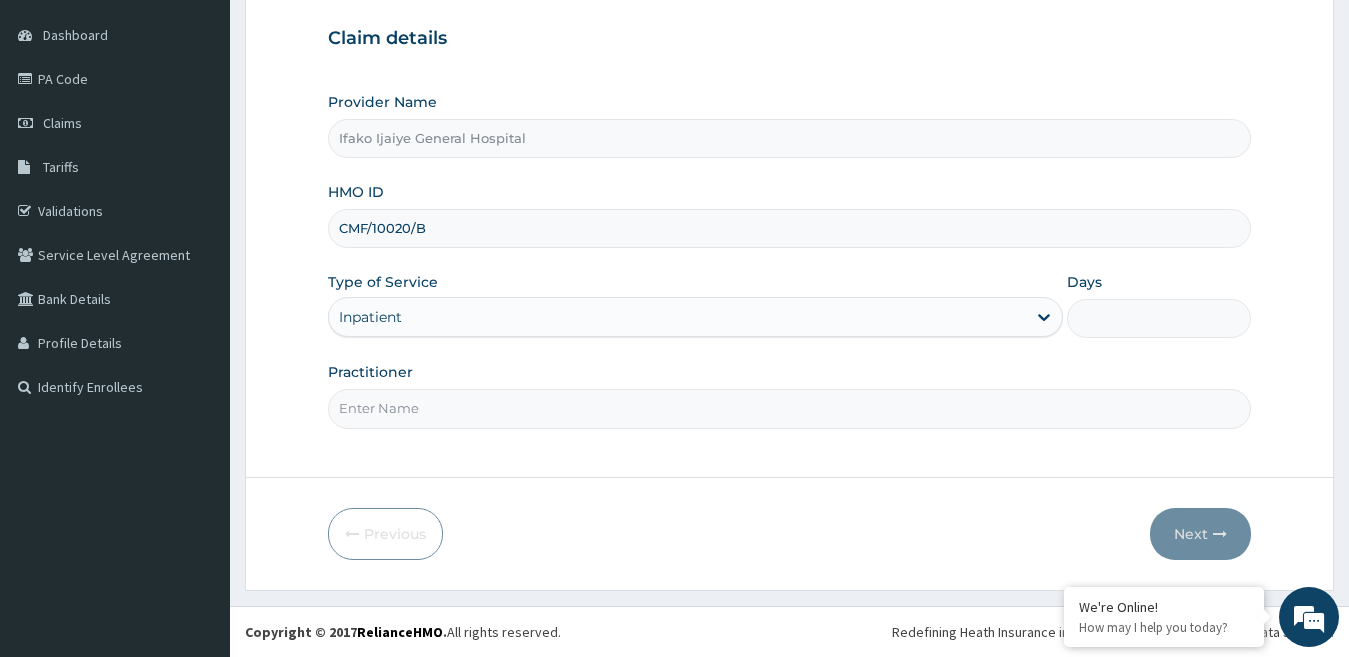 click on "Days" at bounding box center (1159, 318) 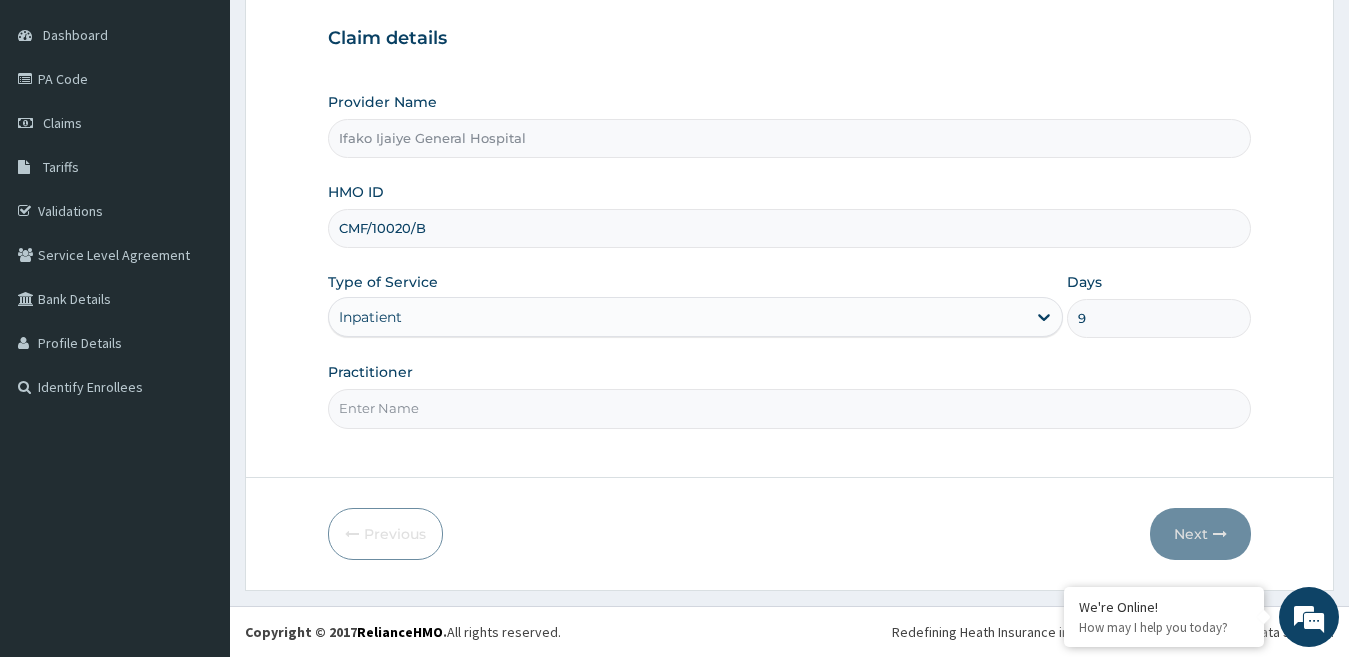 type on "9" 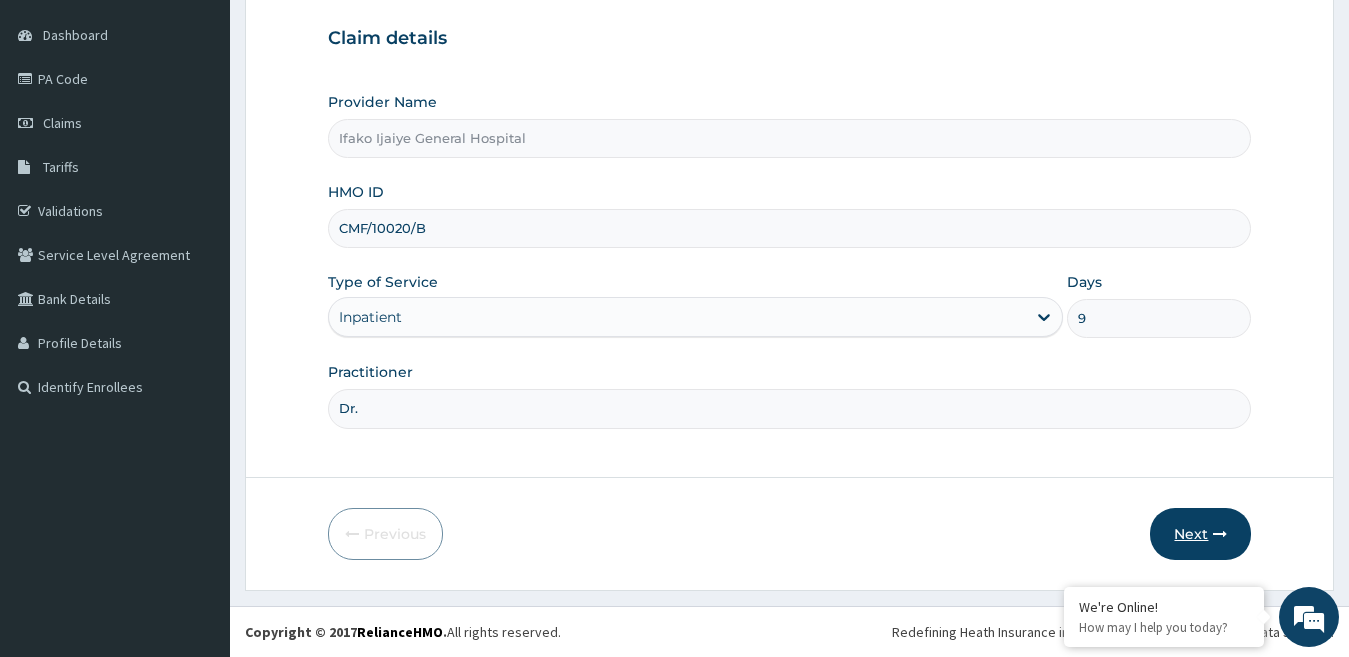 click on "Next" at bounding box center (1200, 534) 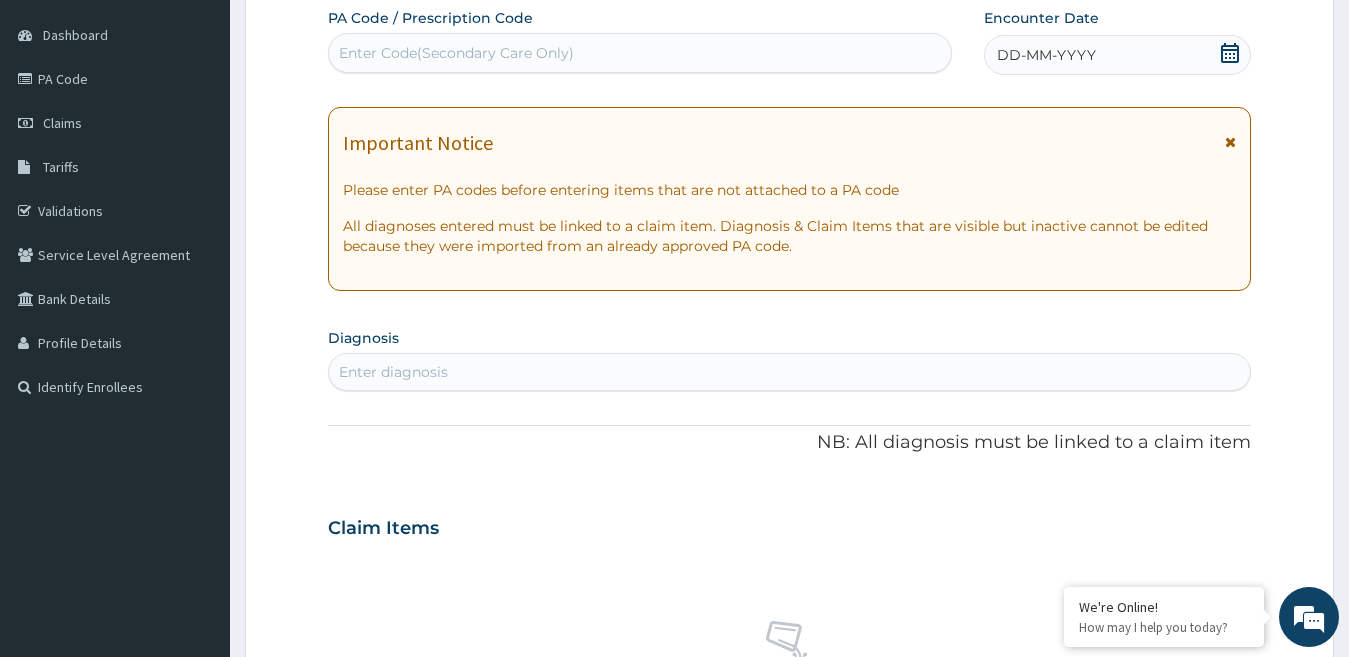 click on "Enter Code(Secondary Care Only)" at bounding box center (456, 53) 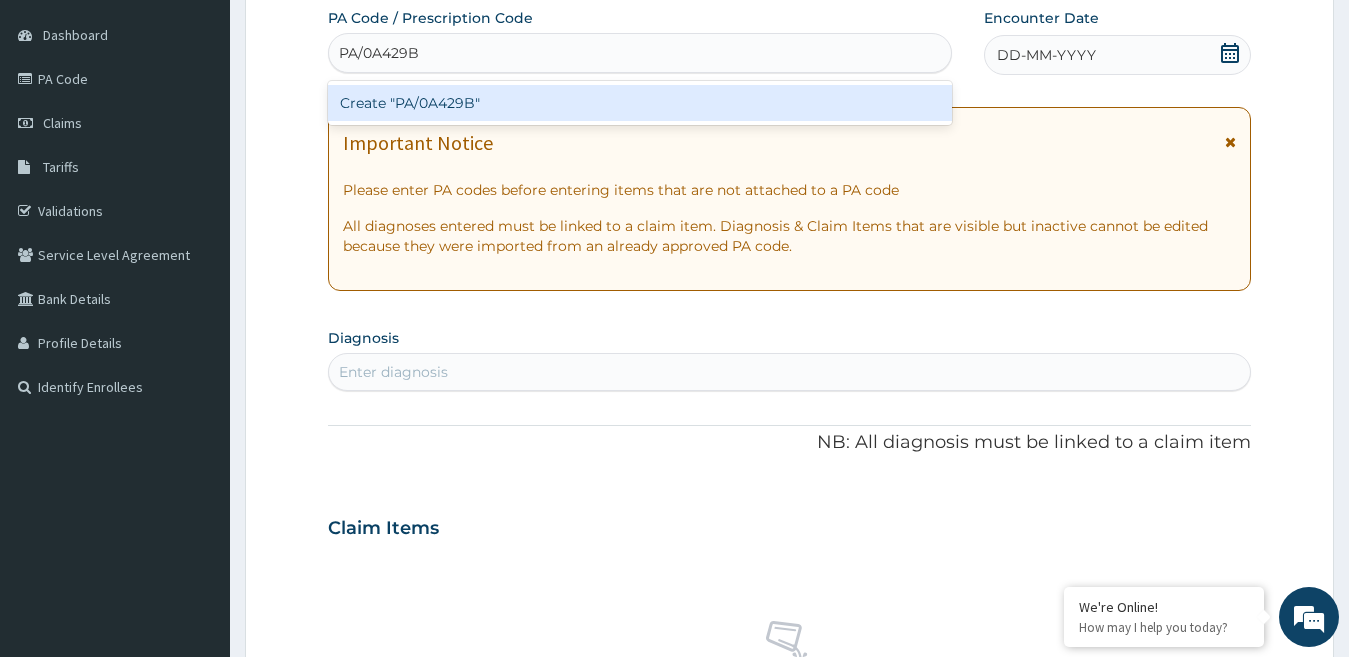 click on "Create "PA/0A429B"" at bounding box center (640, 103) 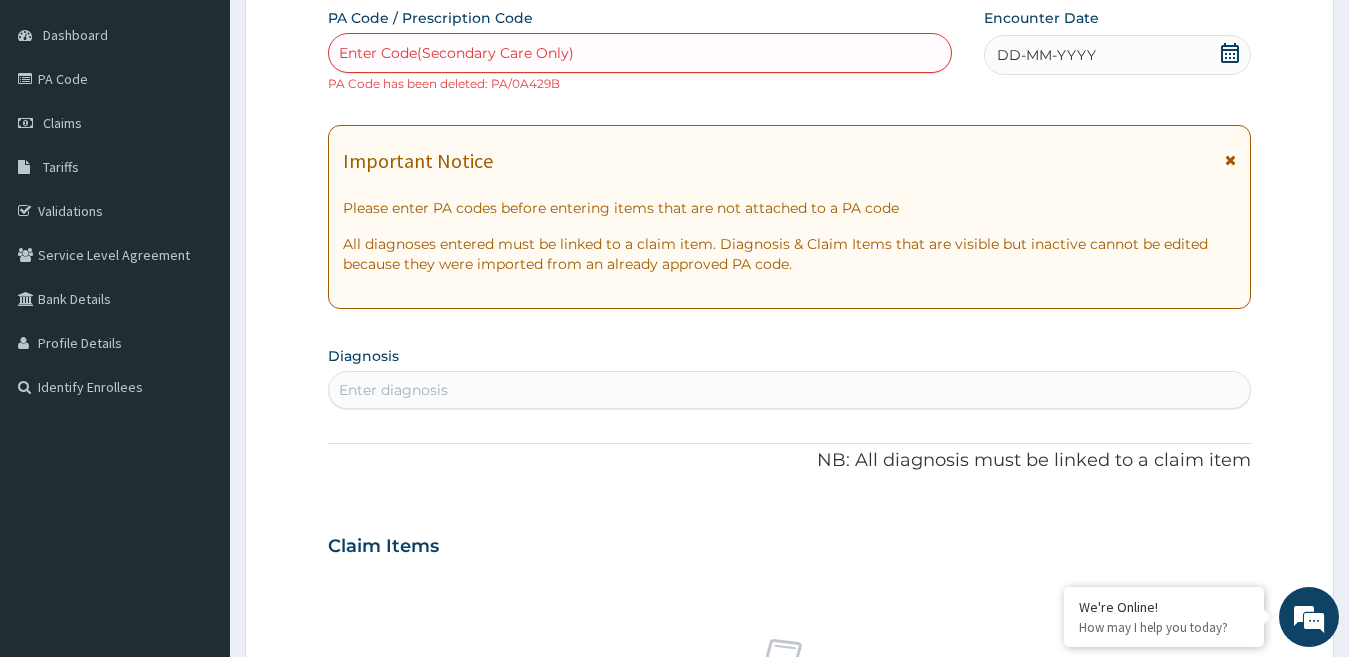paste on "PA/61227A" 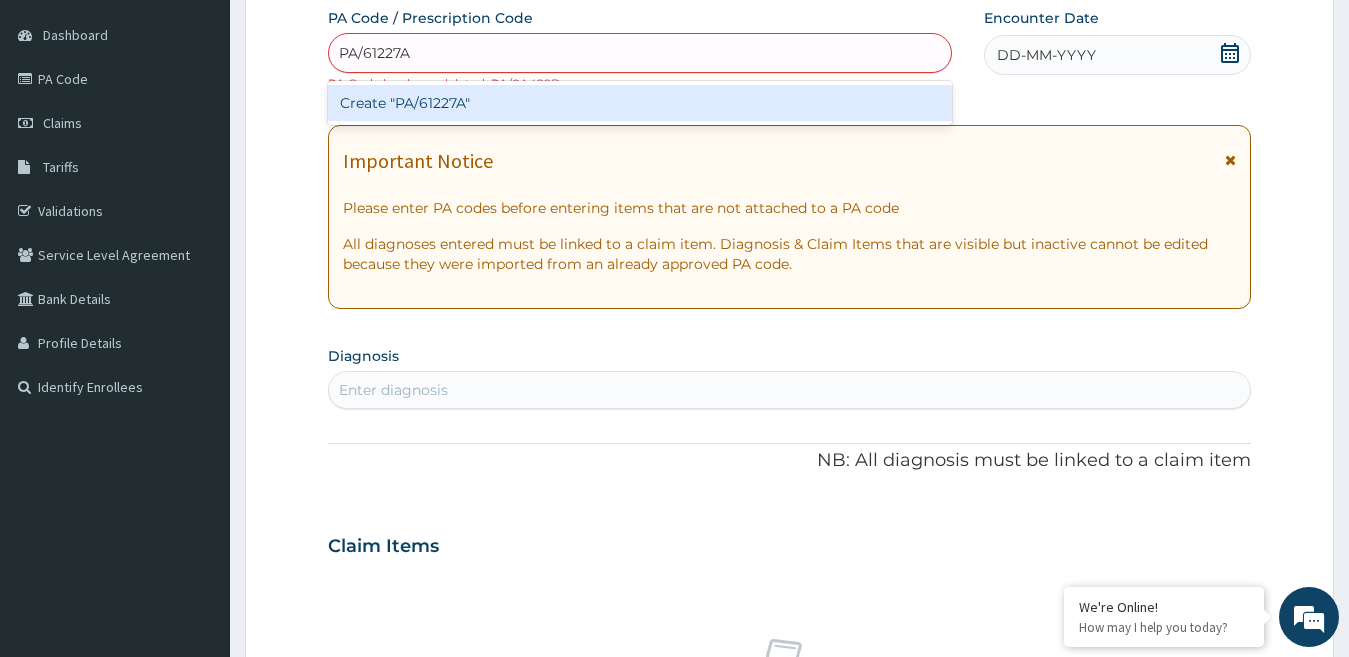 click on "Create "PA/61227A"" at bounding box center (640, 103) 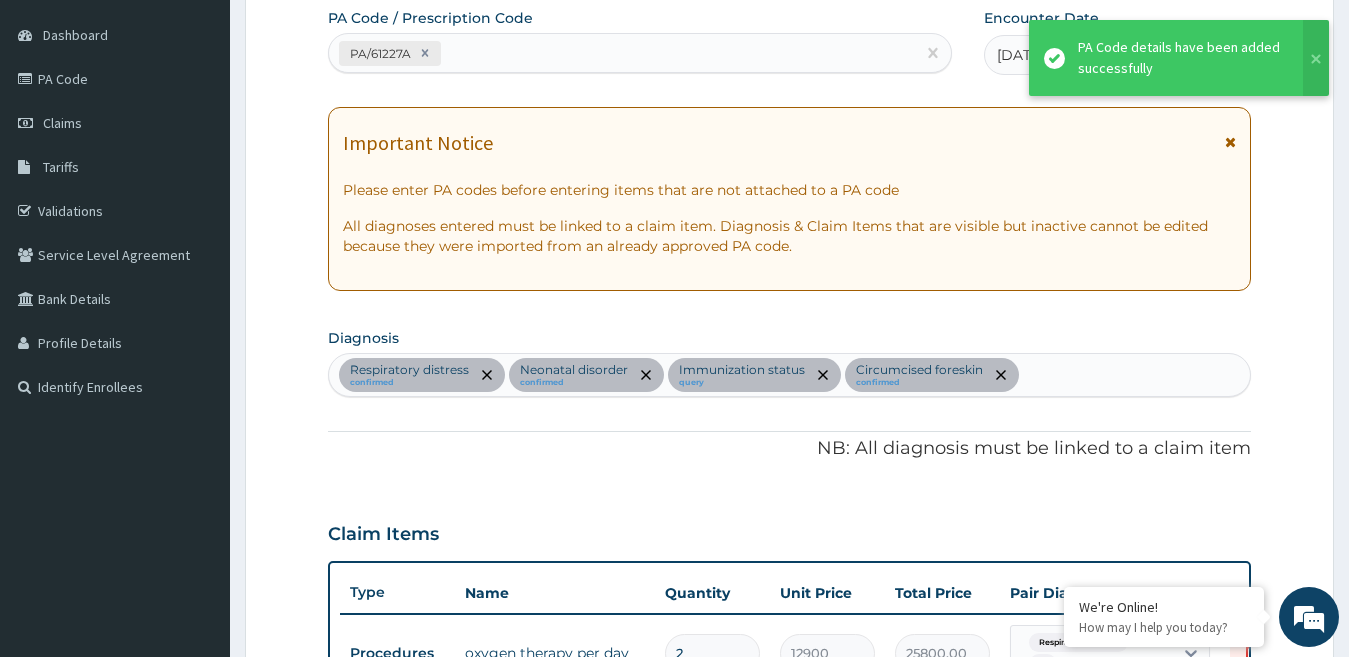 scroll, scrollTop: 1072, scrollLeft: 0, axis: vertical 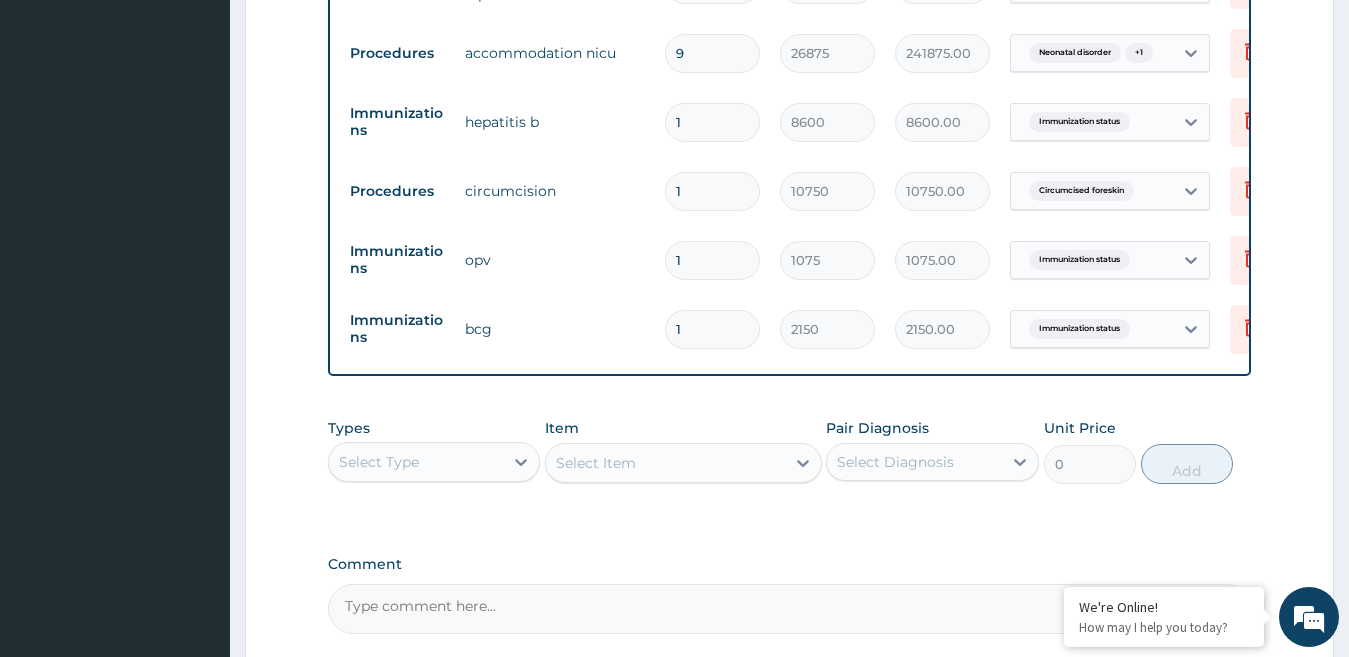 click on "Step  2  of 2 PA Code / Prescription Code PA/61227A Encounter Date 20-06-2025 Important Notice Please enter PA codes before entering items that are not attached to a PA code   All diagnoses entered must be linked to a claim item. Diagnosis & Claim Items that are visible but inactive cannot be edited because they were imported from an already approved PA code. Diagnosis Respiratory distress confirmed Neonatal disorder confirmed Immunization status query Circumcised foreskin confirmed NB: All diagnosis must be linked to a claim item Claim Items Type Name Quantity Unit Price Total Price Pair Diagnosis Actions Procedures oxygen therapy per day 2 12900 25800.00 Respiratory distress  + 1 Delete Procedures pediatrician subsequent inpatient review 8 5375 43000.00 Respiratory distress  + 1 Delete Immunizations vitamin a 1 1075 1075.00 Immunization status Delete Procedures pediatrician first inpatient review 1 20425 20425.00 Respiratory distress Delete Procedures accommodation nicu 9 26875 241875.00 Neonatal disorder 1" at bounding box center (789, -95) 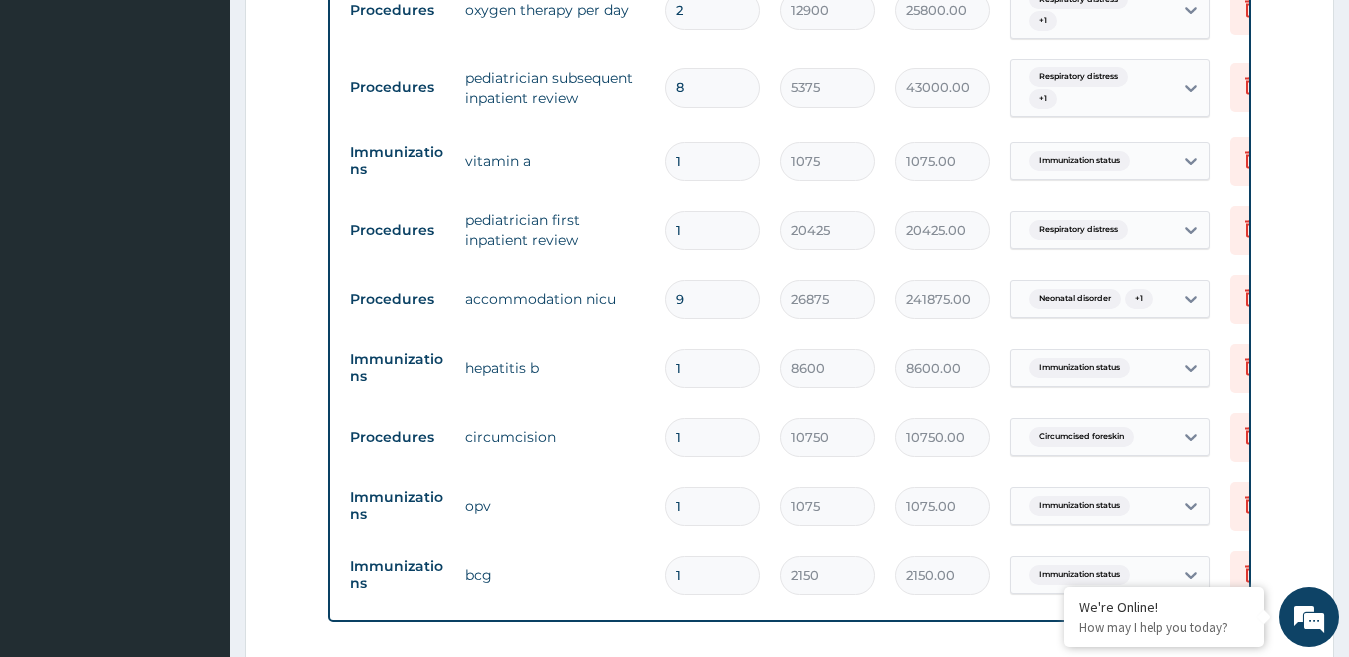scroll, scrollTop: 908, scrollLeft: 0, axis: vertical 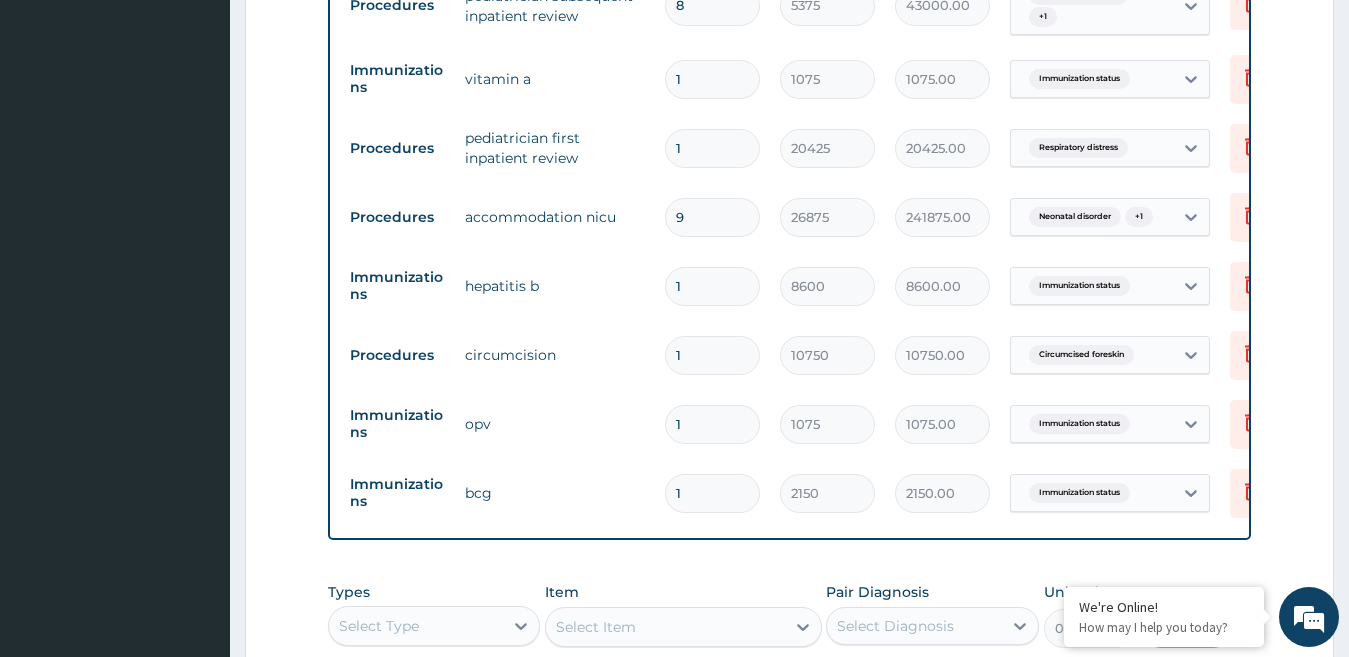 click on "9" at bounding box center (712, 217) 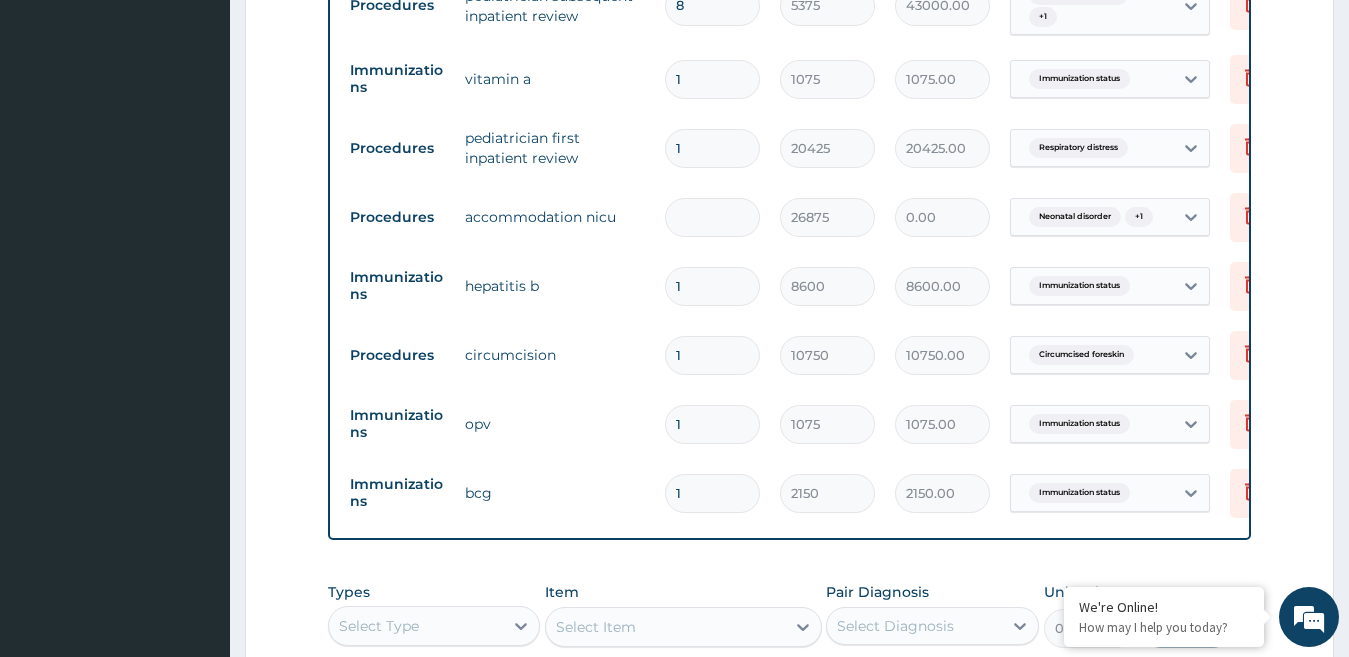 type on "0.00" 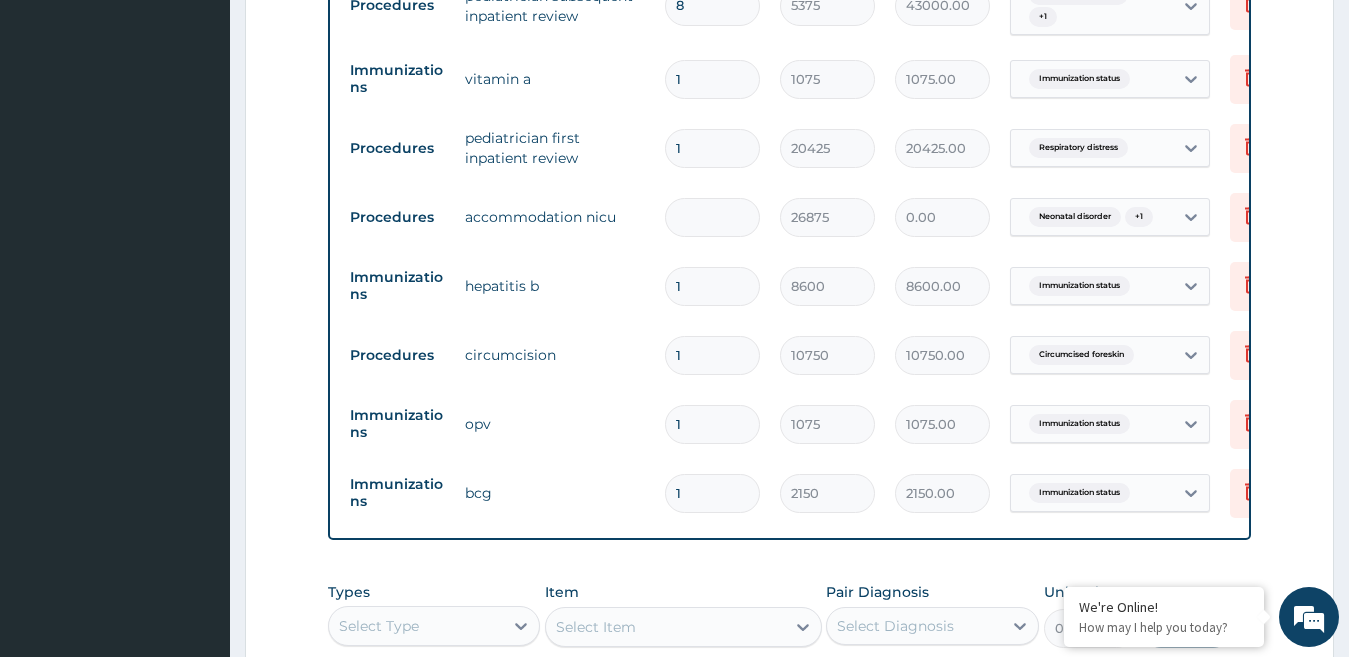 type on "1" 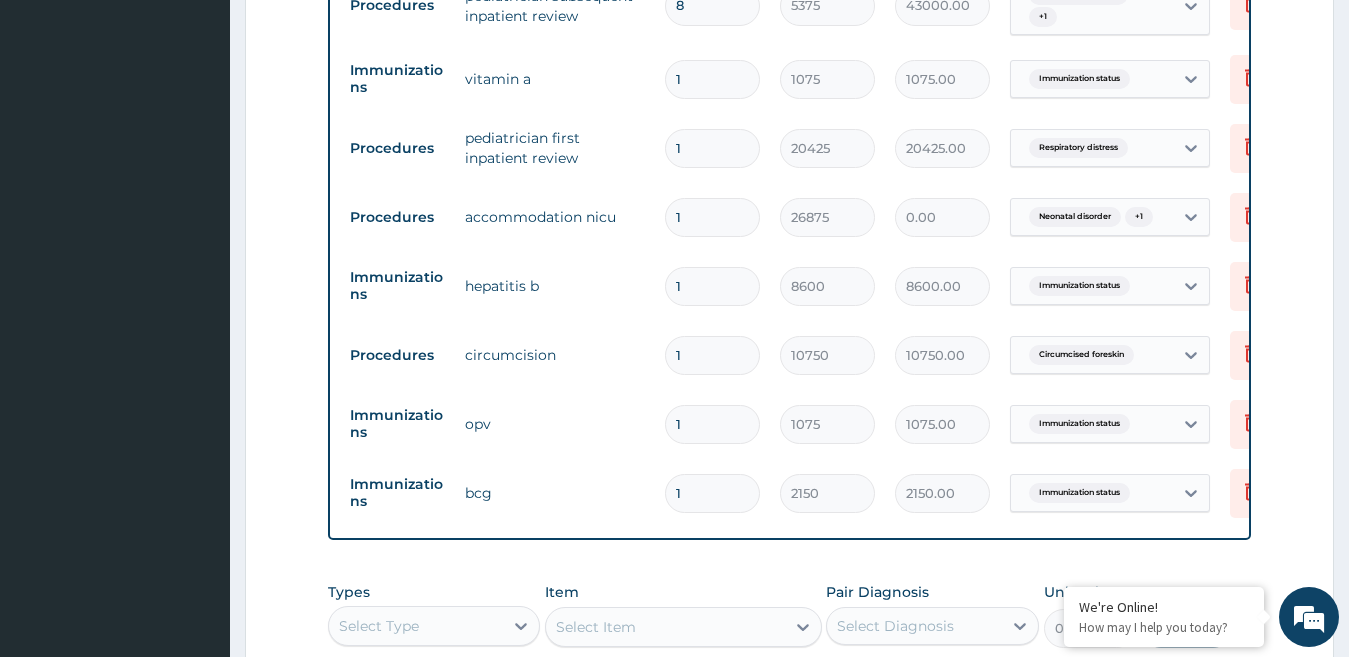 type on "26875.00" 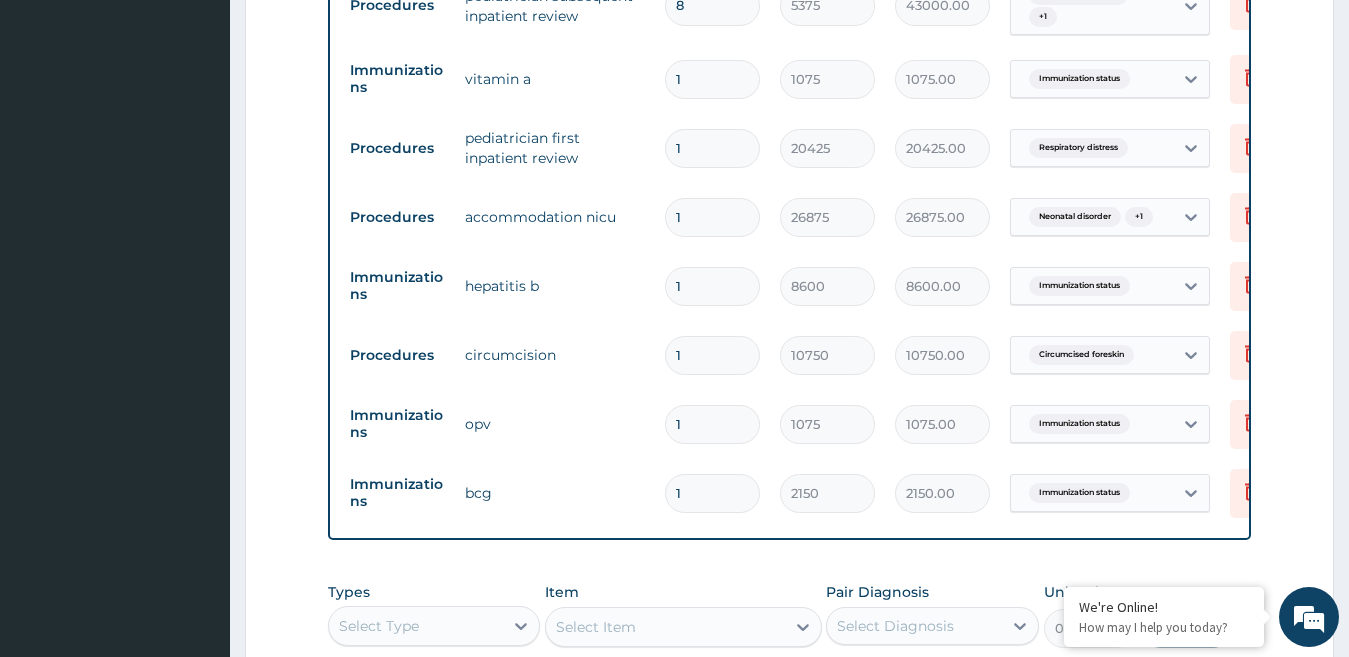 type on "1" 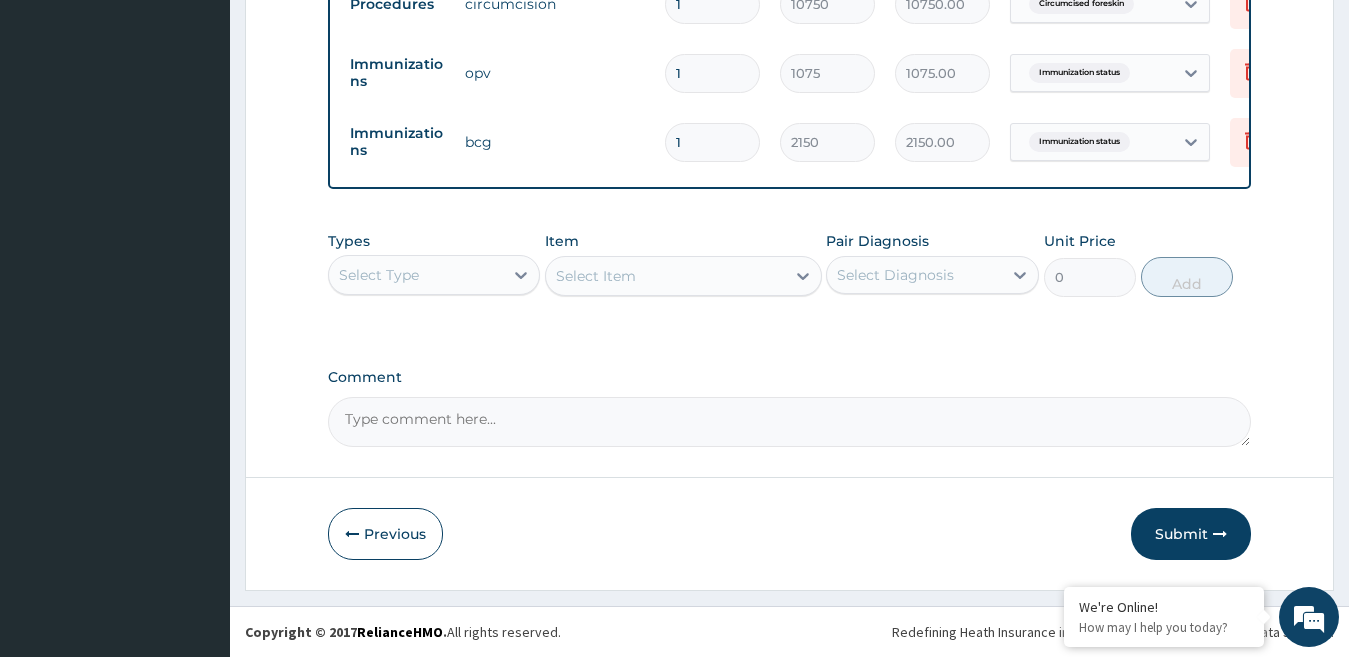 scroll, scrollTop: 1276, scrollLeft: 0, axis: vertical 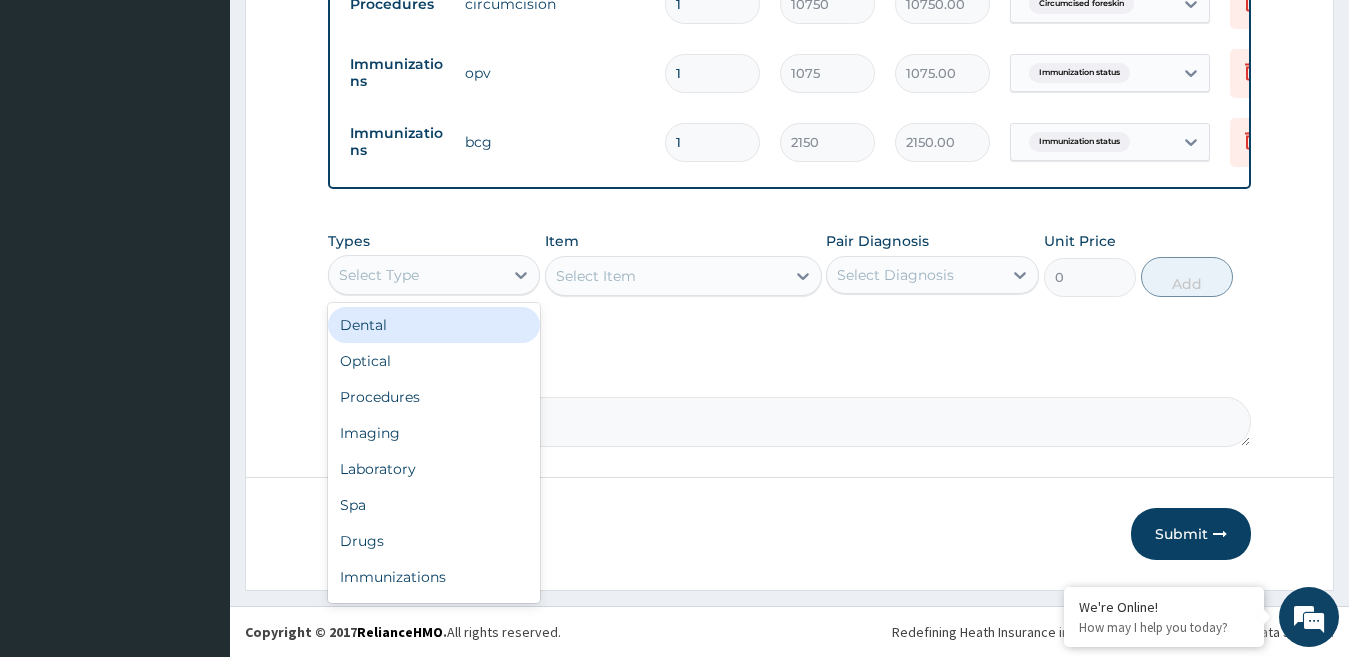 click on "Select Type" at bounding box center (416, 275) 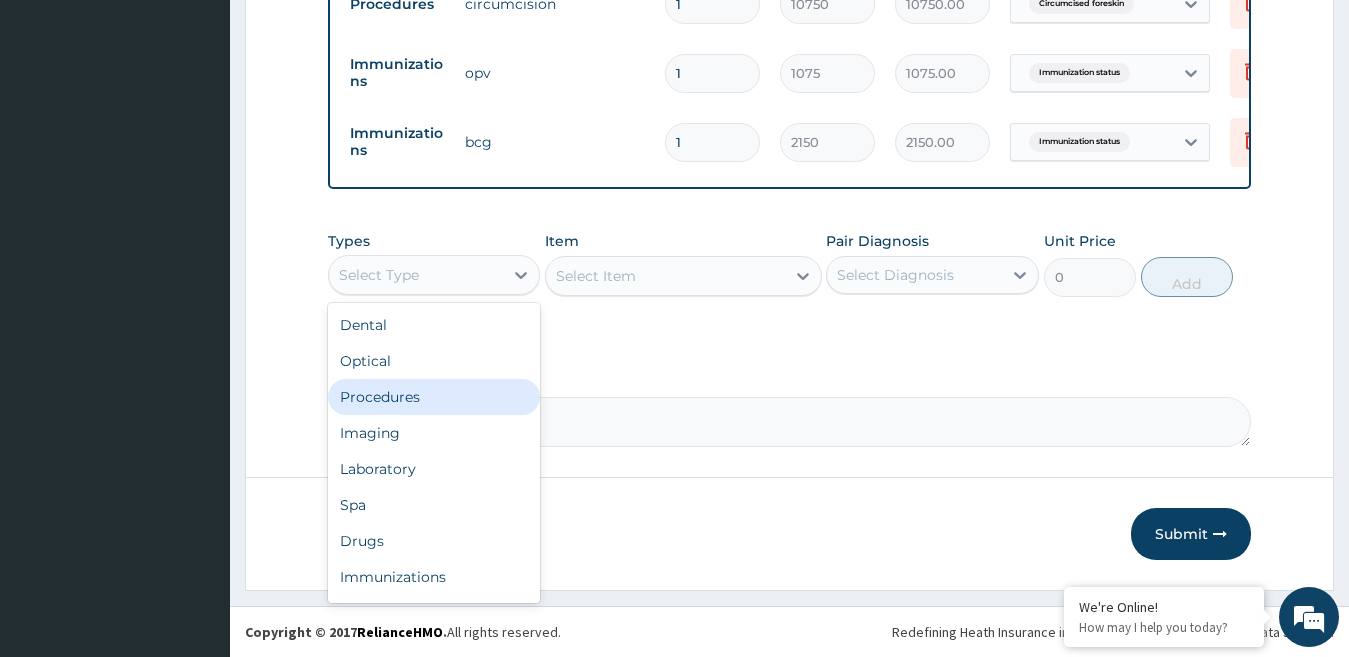 click on "Procedures" at bounding box center [434, 397] 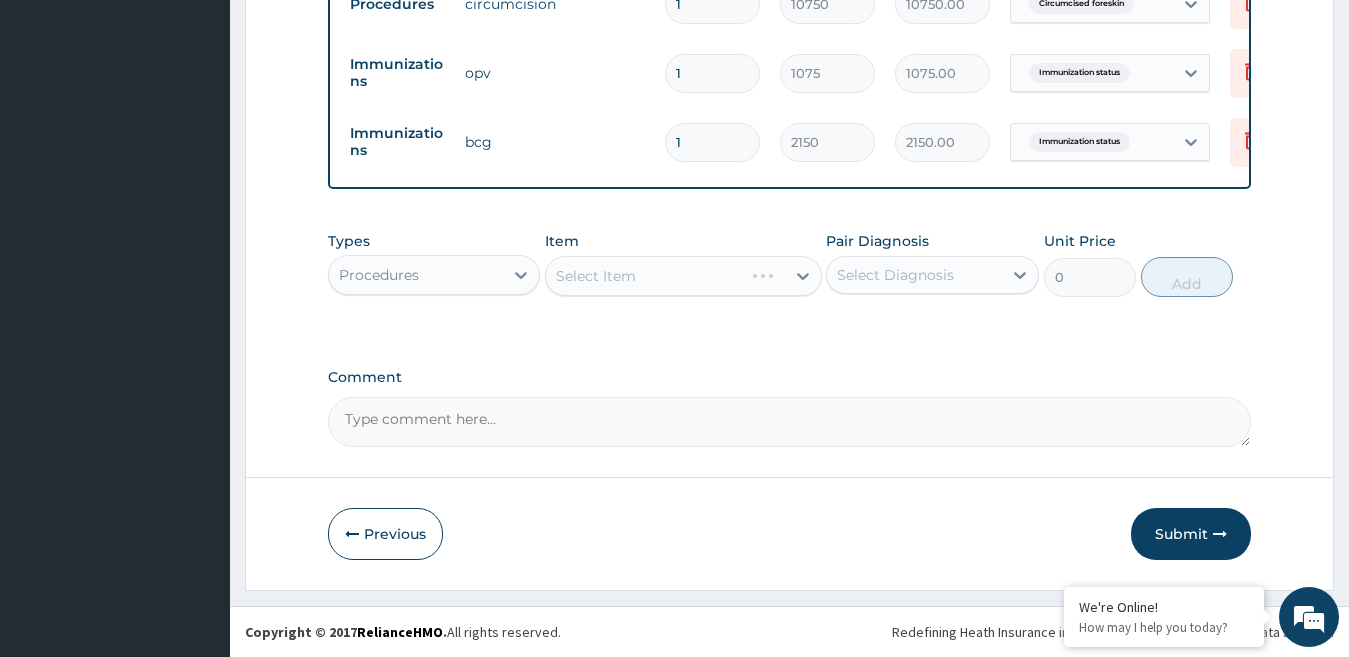 click on "Select Item" at bounding box center (683, 276) 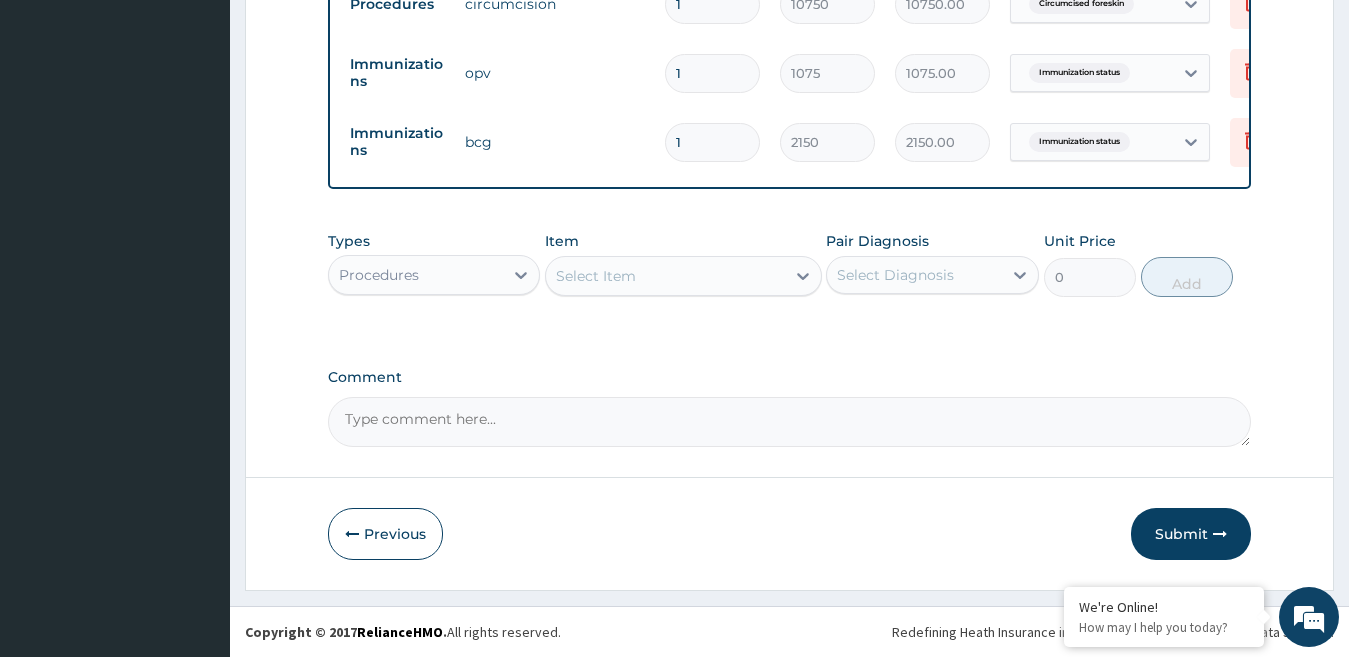 click on "Select Item" at bounding box center [596, 276] 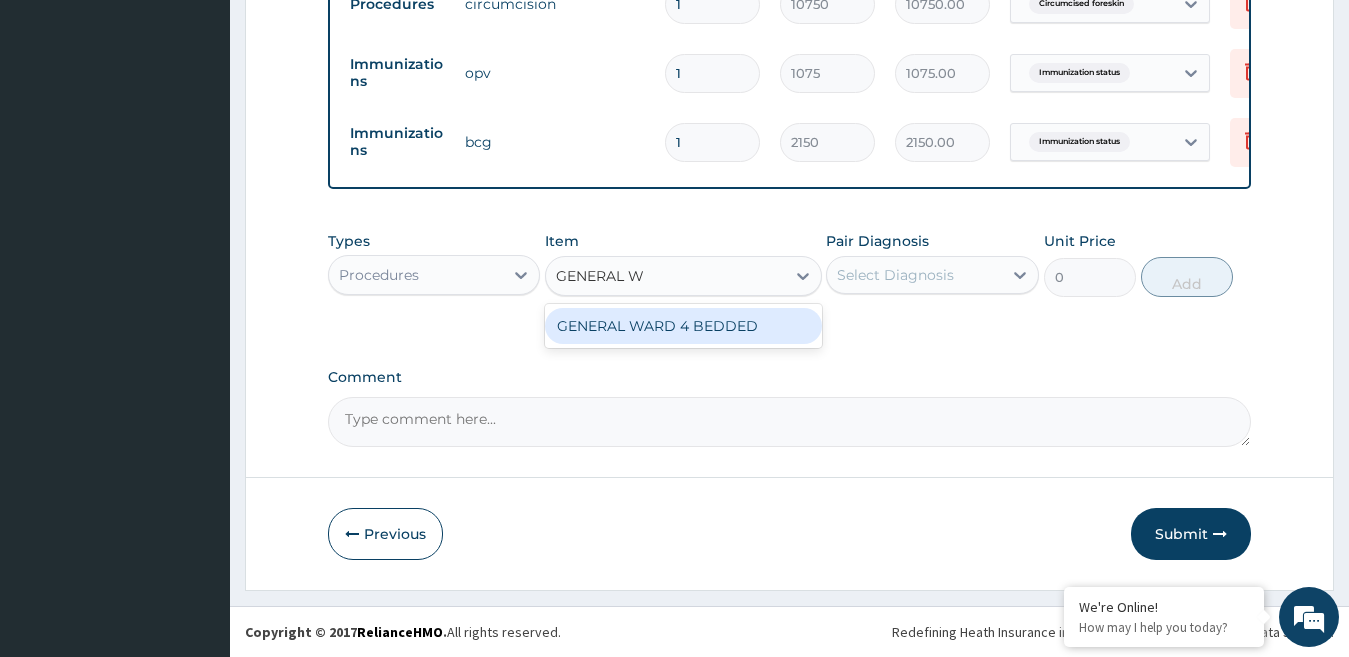 type on "GENERAL WA" 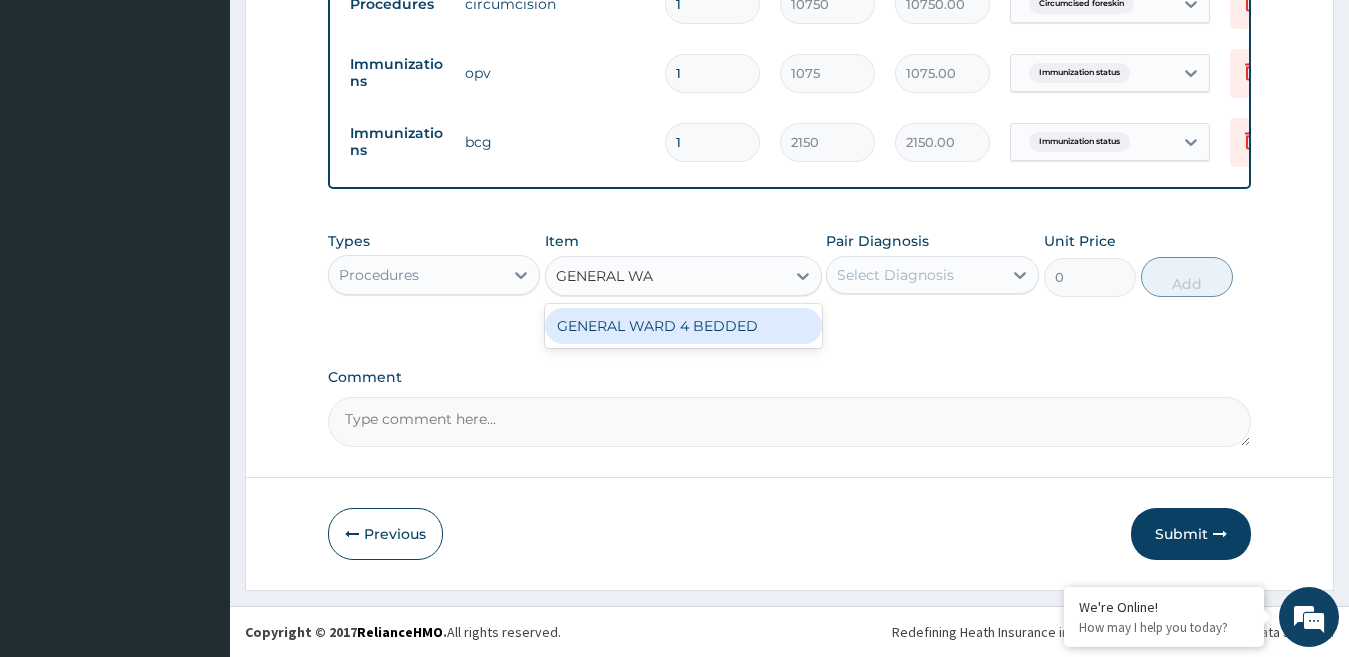 click on "GENERAL WARD 4 BEDDED" at bounding box center (683, 326) 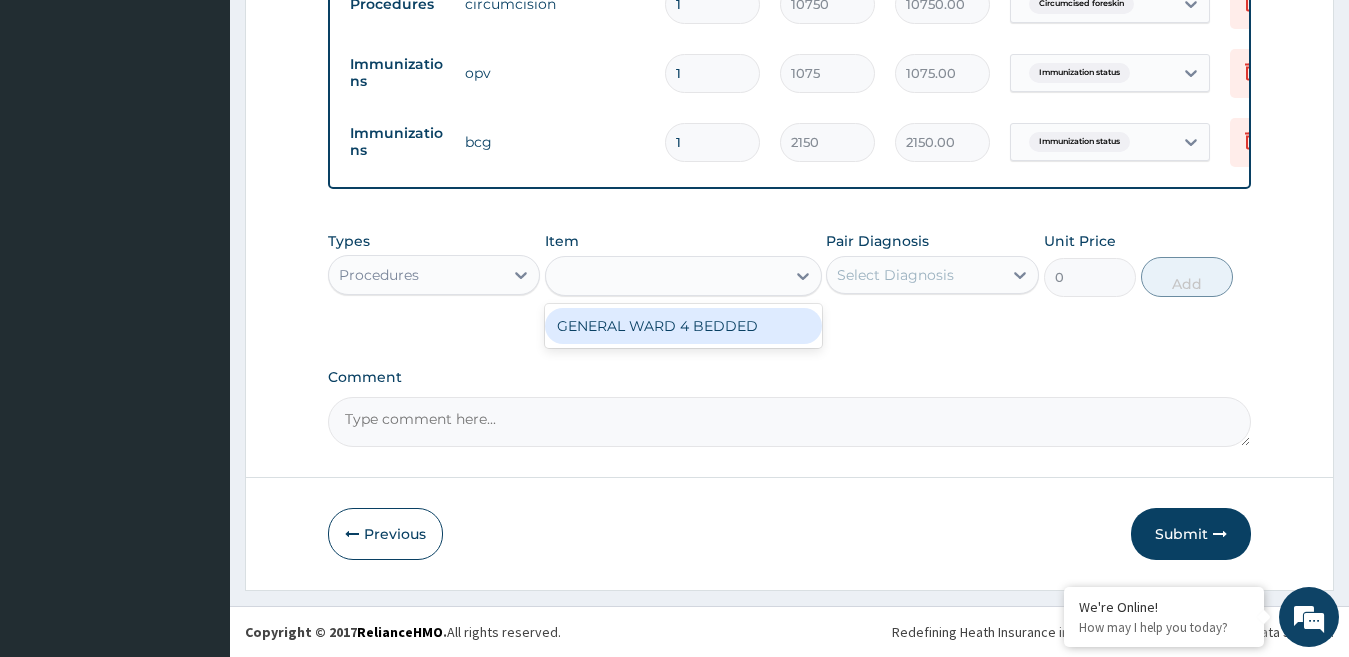type on "6987.5" 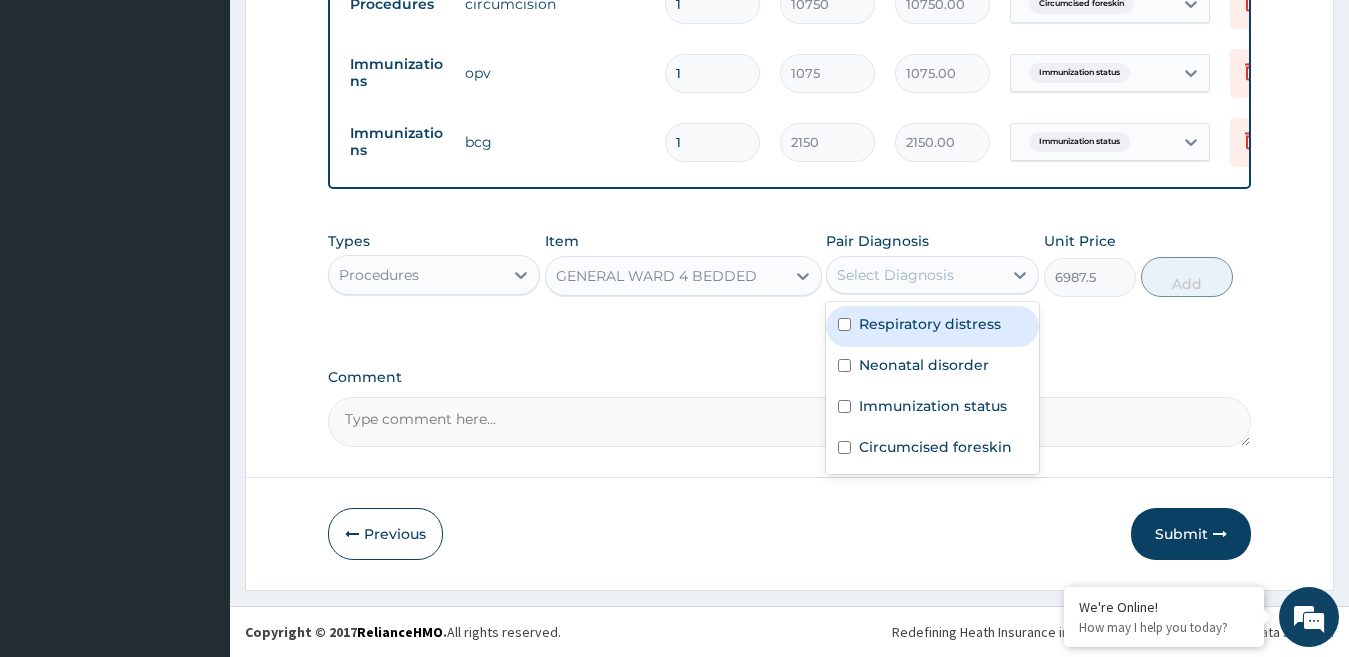 click on "Select Diagnosis" at bounding box center [895, 275] 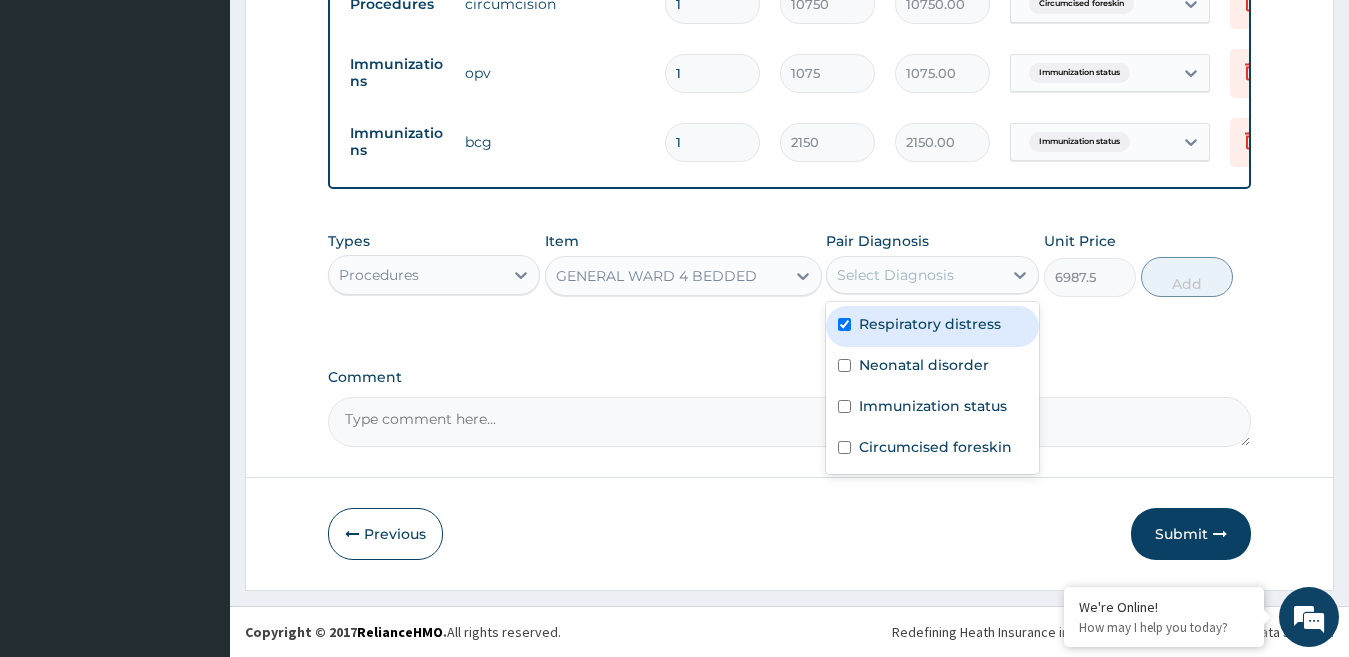 checkbox on "true" 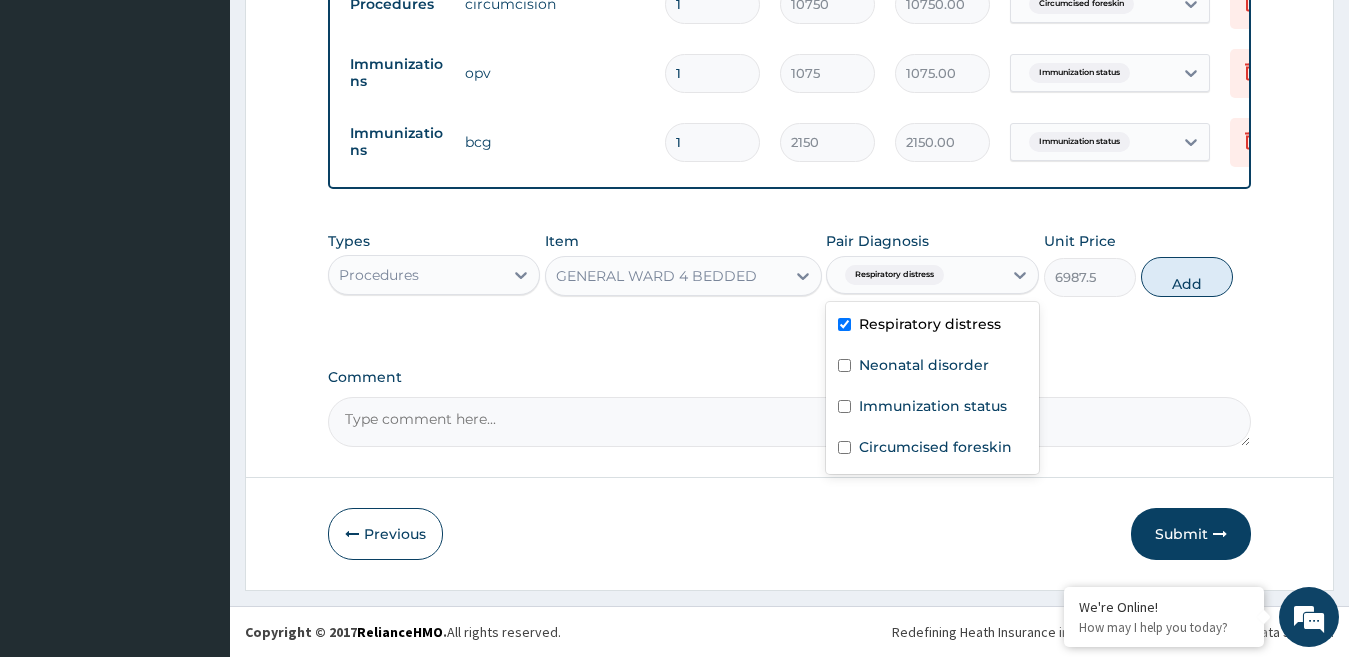 click at bounding box center [952, 275] 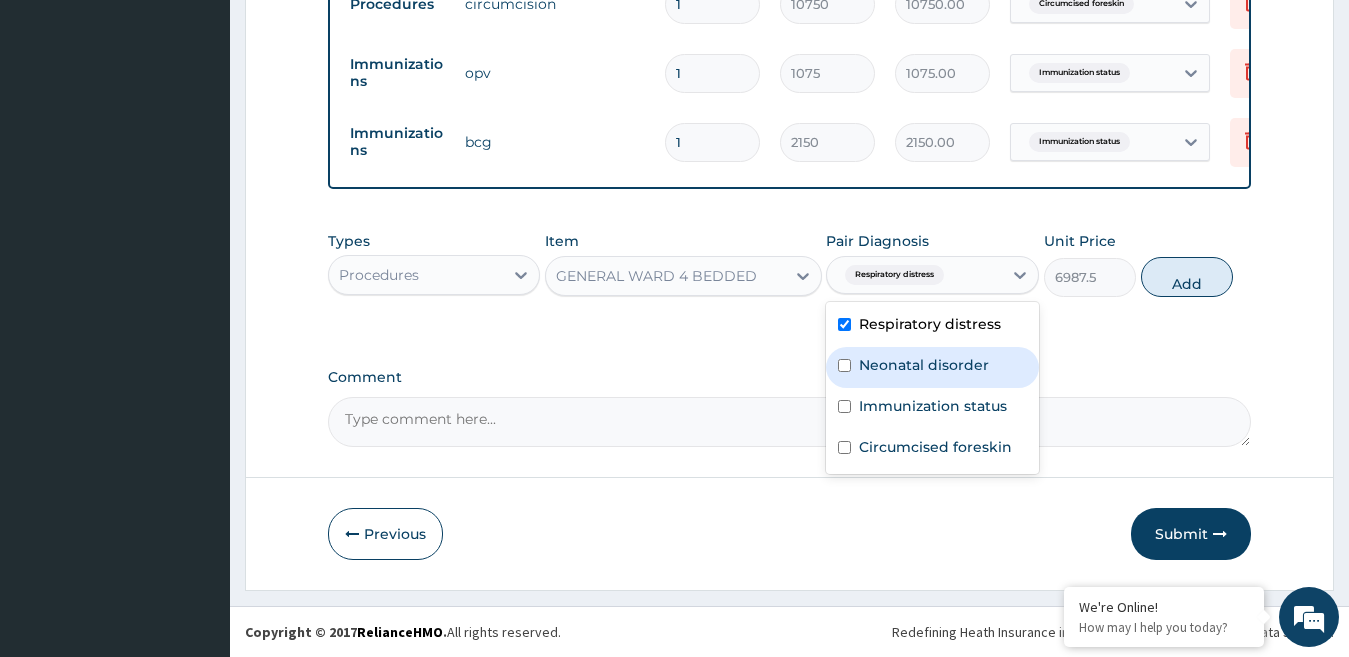 click on "Neonatal disorder" at bounding box center (932, 367) 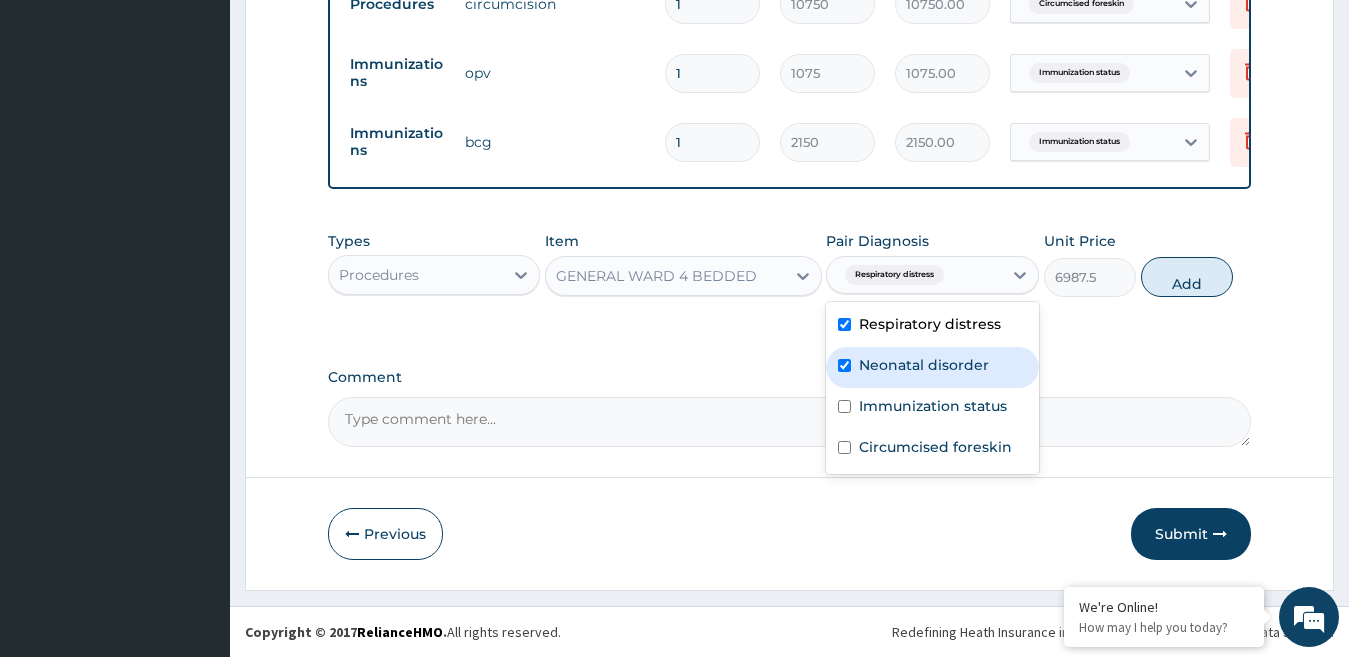 checkbox on "true" 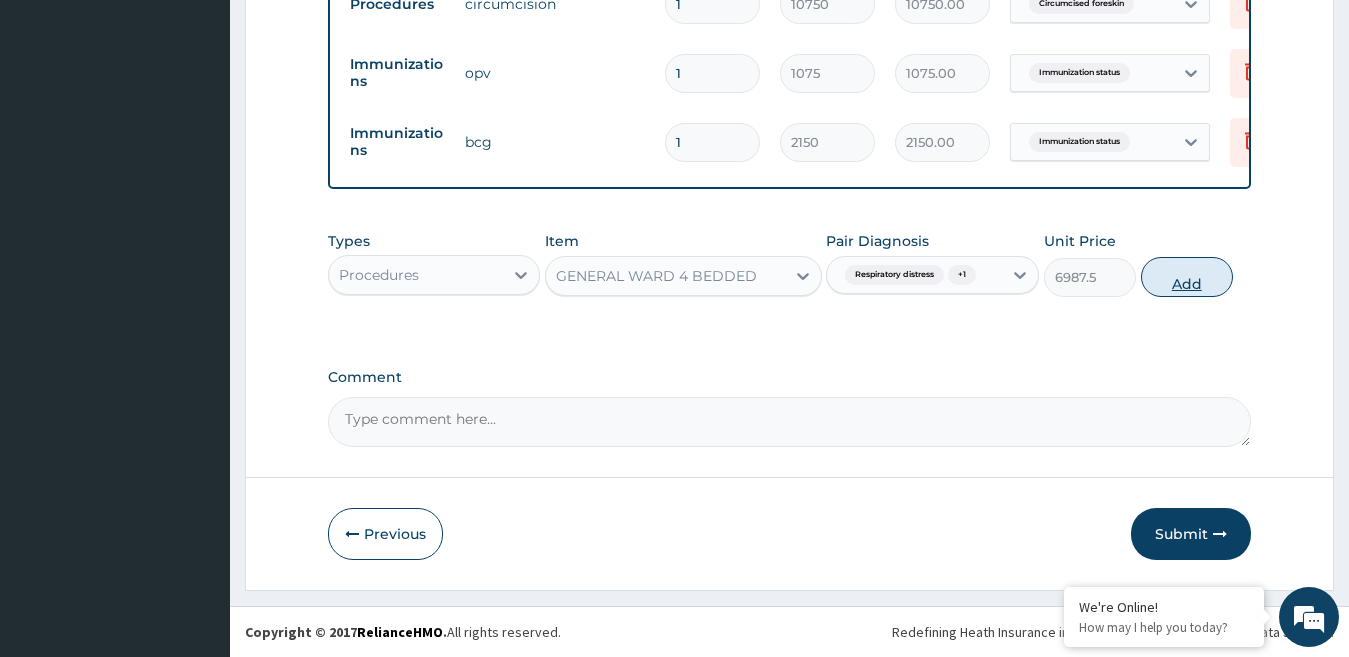 click on "Add" at bounding box center [1187, 277] 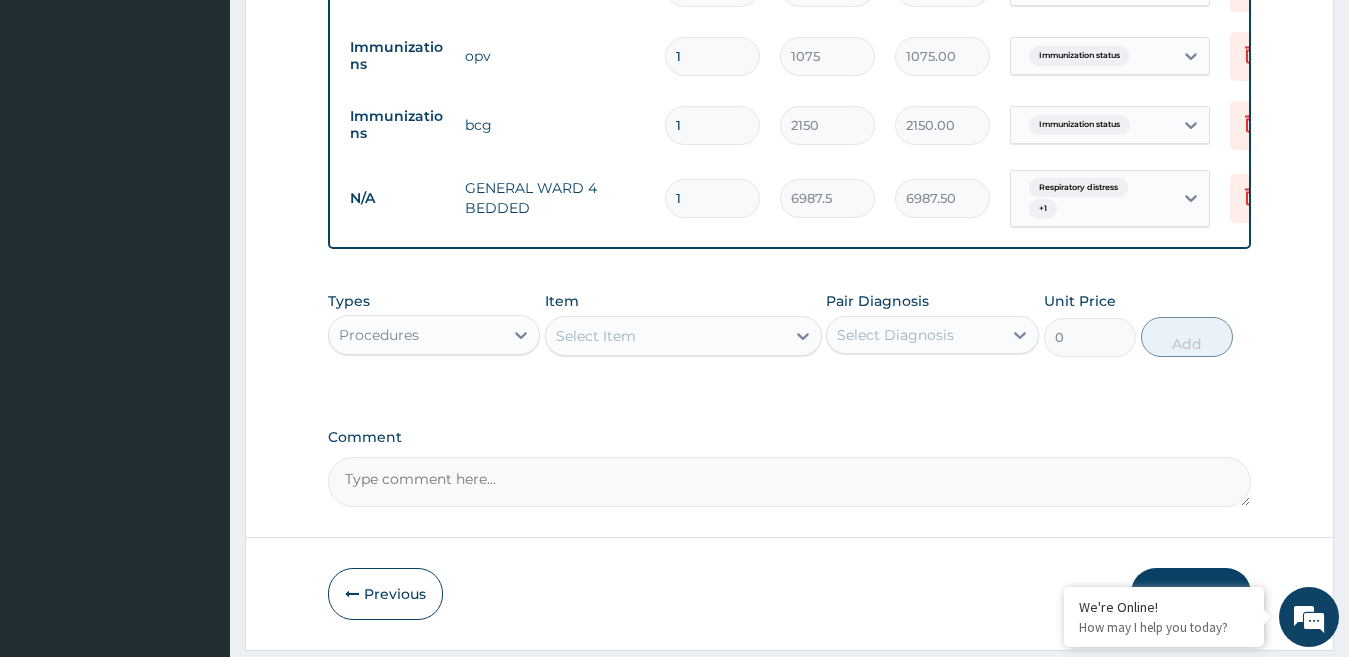 type 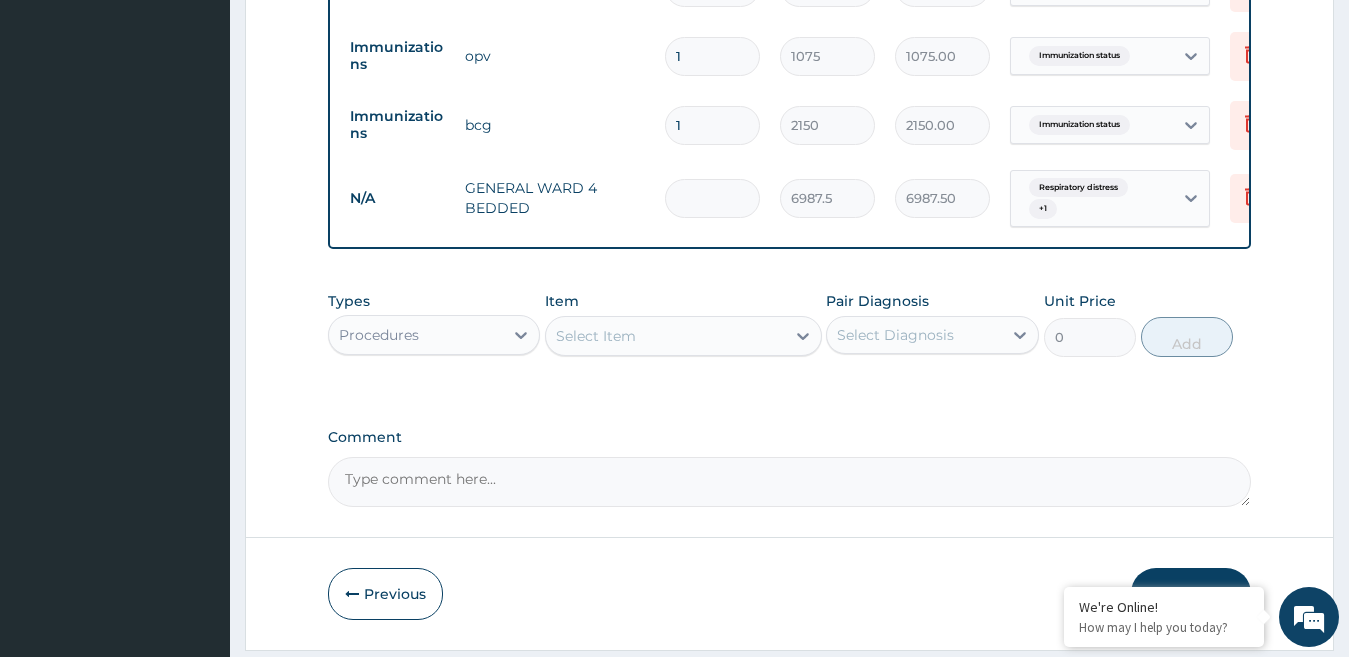 type on "0.00" 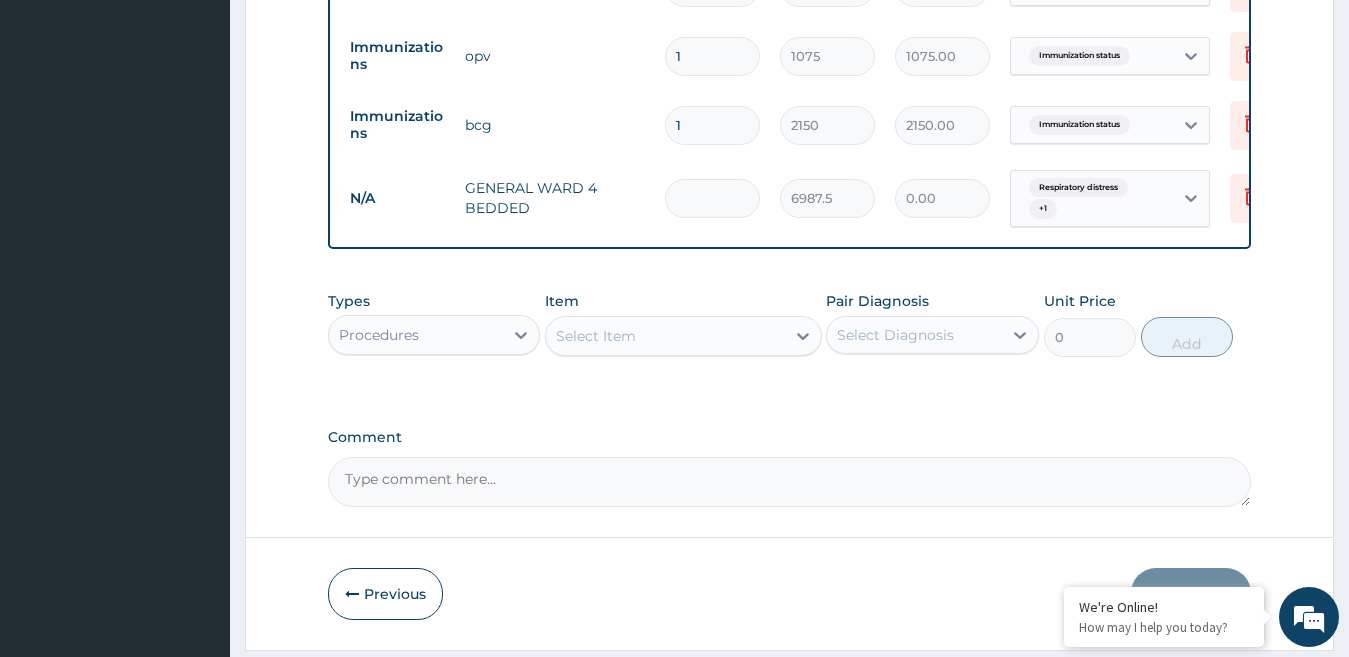 type on "8" 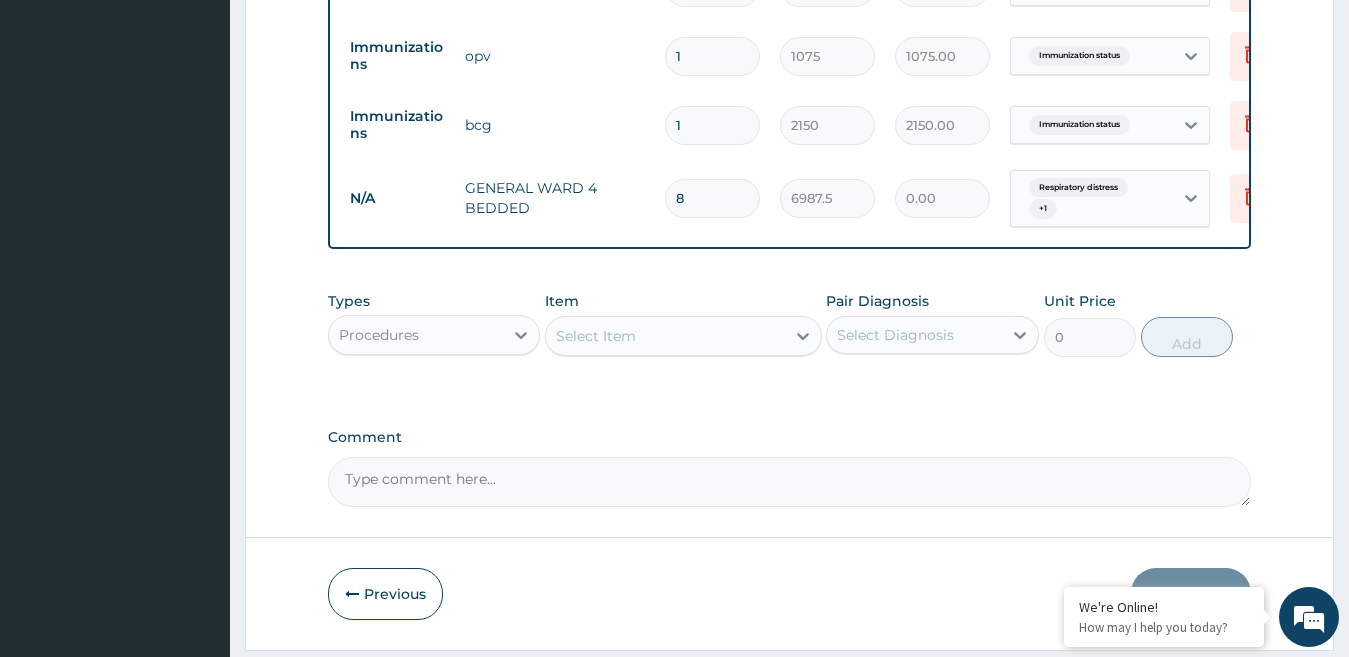 type on "55900.00" 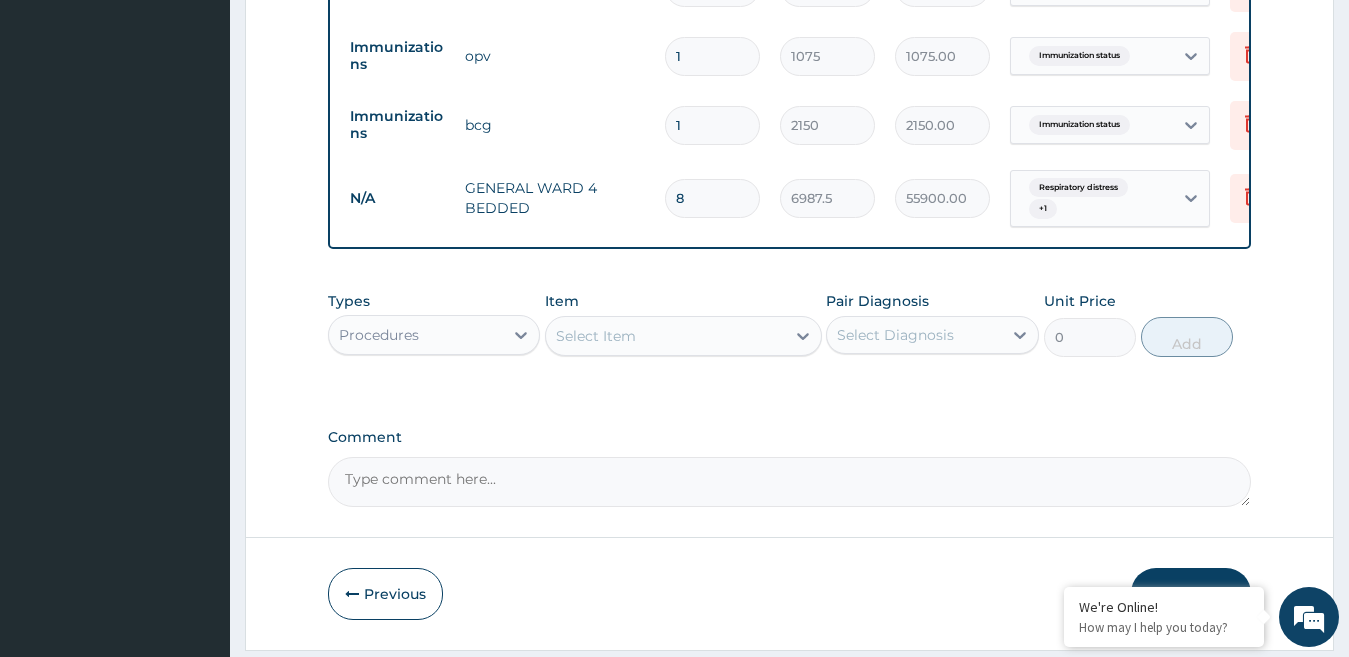 type on "8" 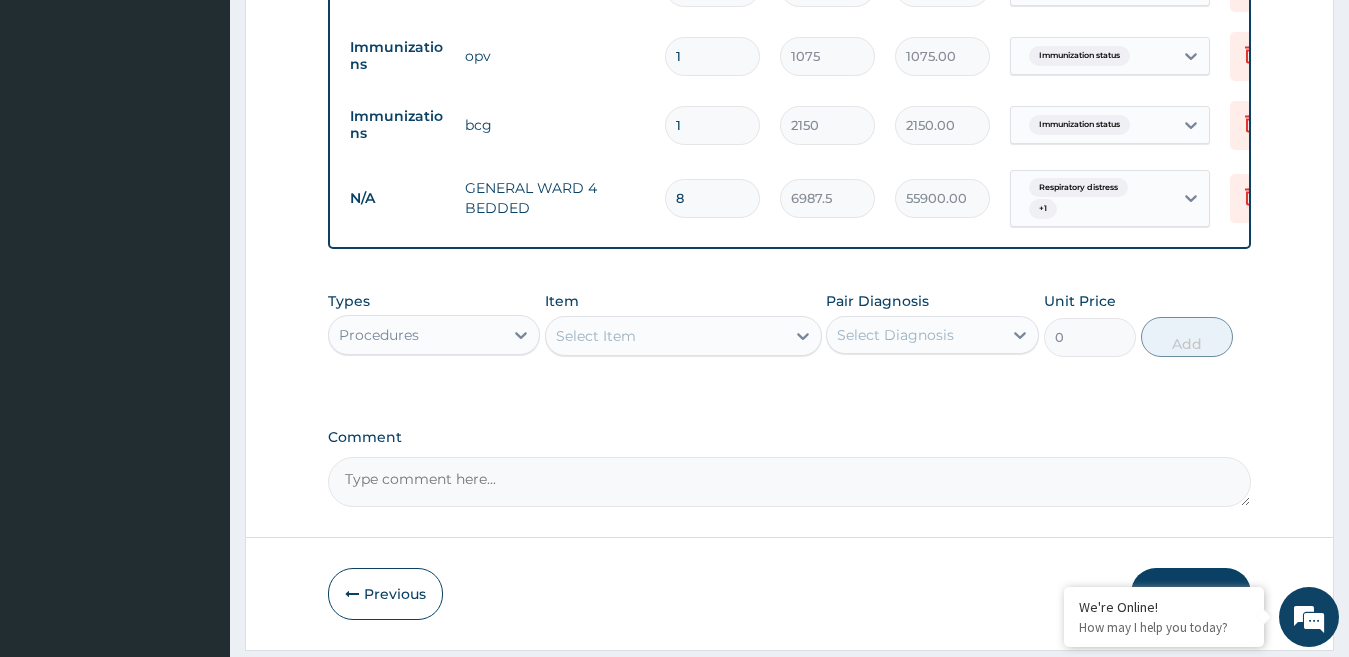 click on "Types Procedures Item Select Item Pair Diagnosis Select Diagnosis Unit Price 0 Add" at bounding box center (790, 324) 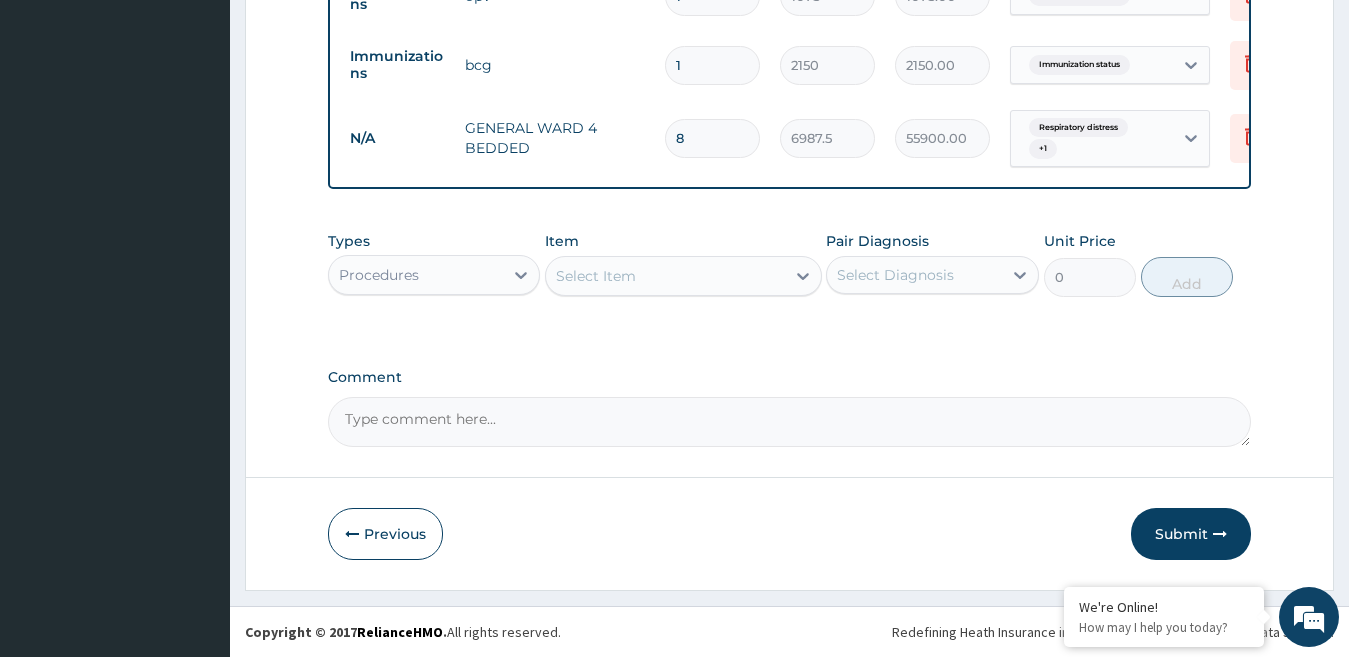 scroll, scrollTop: 1353, scrollLeft: 0, axis: vertical 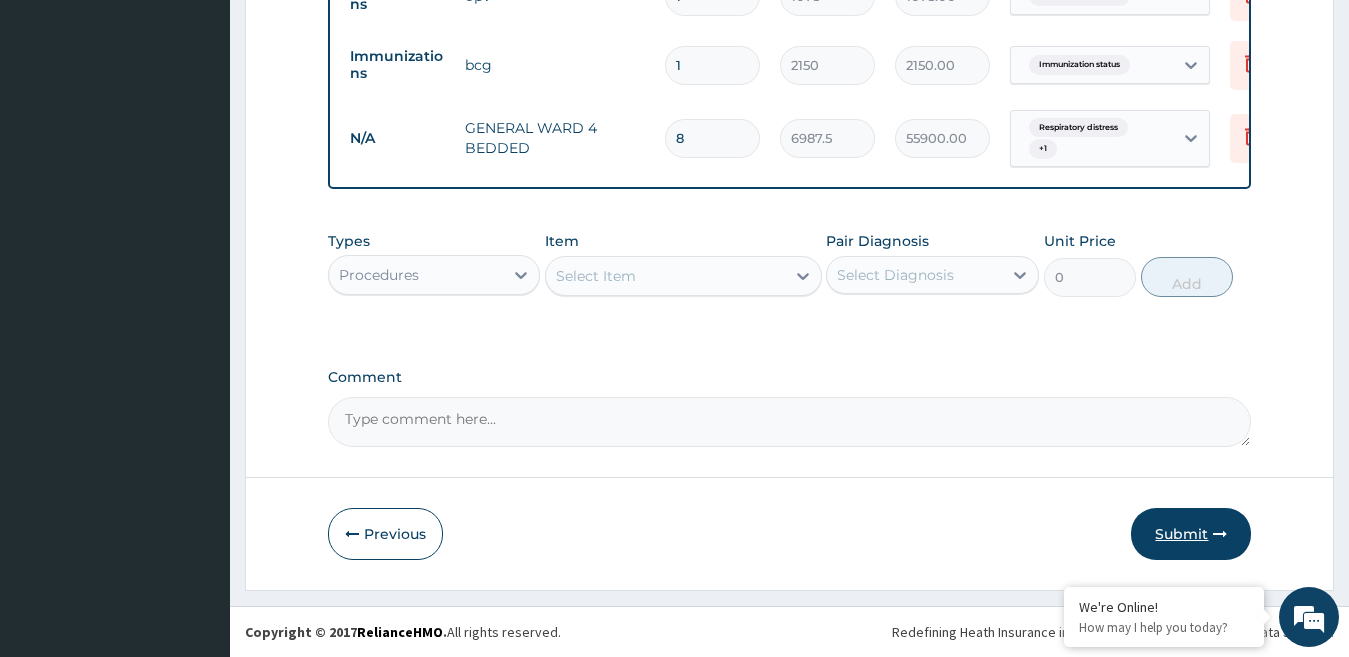 click on "Submit" at bounding box center [1191, 534] 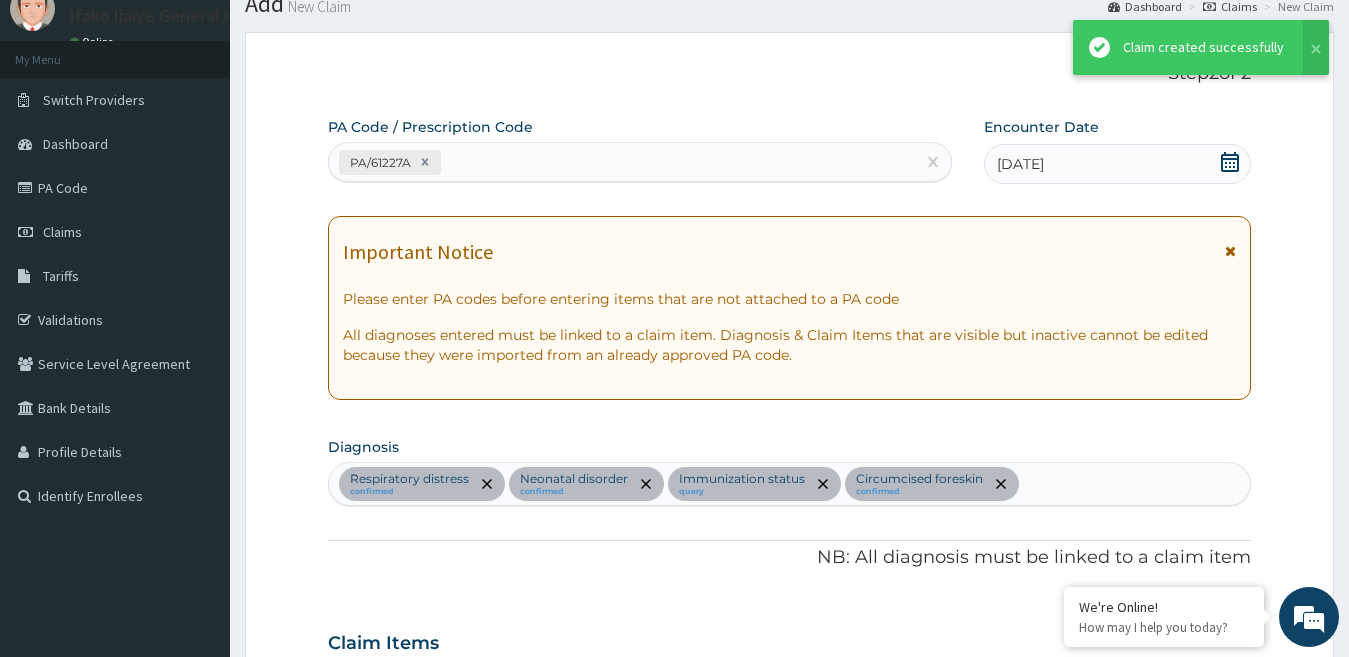 scroll, scrollTop: 1353, scrollLeft: 0, axis: vertical 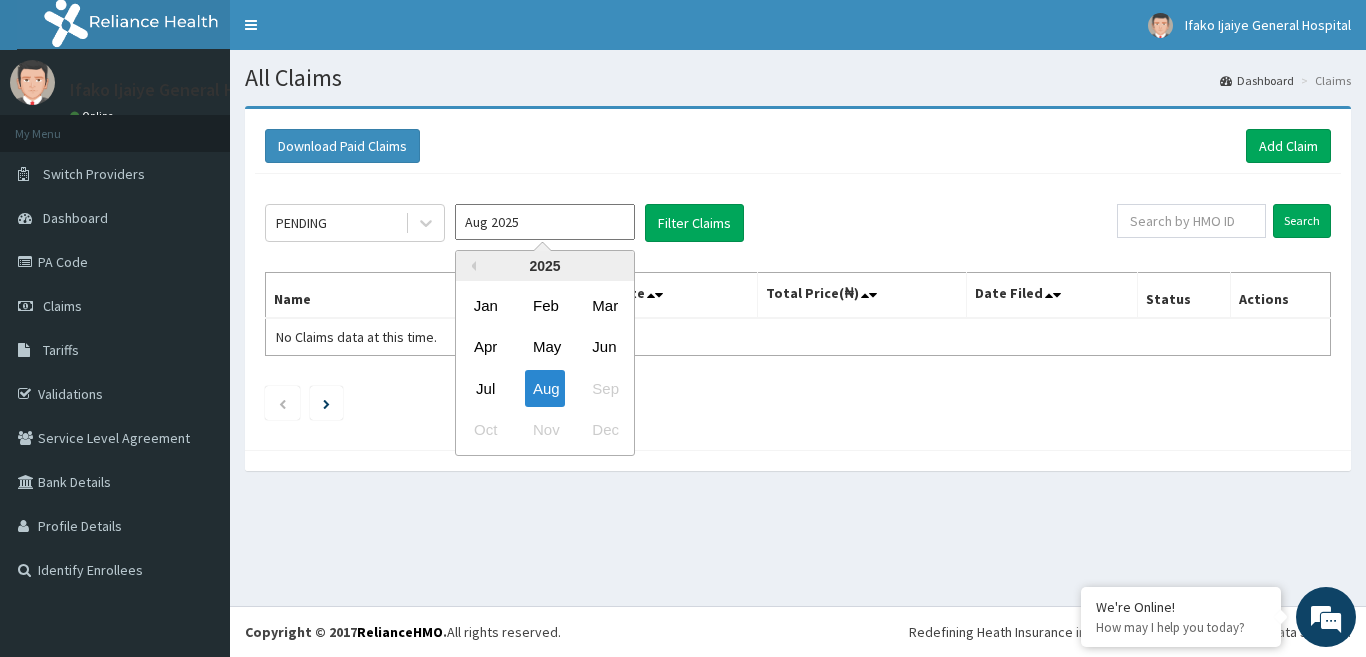 click on "Aug 2025" at bounding box center (545, 222) 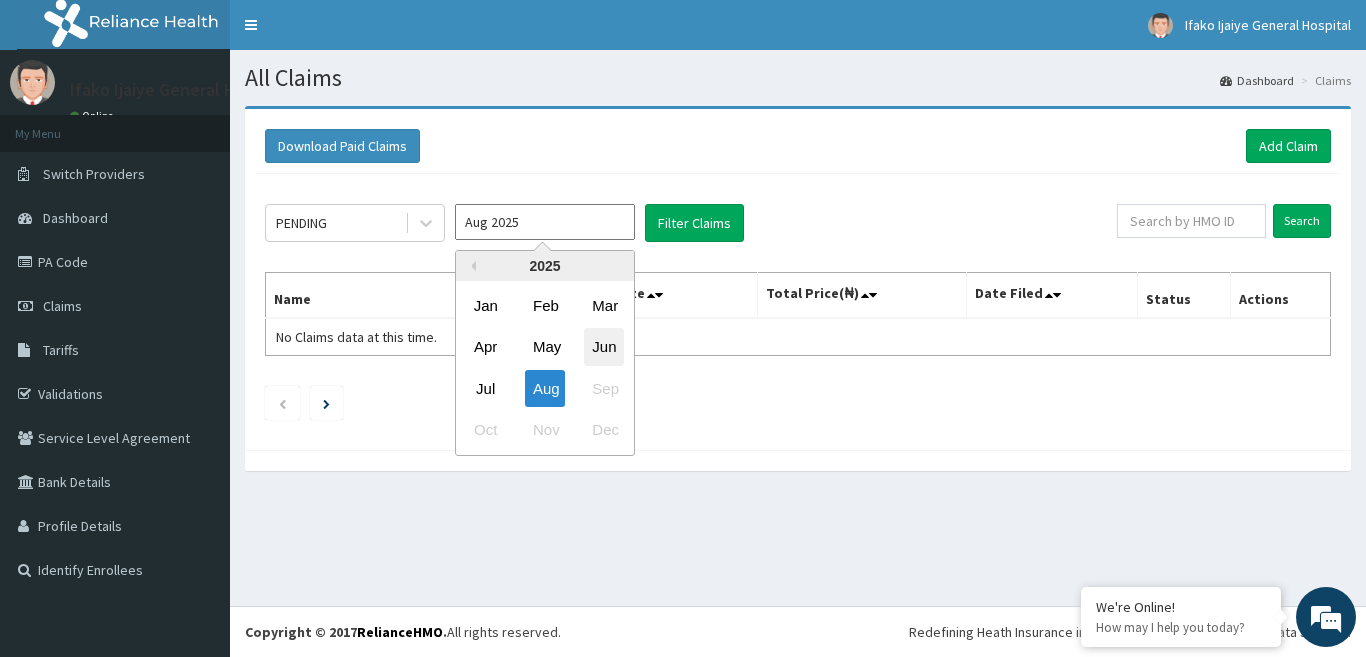 click on "Jun" at bounding box center [604, 347] 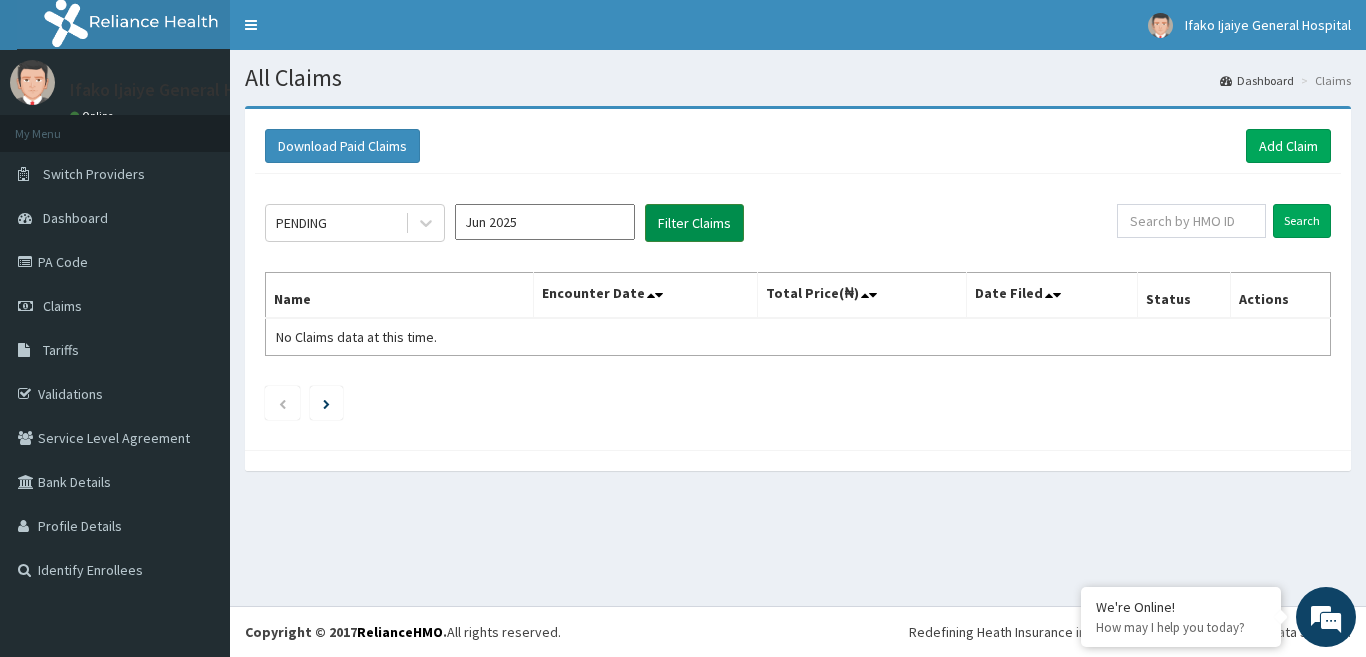 click on "Filter Claims" at bounding box center [694, 223] 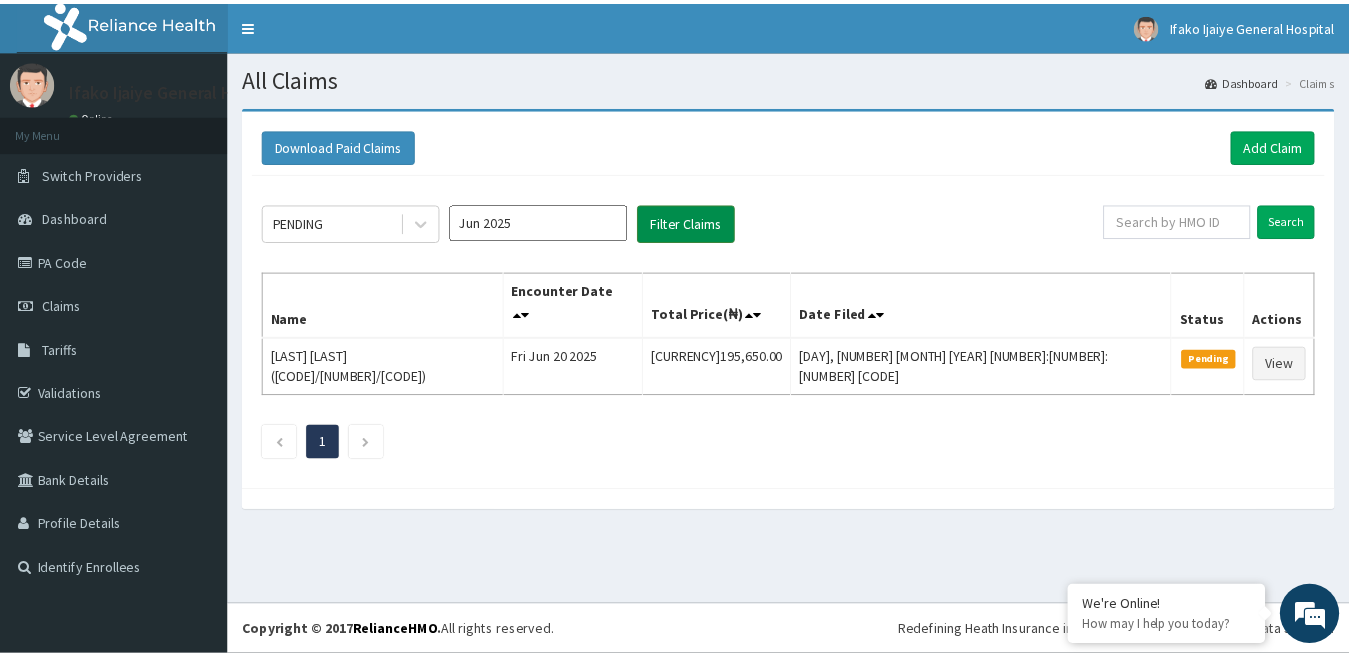 scroll, scrollTop: 0, scrollLeft: 0, axis: both 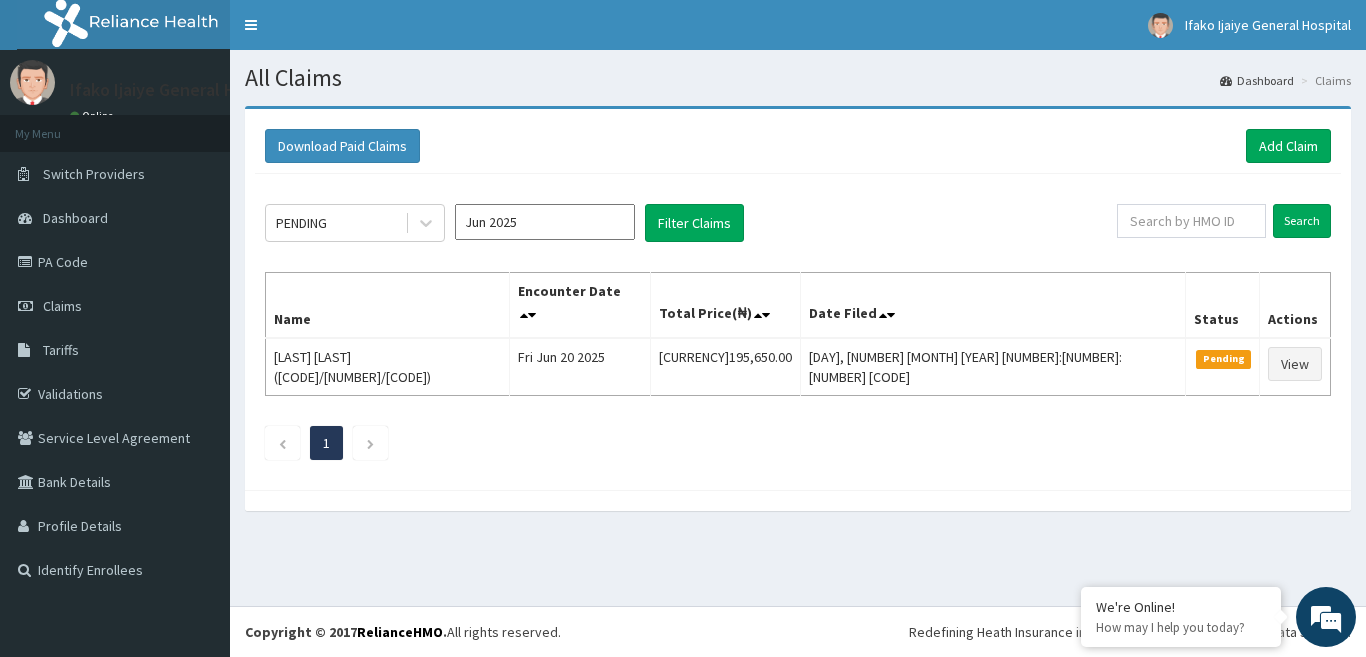 click on "Toggle navigation
[HOSPITAL_NAME] [HOSPITAL_NAME] - [HOSPITAL_NAME]@[DOMAIN] Member since [MONTH] [NUMBER], [YEAR] at [NUMBER]:[NUMBER]:[NUMBER] [CODE]   Profile Sign out" at bounding box center [798, 25] 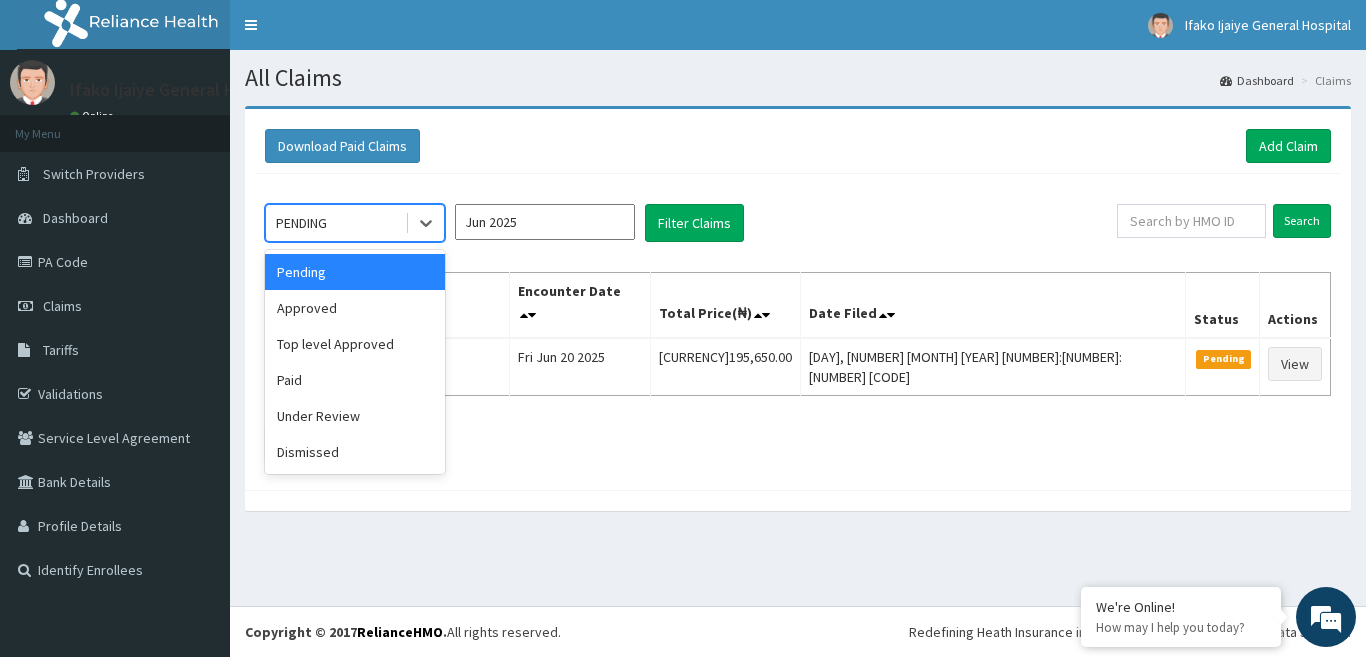 click on "PENDING" at bounding box center [335, 223] 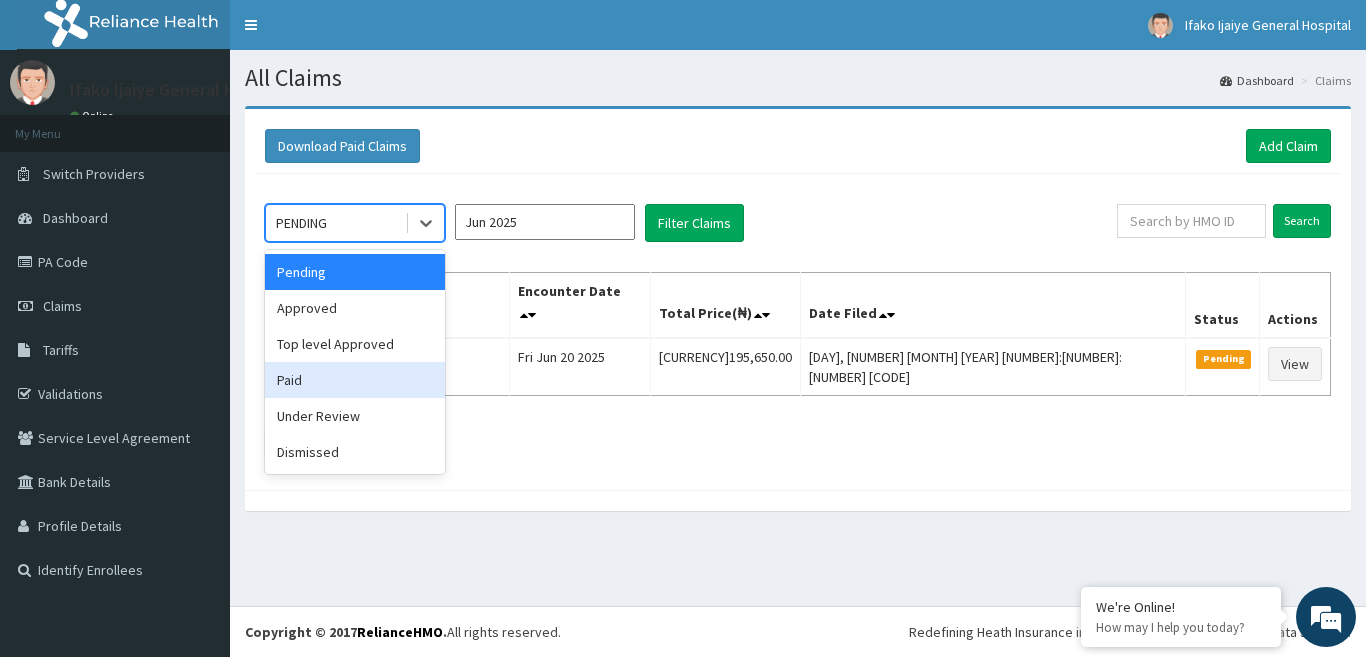 click on "Paid" at bounding box center (355, 380) 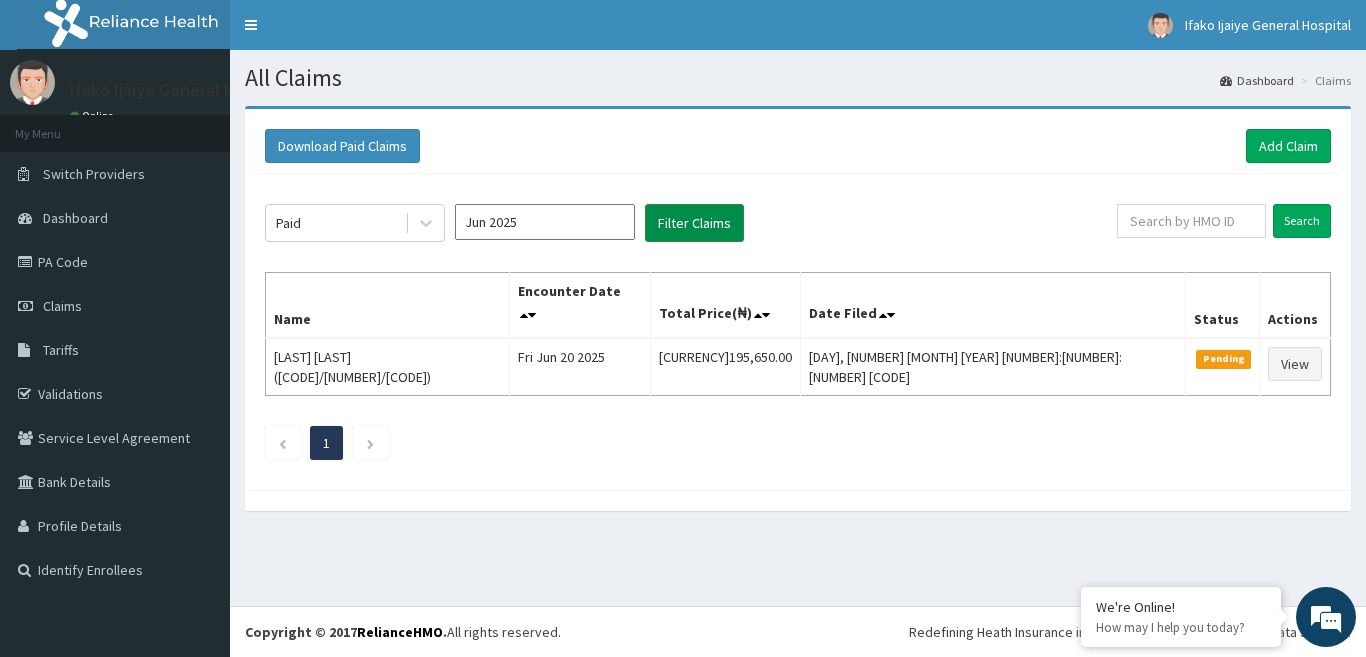 click on "Filter Claims" at bounding box center [694, 223] 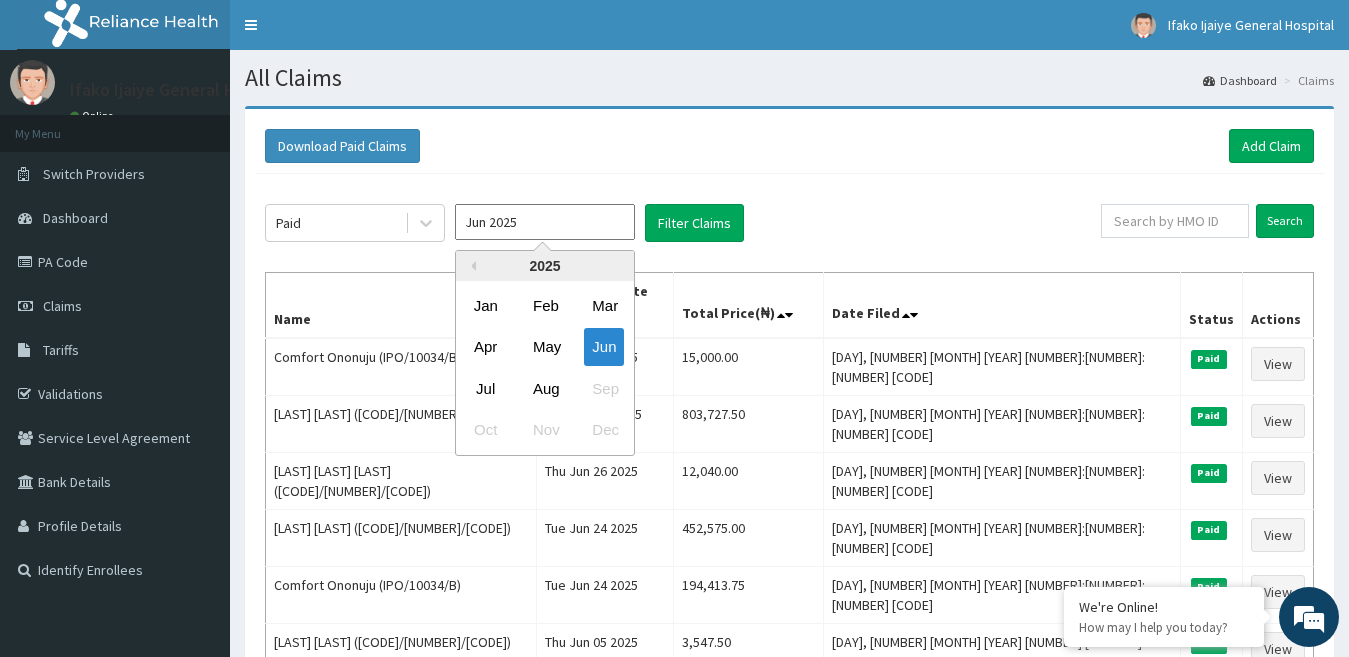 click on "Jun 2025" at bounding box center (545, 222) 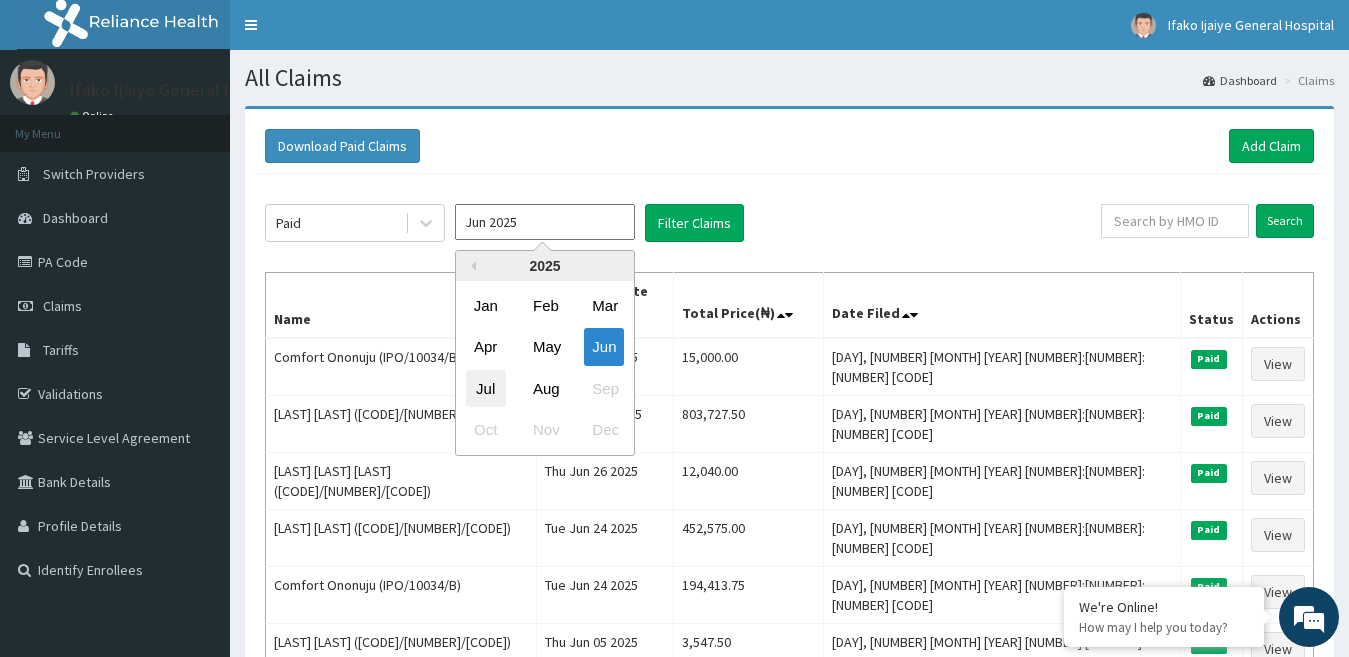 click on "Jul" at bounding box center [486, 388] 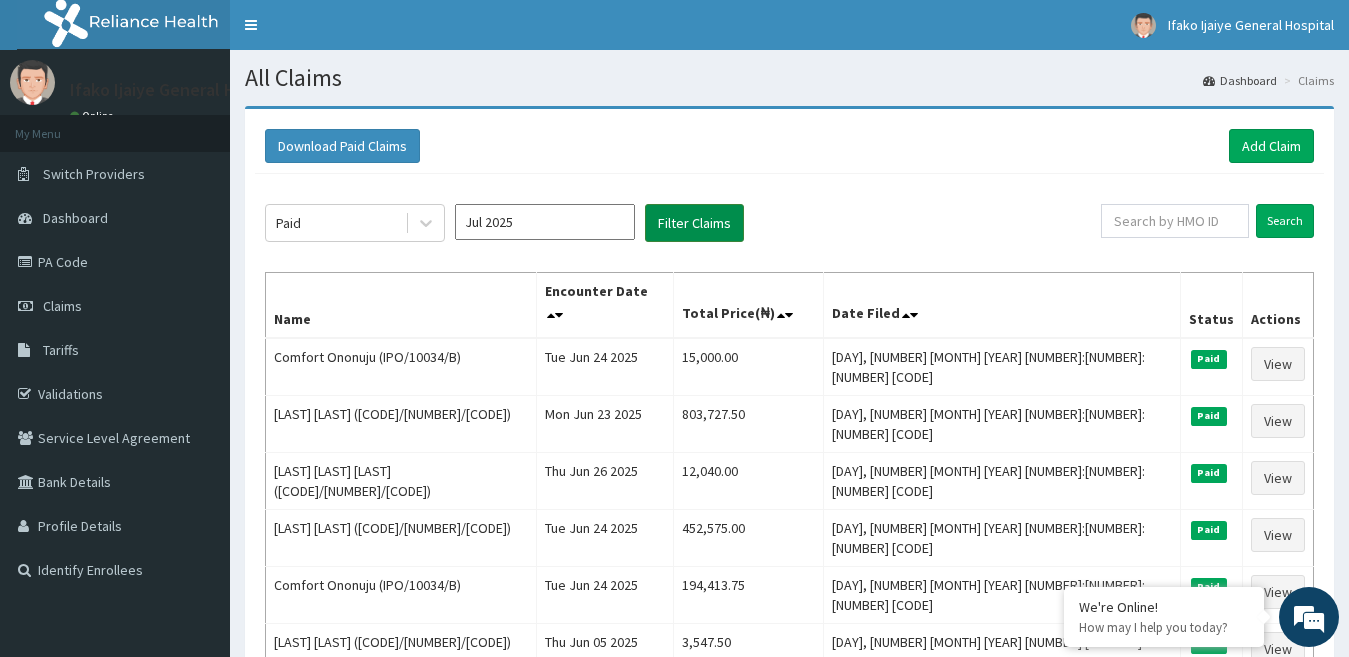 click on "Filter Claims" at bounding box center [694, 223] 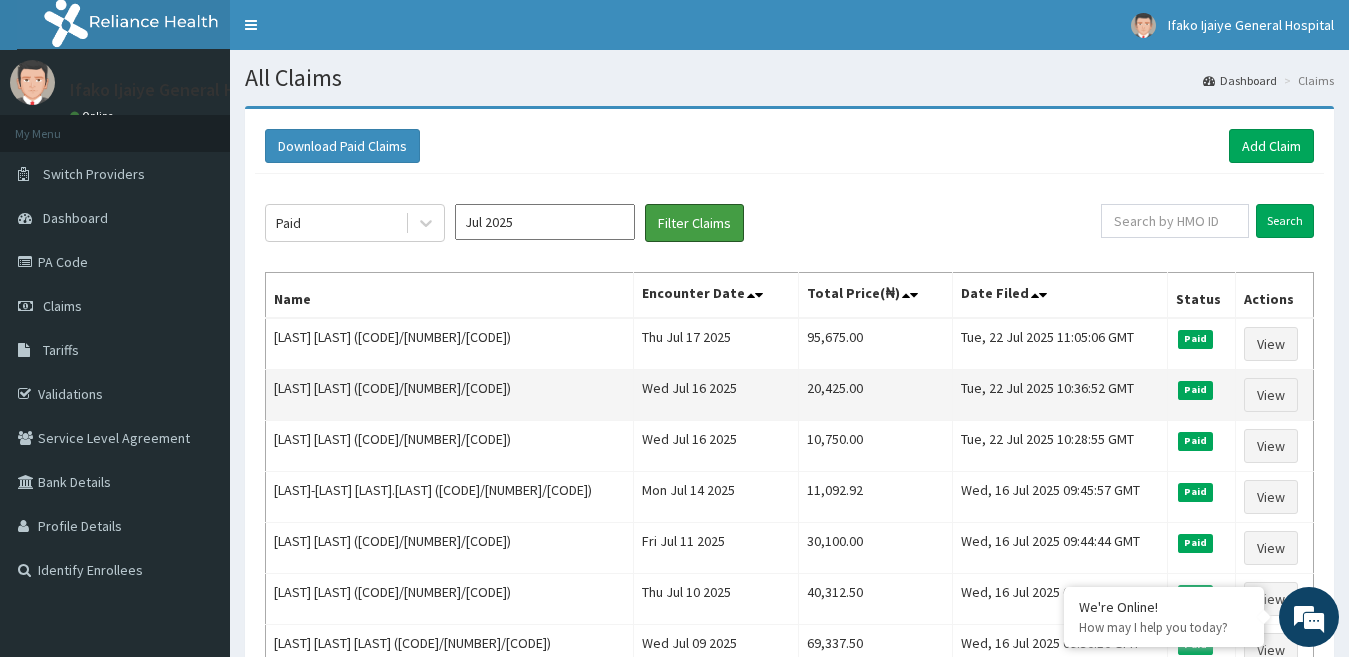 type 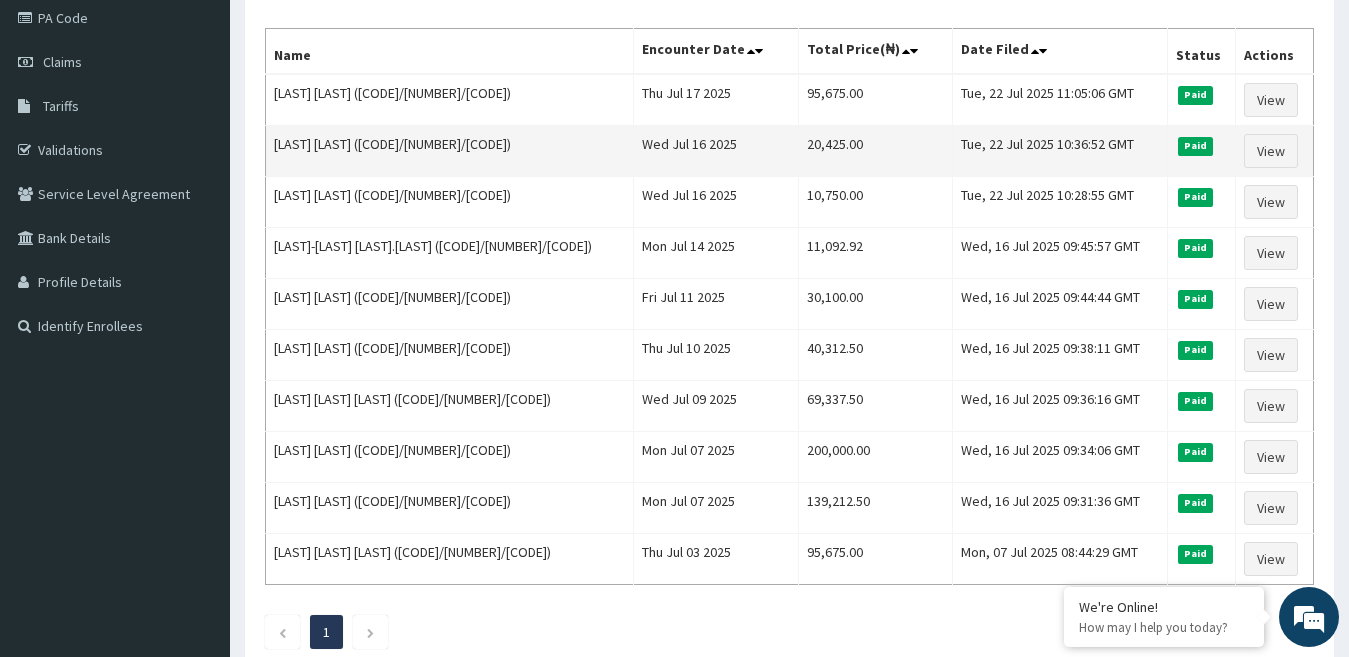scroll, scrollTop: 246, scrollLeft: 0, axis: vertical 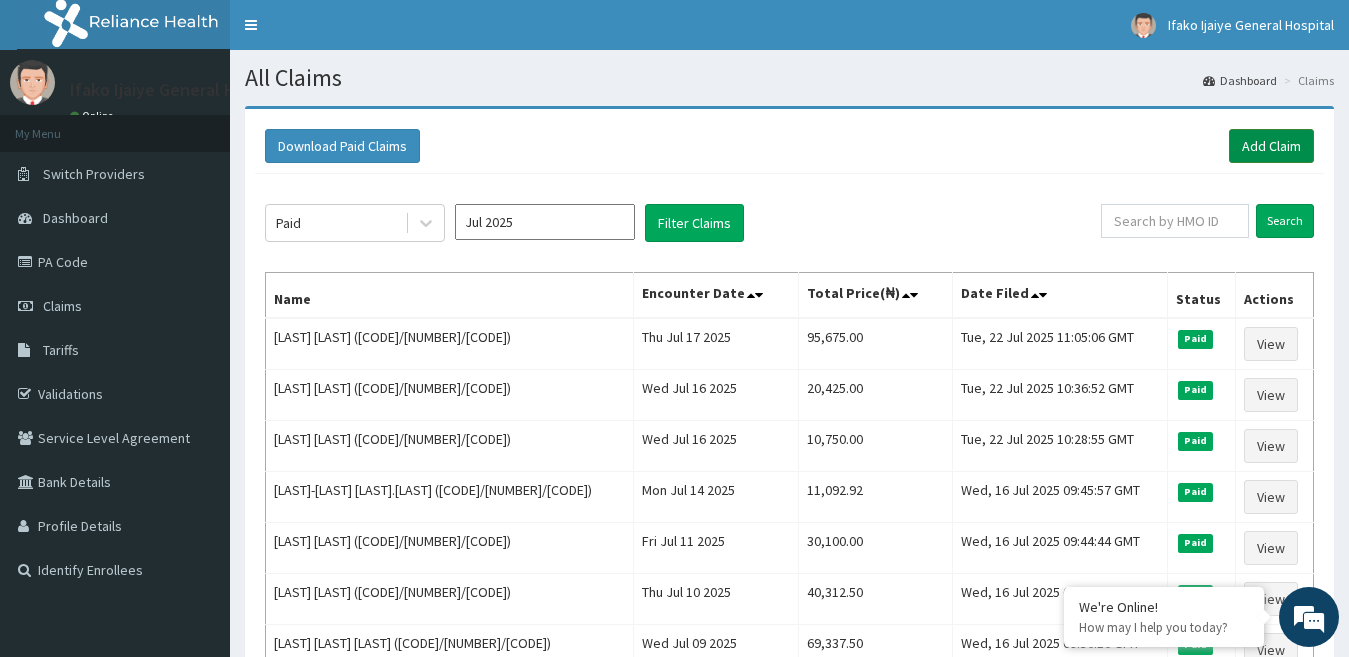 click on "Add Claim" at bounding box center [1271, 146] 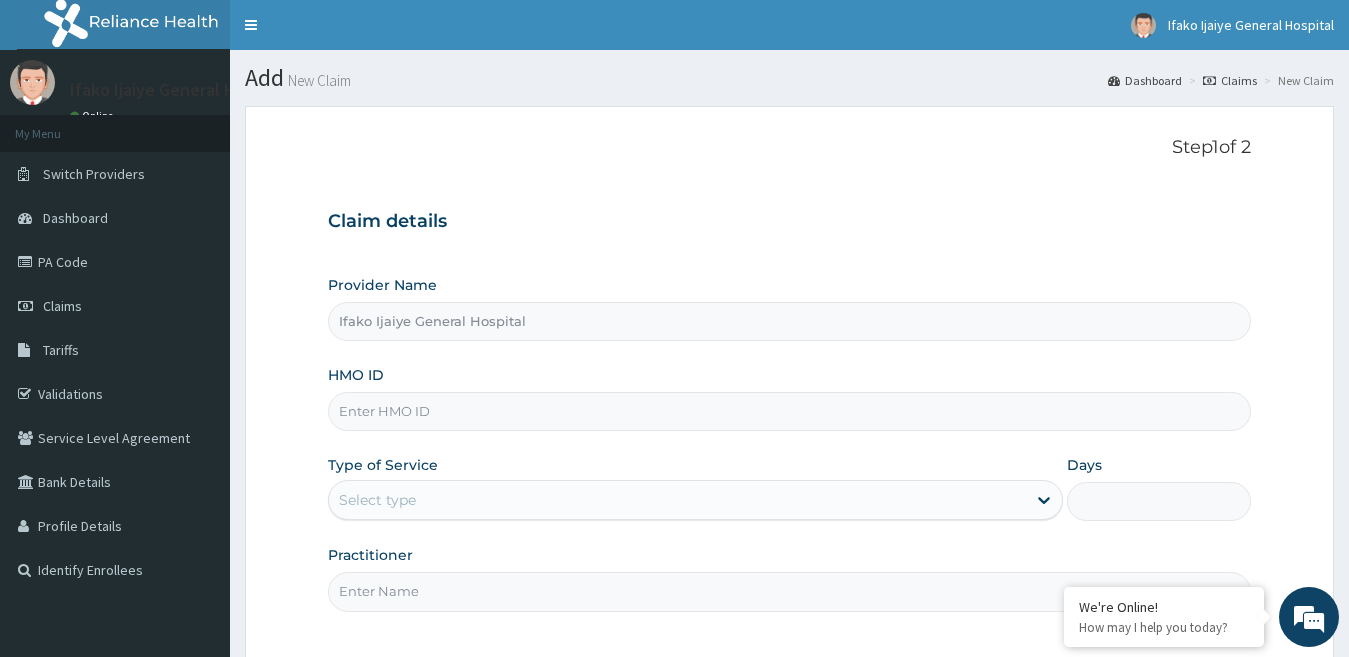 scroll, scrollTop: 0, scrollLeft: 0, axis: both 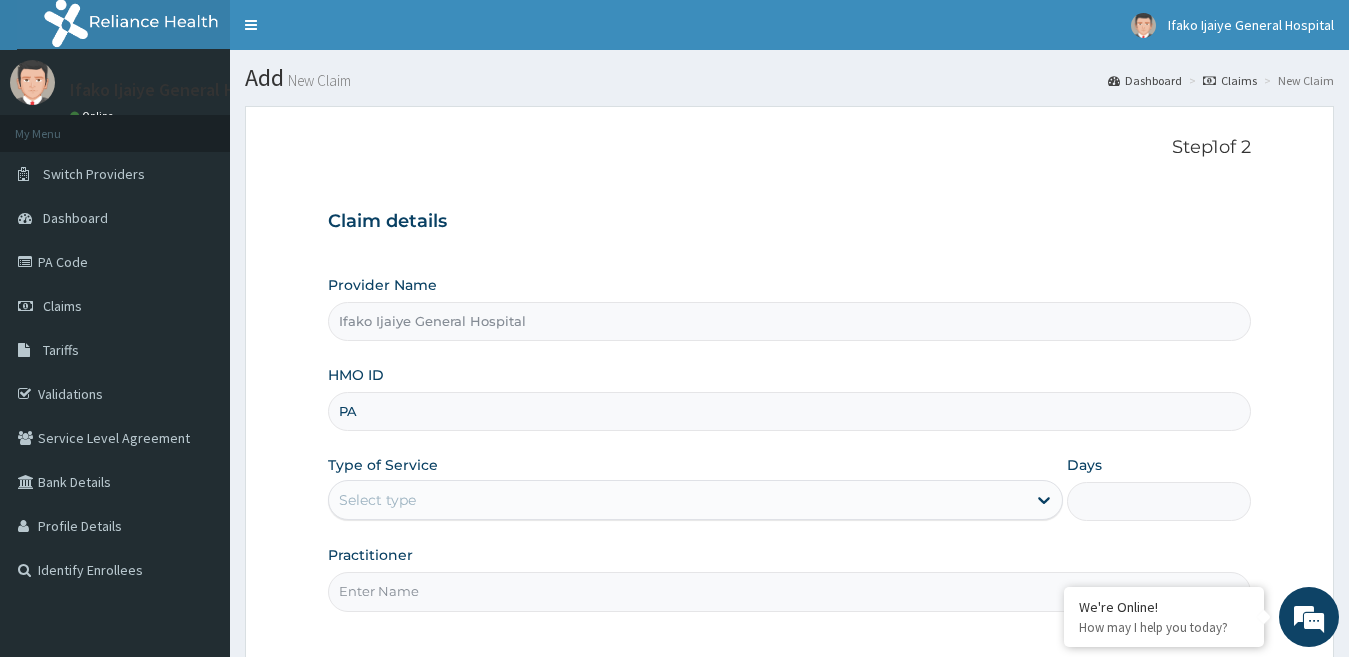 type on "P" 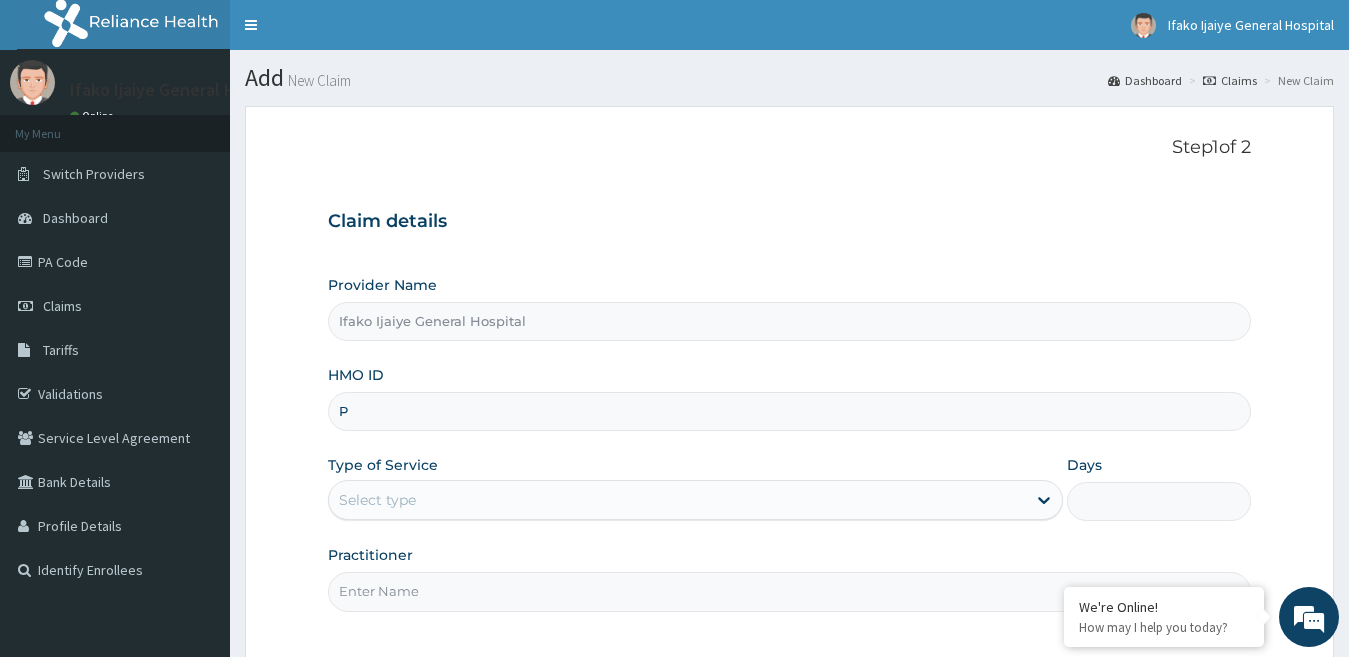 type 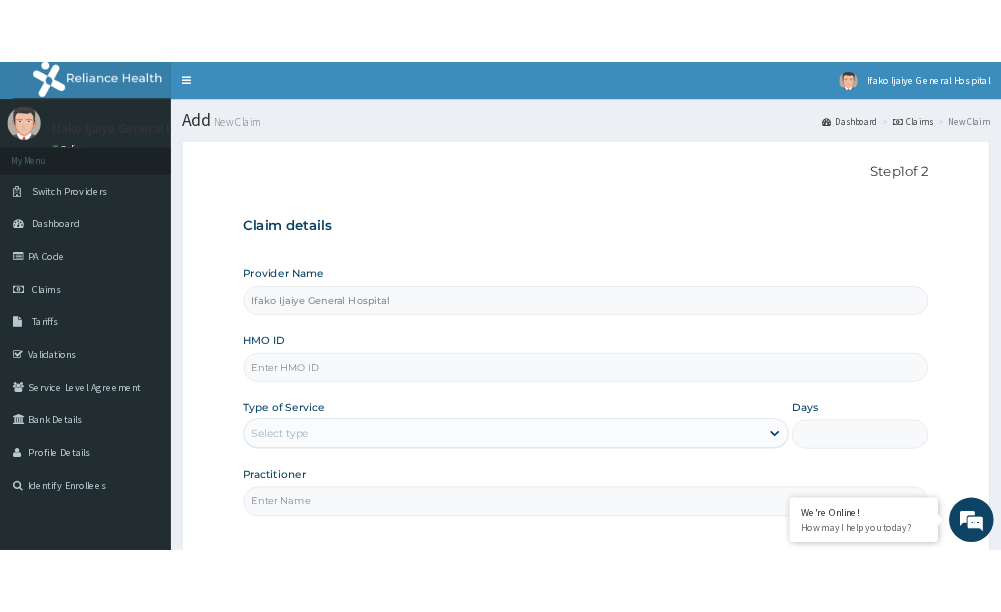 scroll, scrollTop: 0, scrollLeft: 0, axis: both 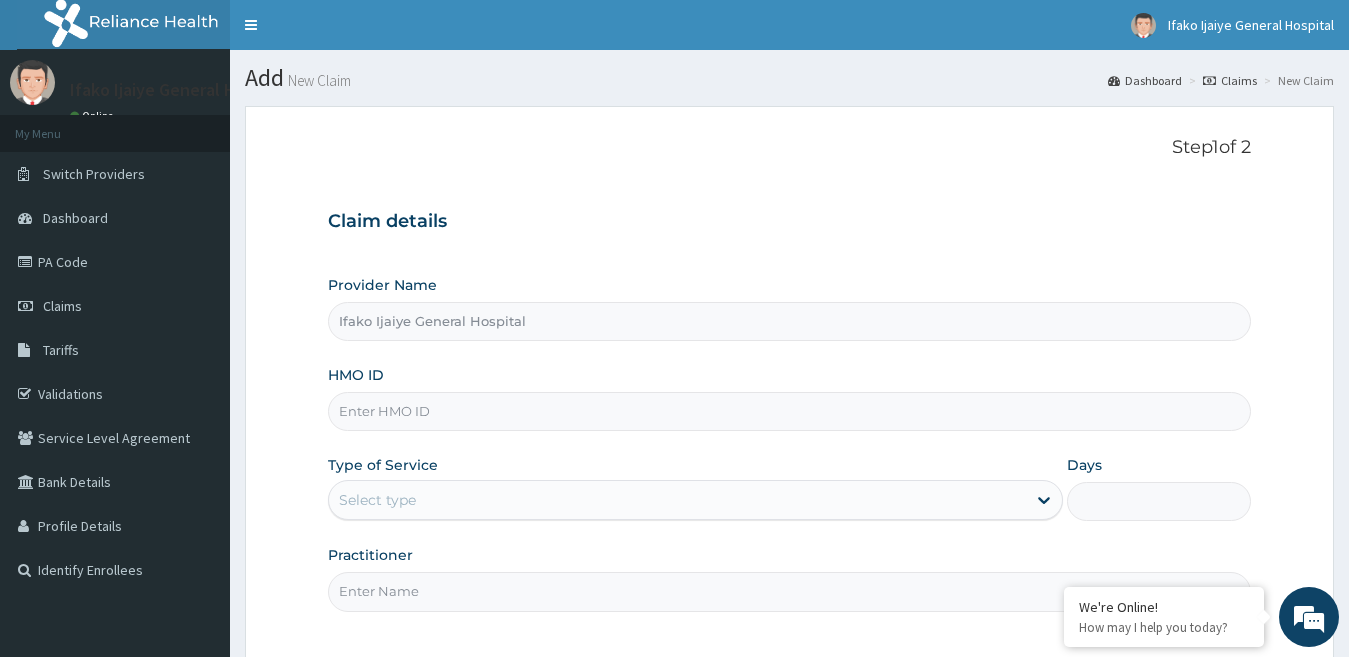 click on "HMO ID" at bounding box center [790, 411] 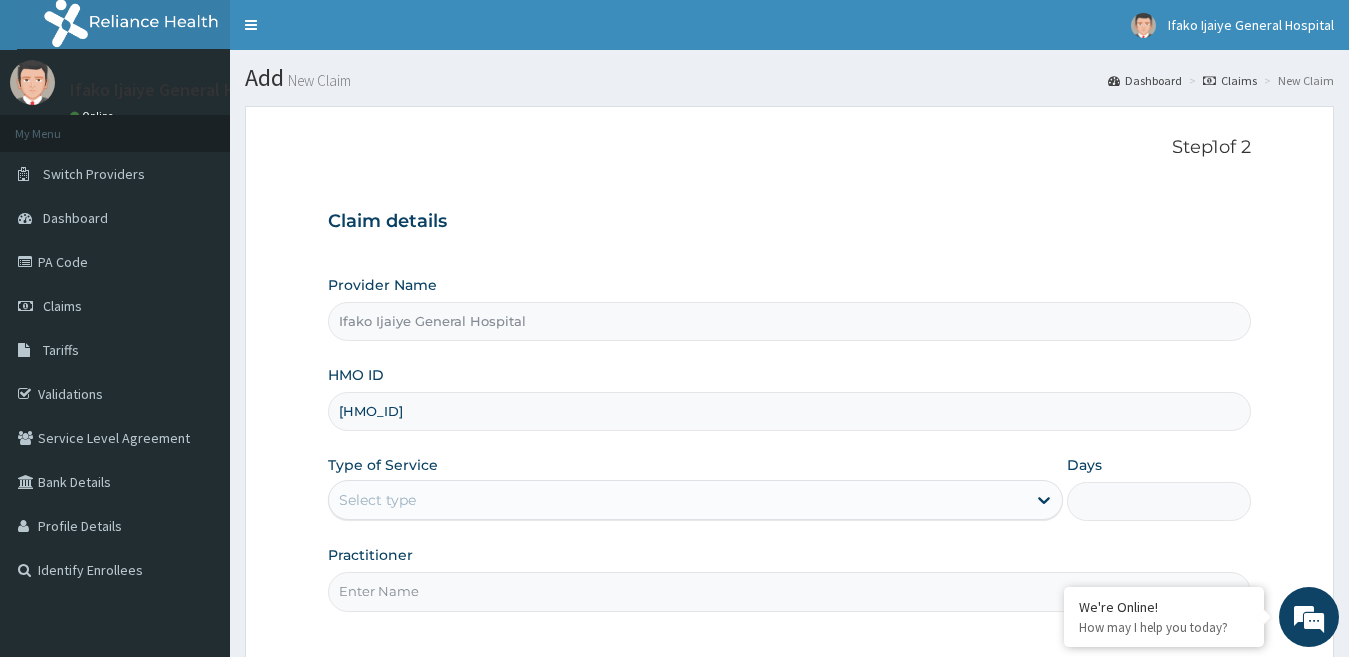 type on "[HMO_ID]" 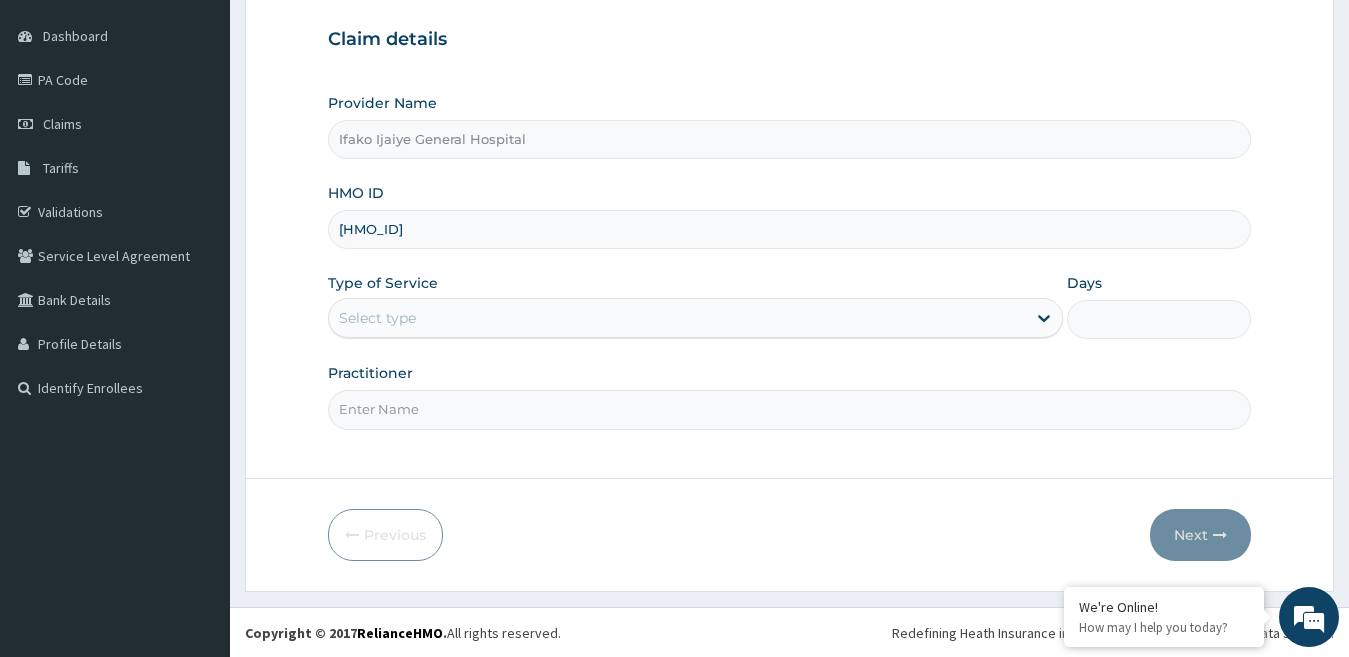 scroll, scrollTop: 0, scrollLeft: 0, axis: both 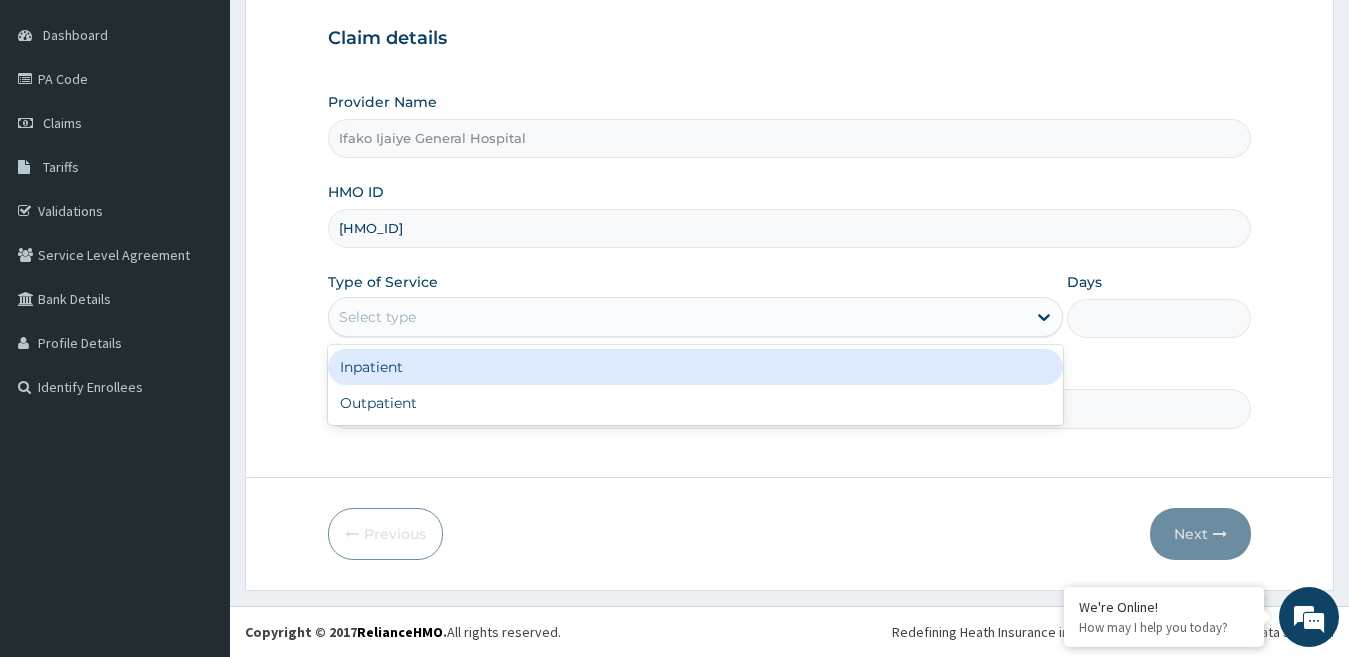 drag, startPoint x: 462, startPoint y: 308, endPoint x: 429, endPoint y: 369, distance: 69.354164 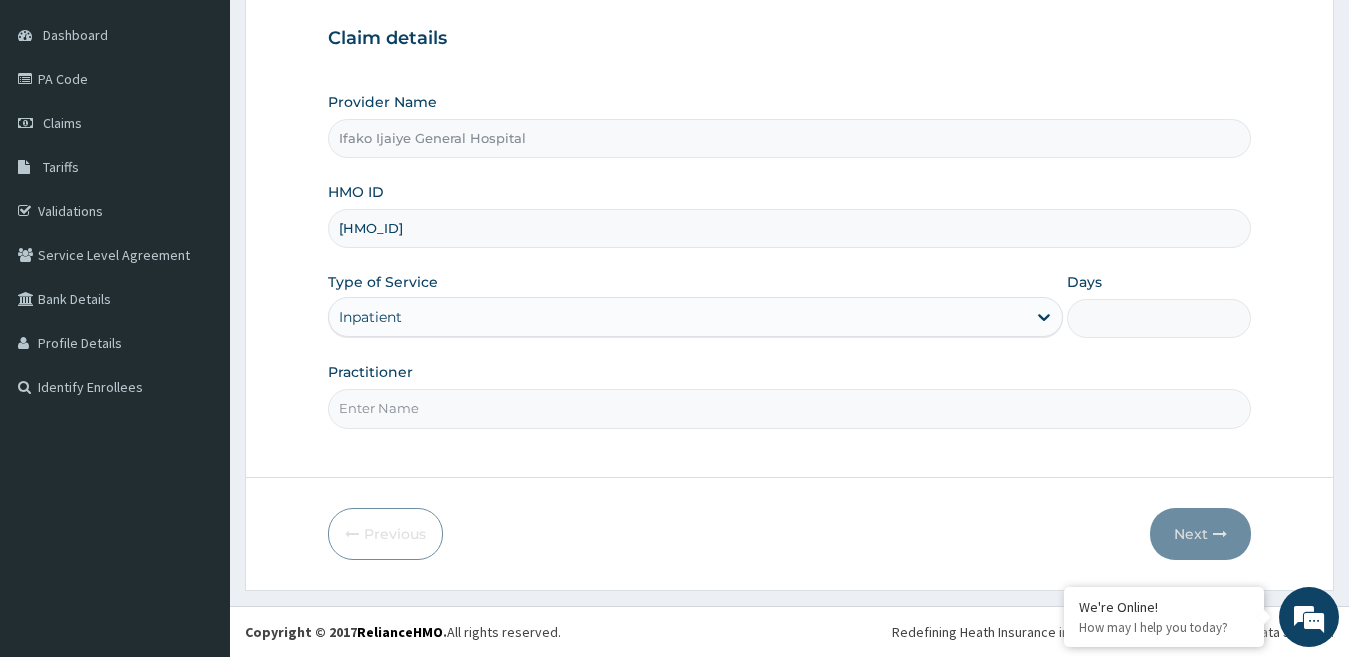click on "Days" at bounding box center [1159, 318] 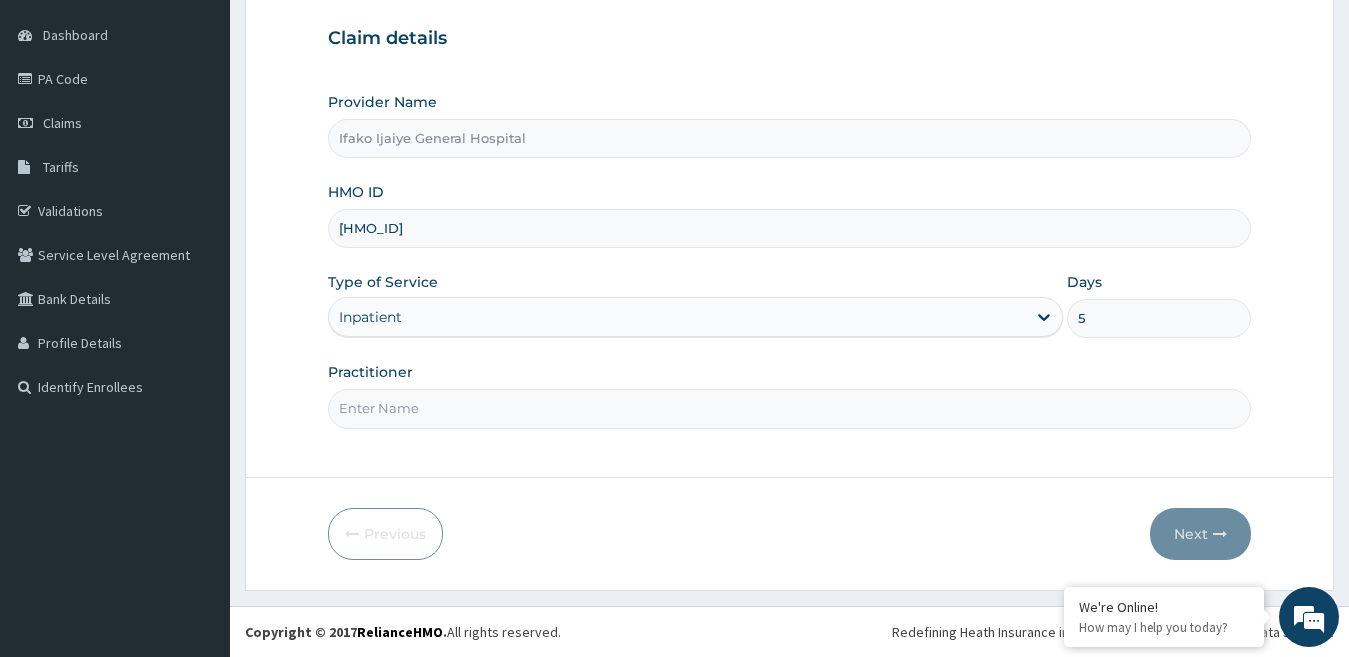 type on "5" 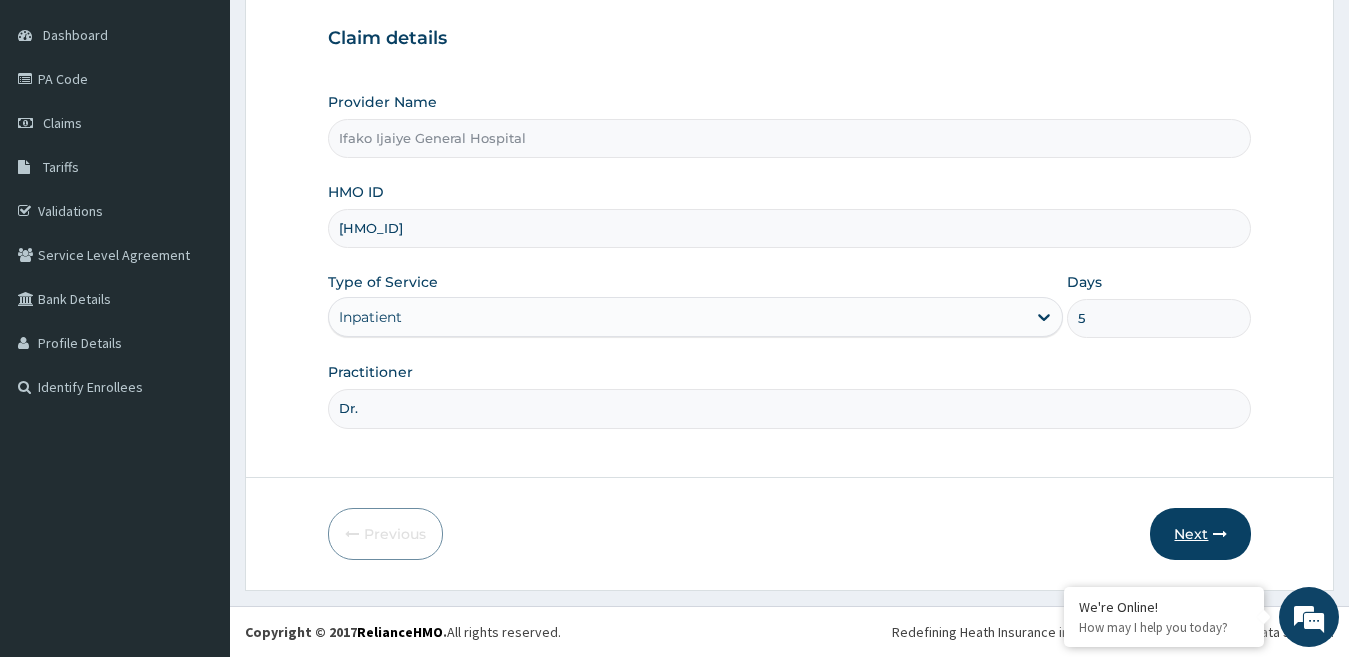 click on "Next" at bounding box center (1200, 534) 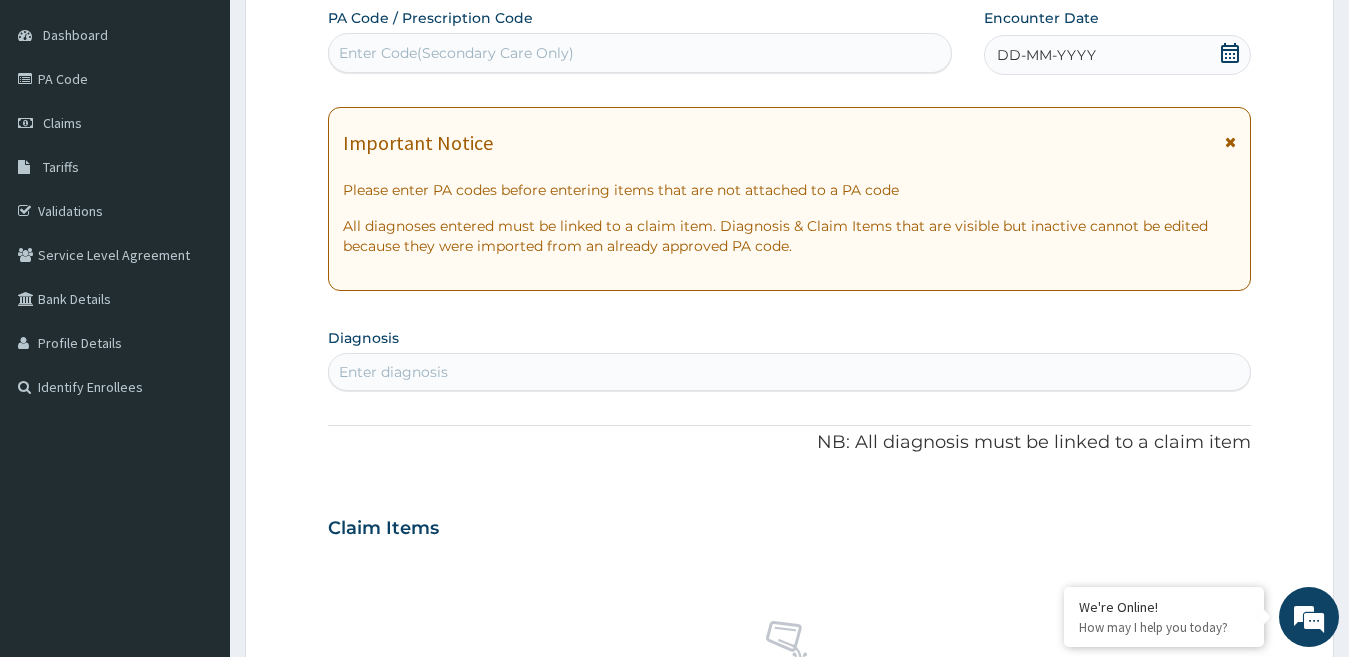 click on "Enter Code(Secondary Care Only)" at bounding box center [456, 53] 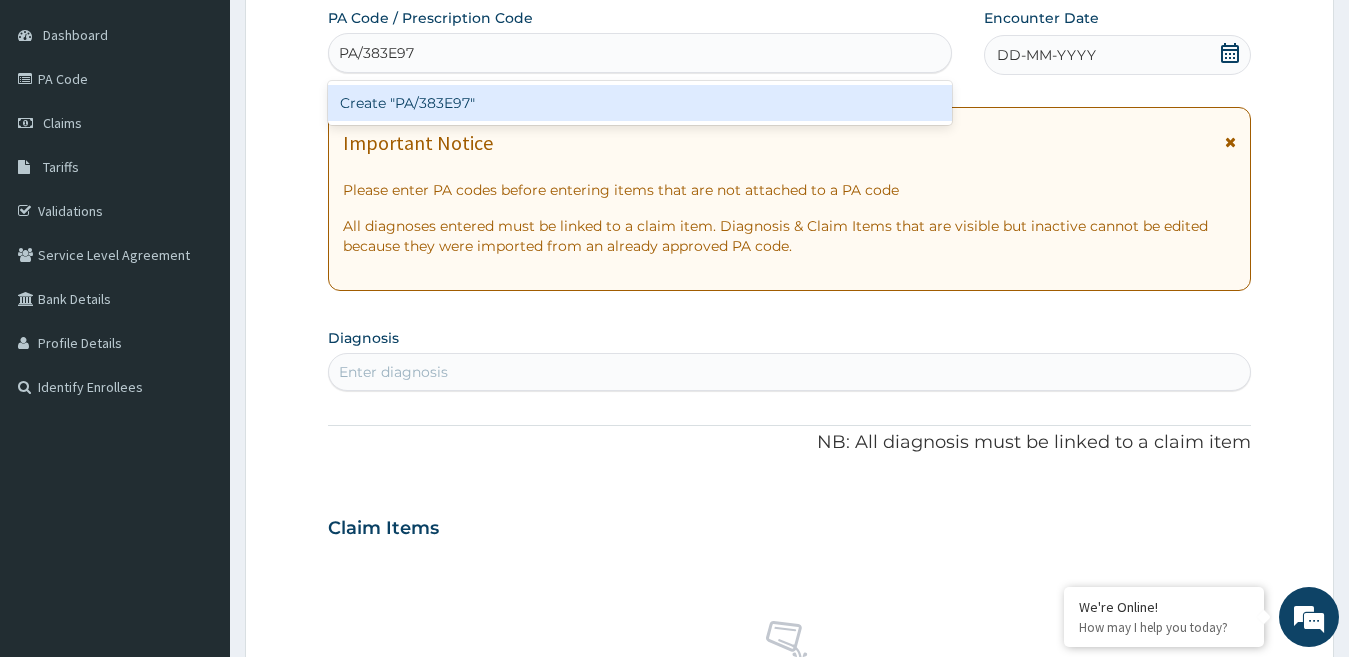 click on "Create "PA/383E97"" at bounding box center (640, 103) 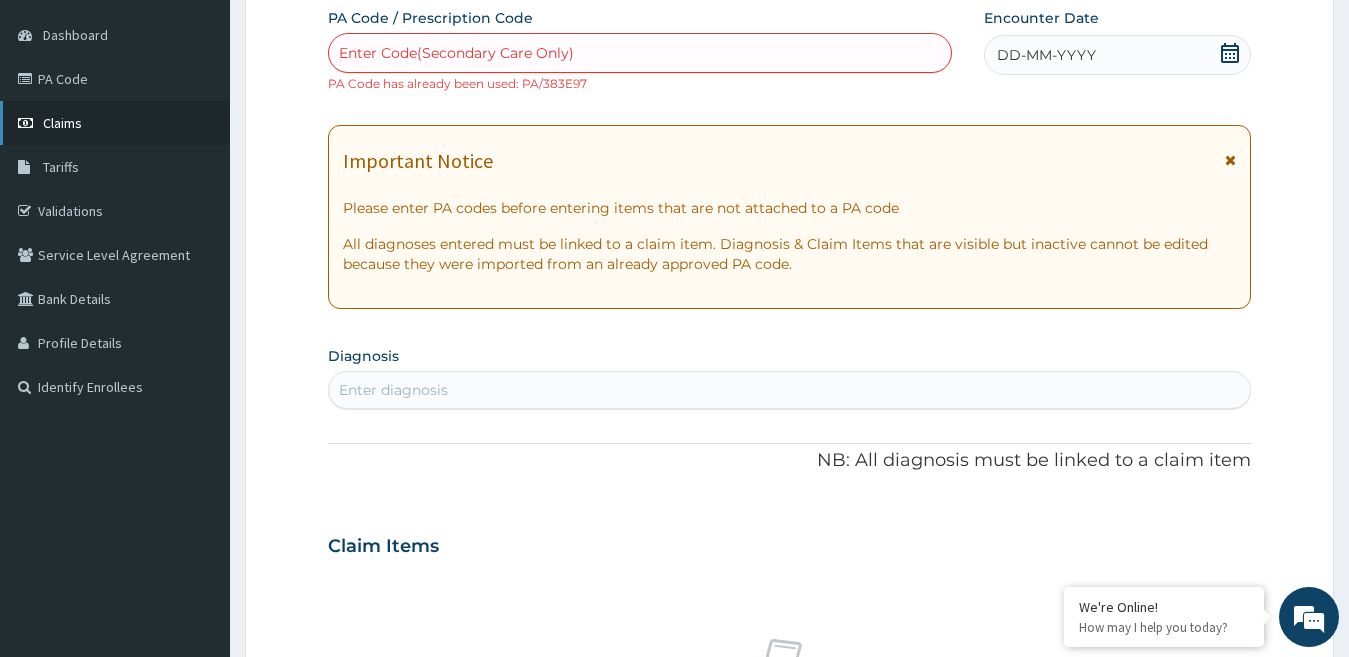 click on "Claims" at bounding box center (115, 123) 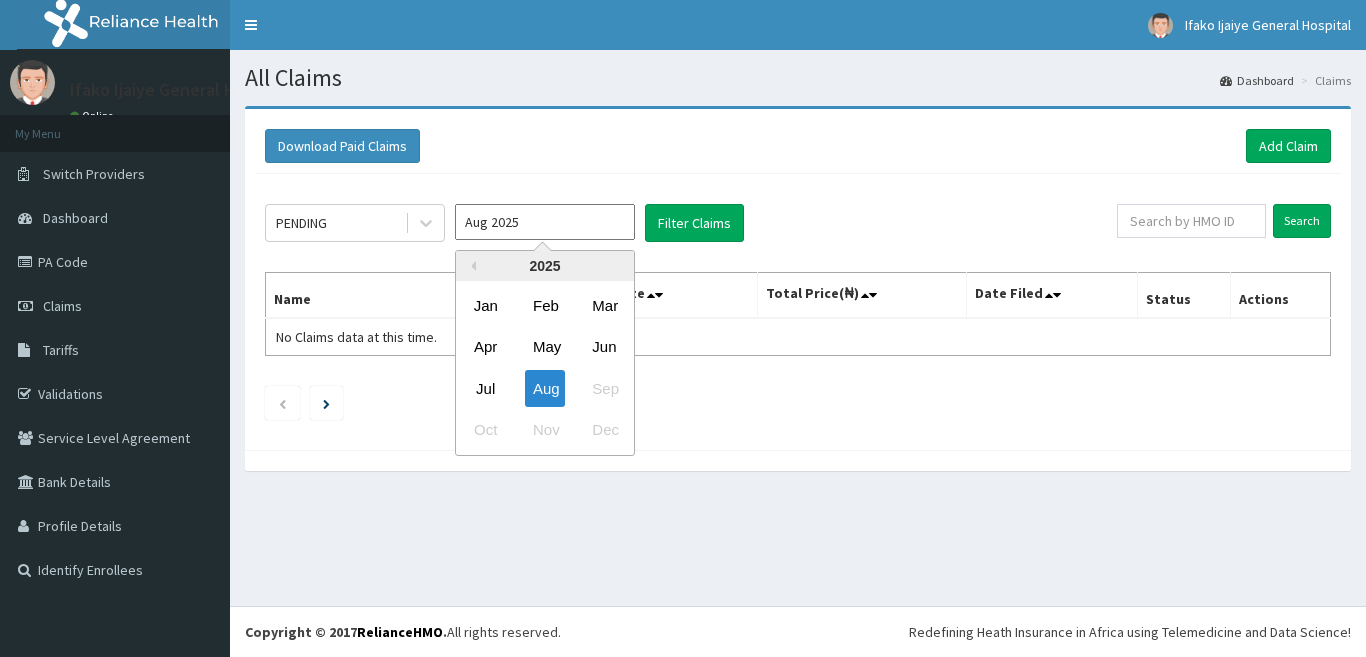click on "Jul" at bounding box center [486, 388] 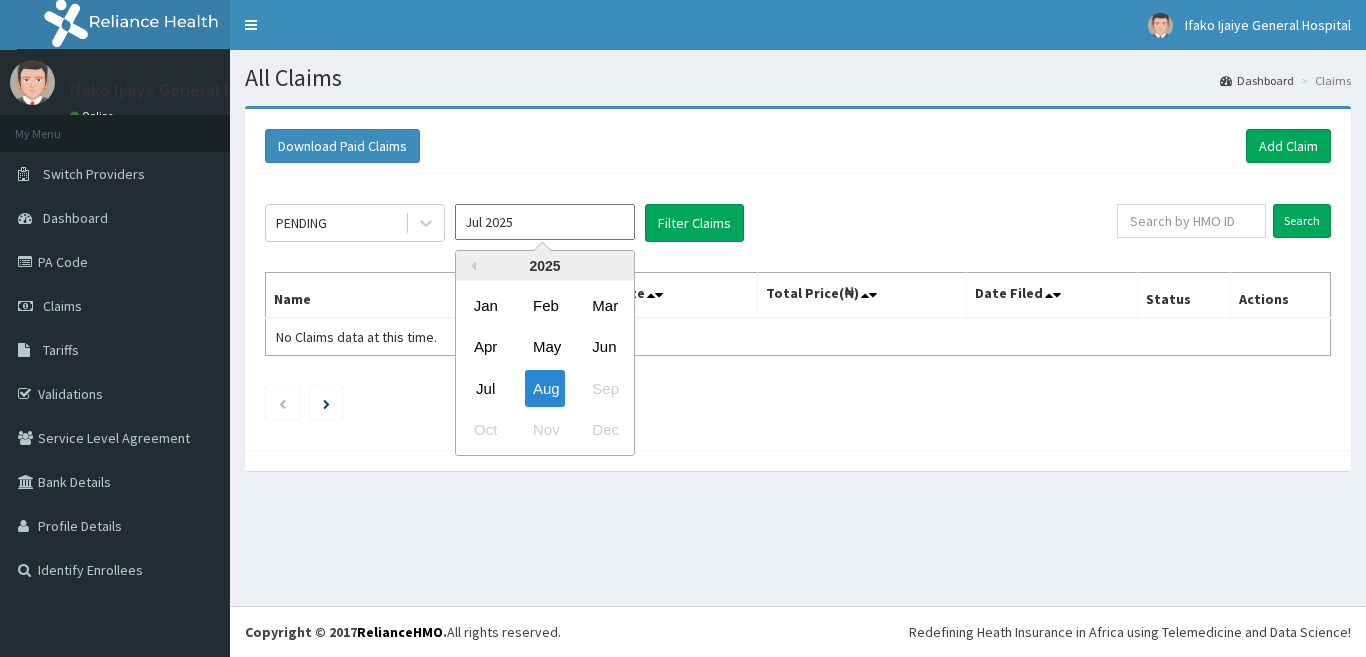 scroll, scrollTop: 0, scrollLeft: 0, axis: both 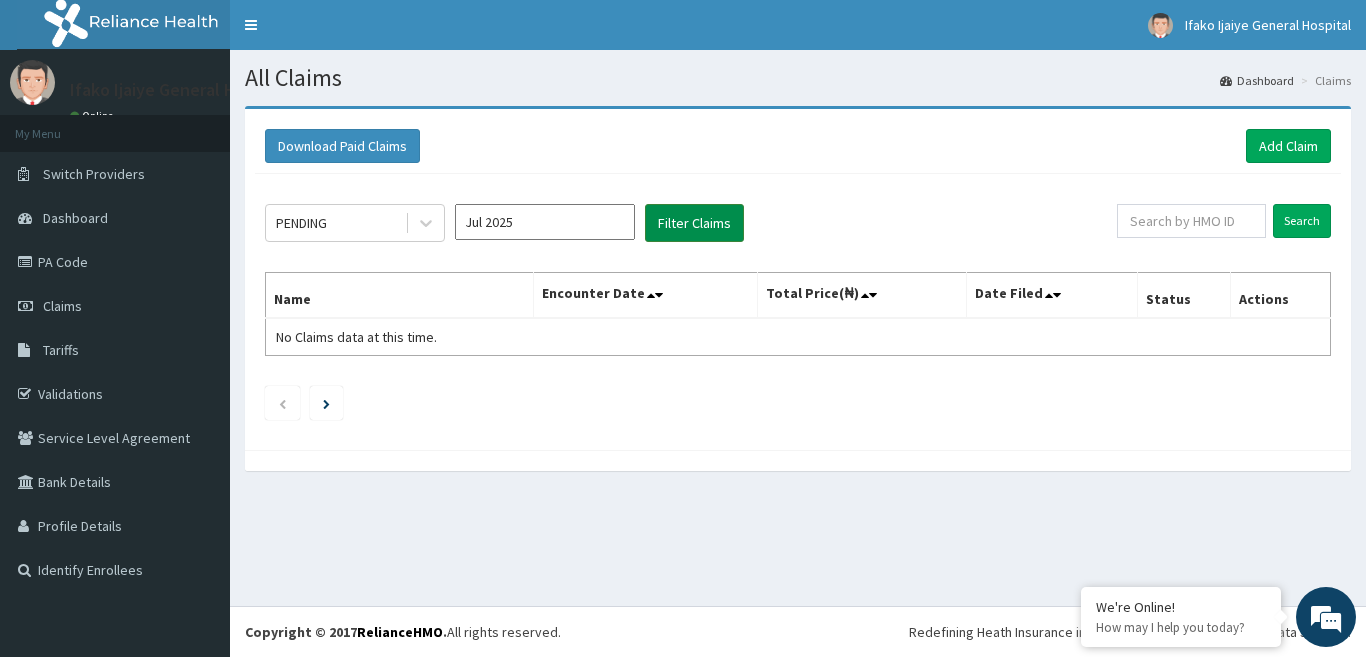 click on "Filter Claims" at bounding box center (694, 223) 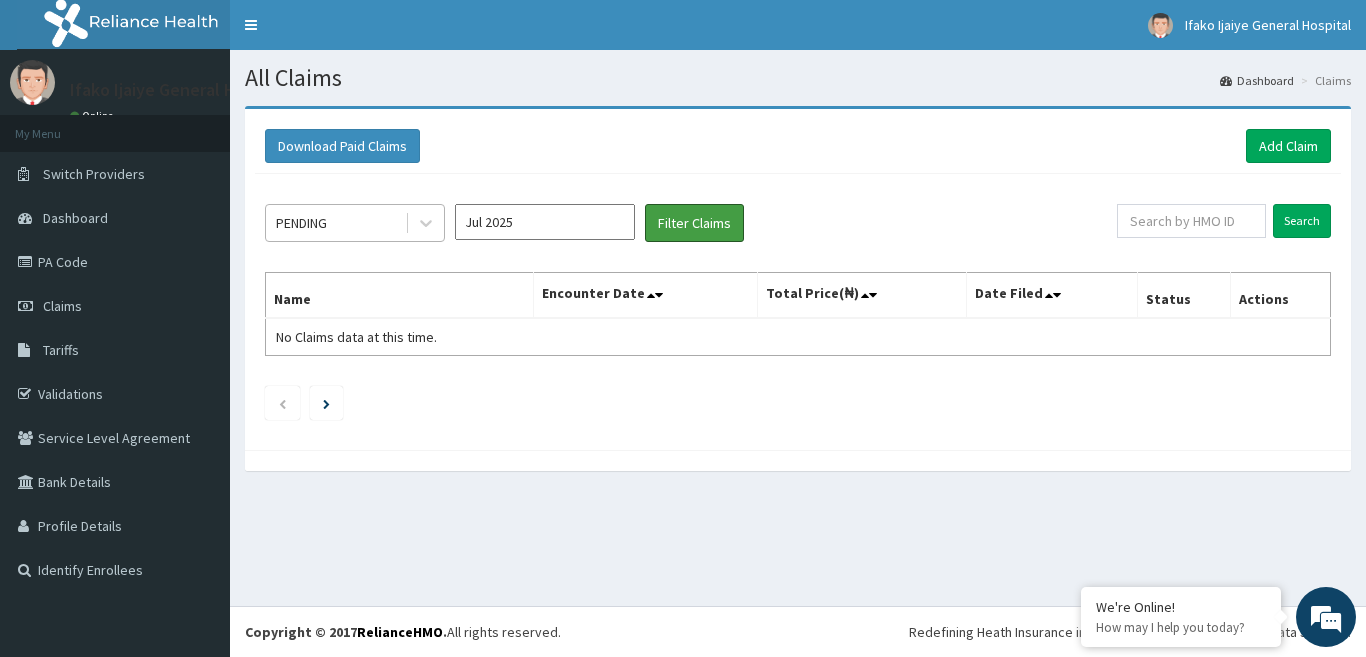 drag, startPoint x: 684, startPoint y: 212, endPoint x: 381, endPoint y: 223, distance: 303.19962 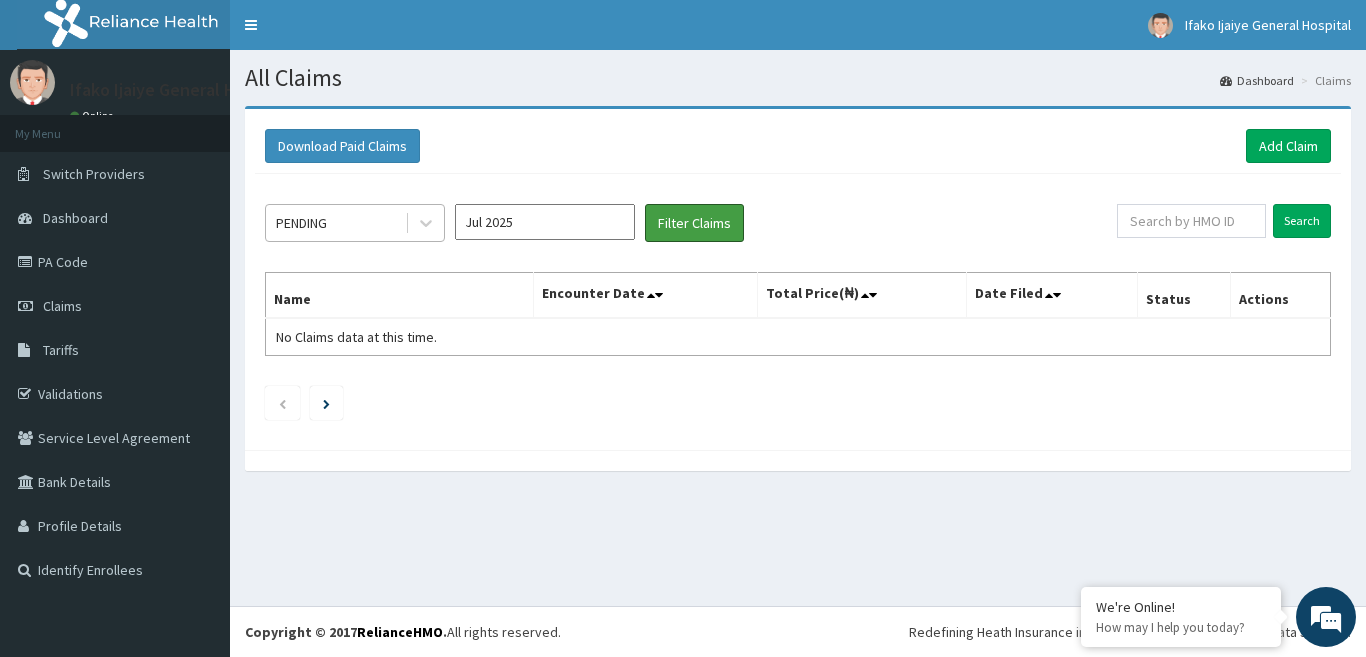 scroll, scrollTop: 0, scrollLeft: 0, axis: both 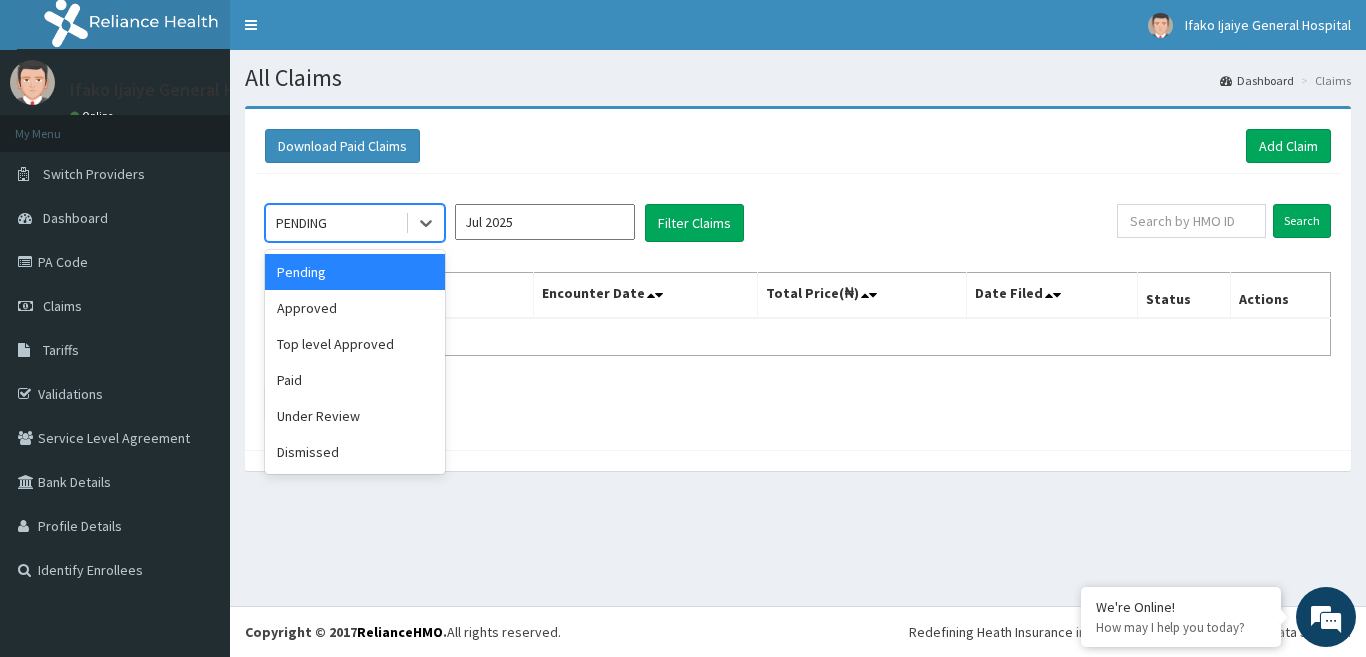 click on "PENDING" at bounding box center (335, 223) 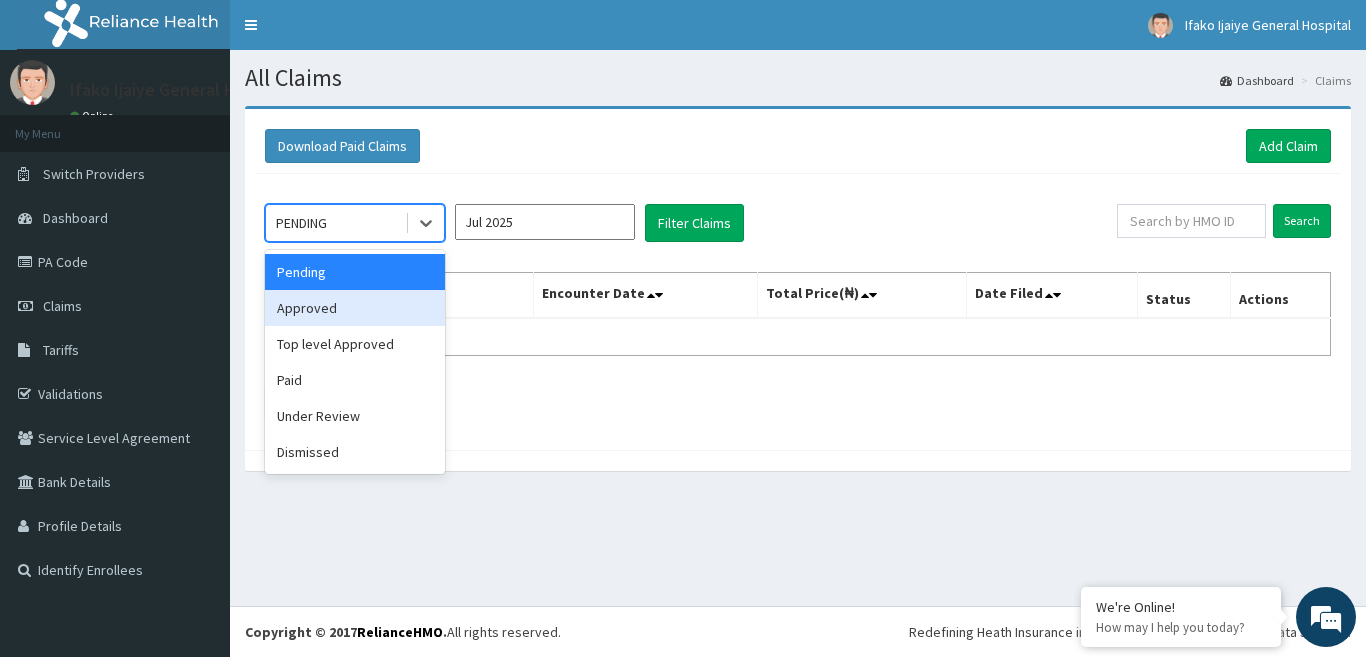 click on "Approved" at bounding box center [355, 308] 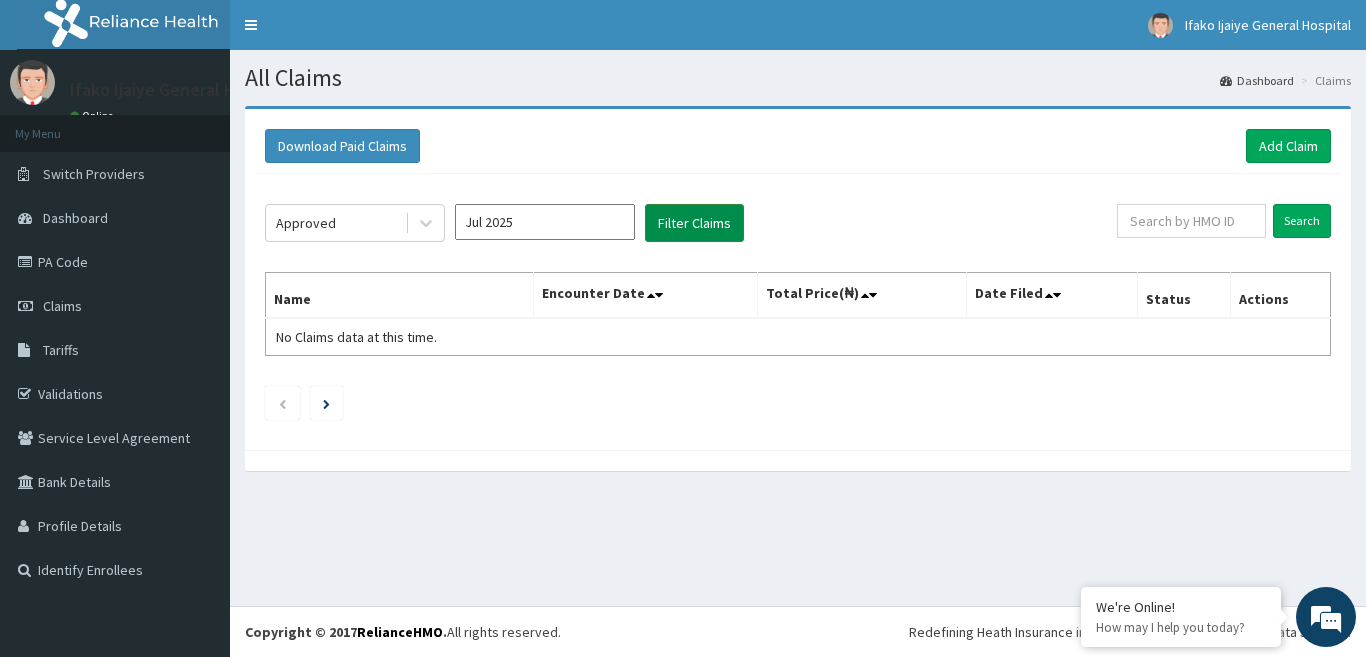 click on "Filter Claims" at bounding box center (694, 223) 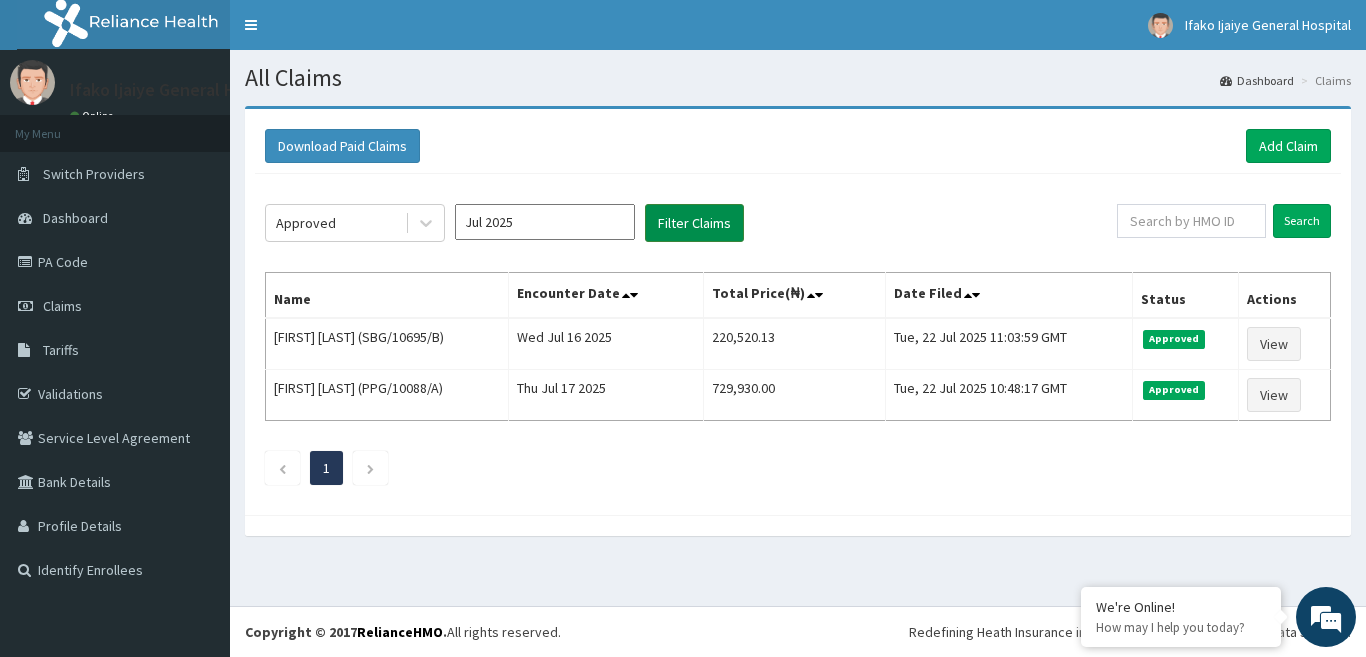 click on "Filter Claims" at bounding box center (694, 223) 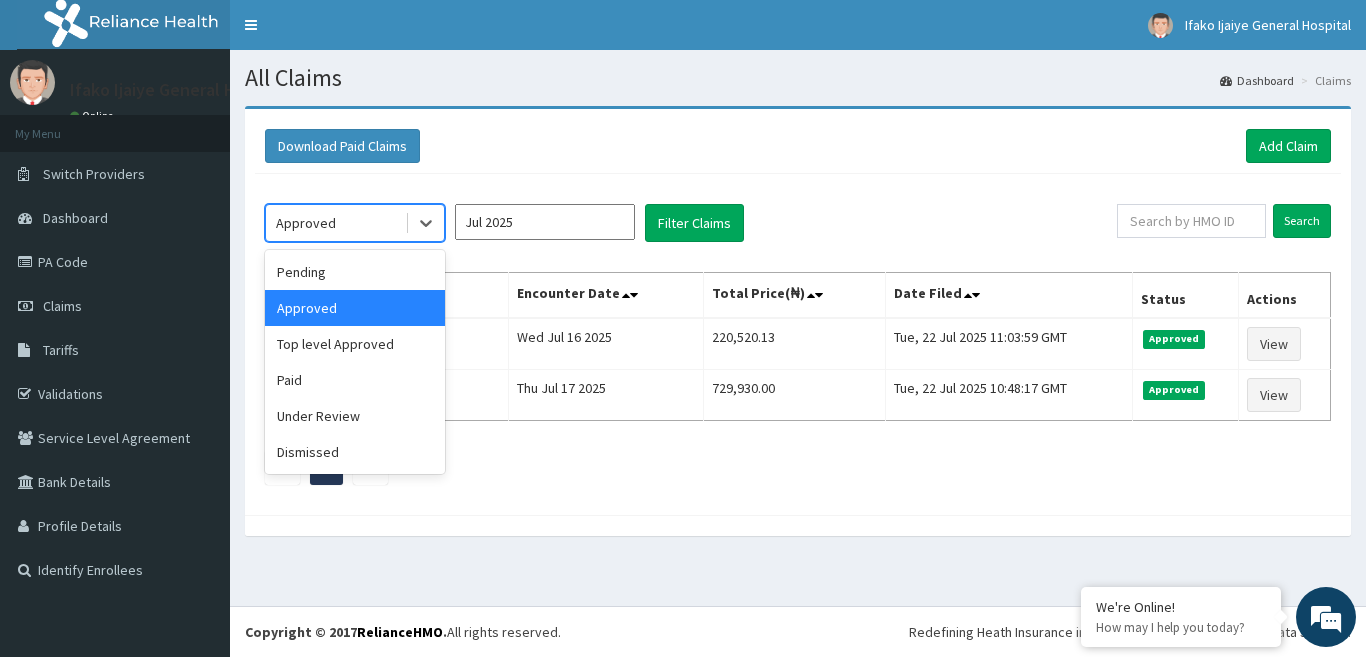 click on "Approved" at bounding box center [335, 223] 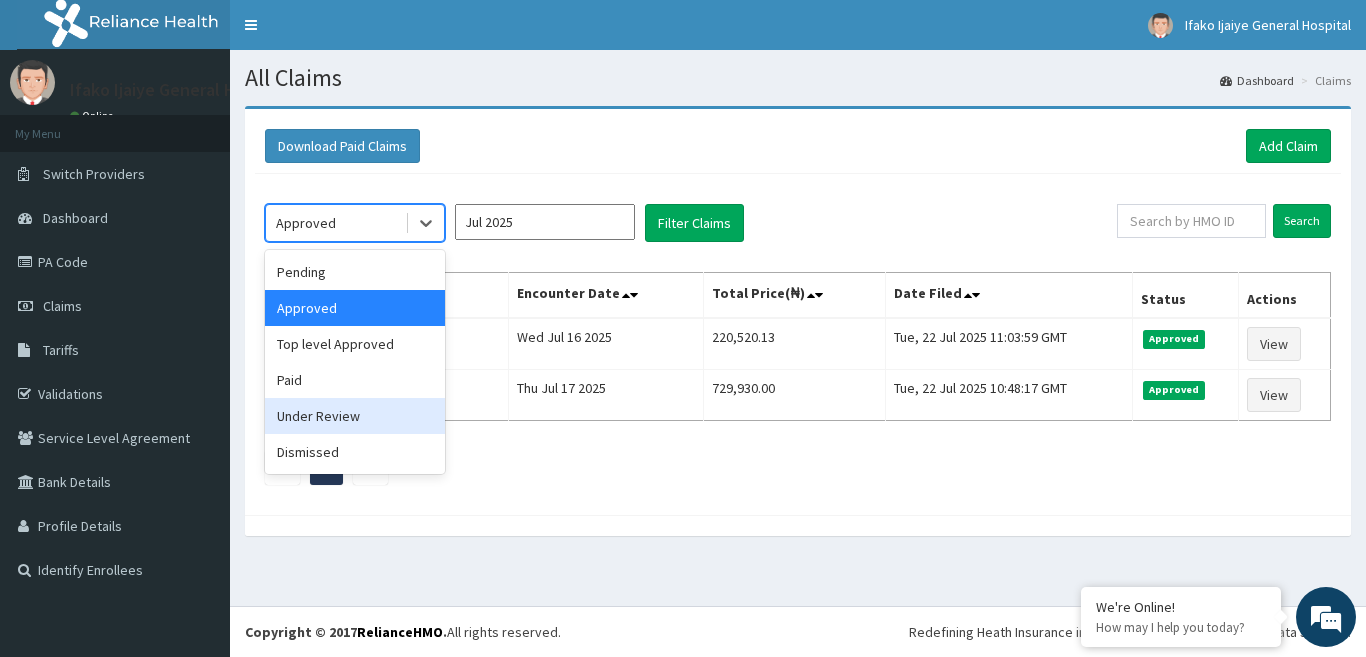 click on "Under Review" at bounding box center (355, 416) 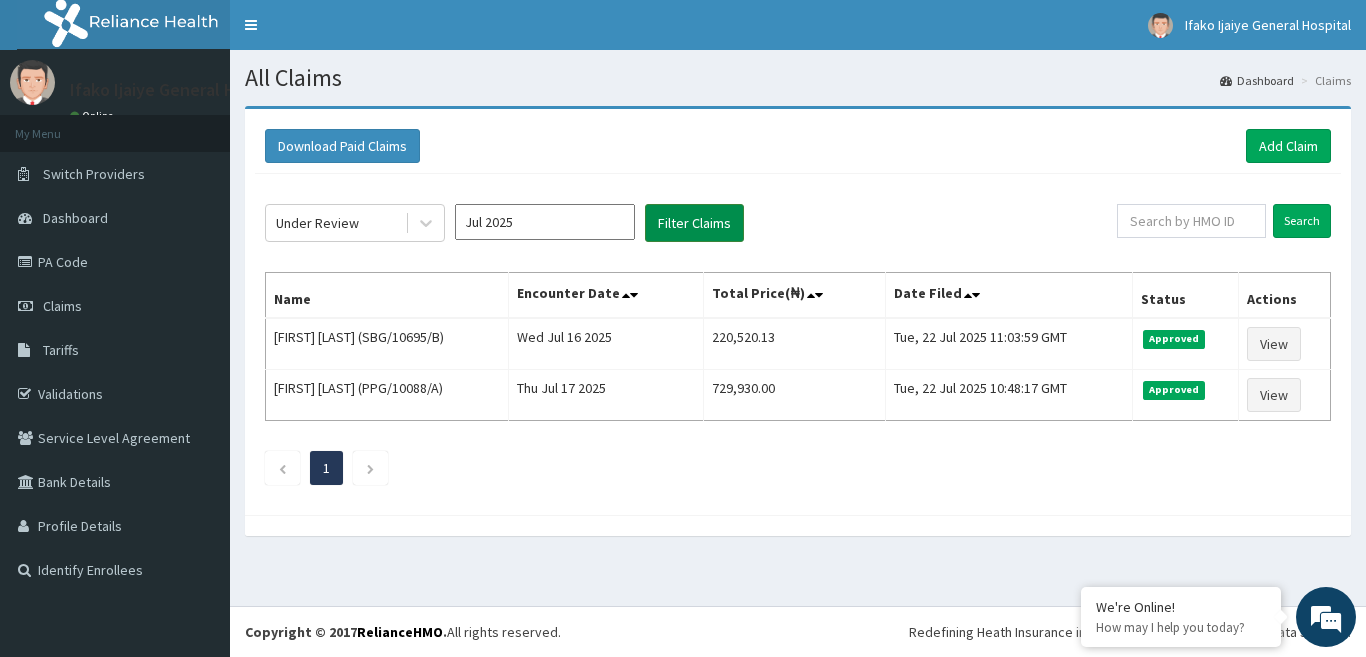click on "Filter Claims" at bounding box center [694, 223] 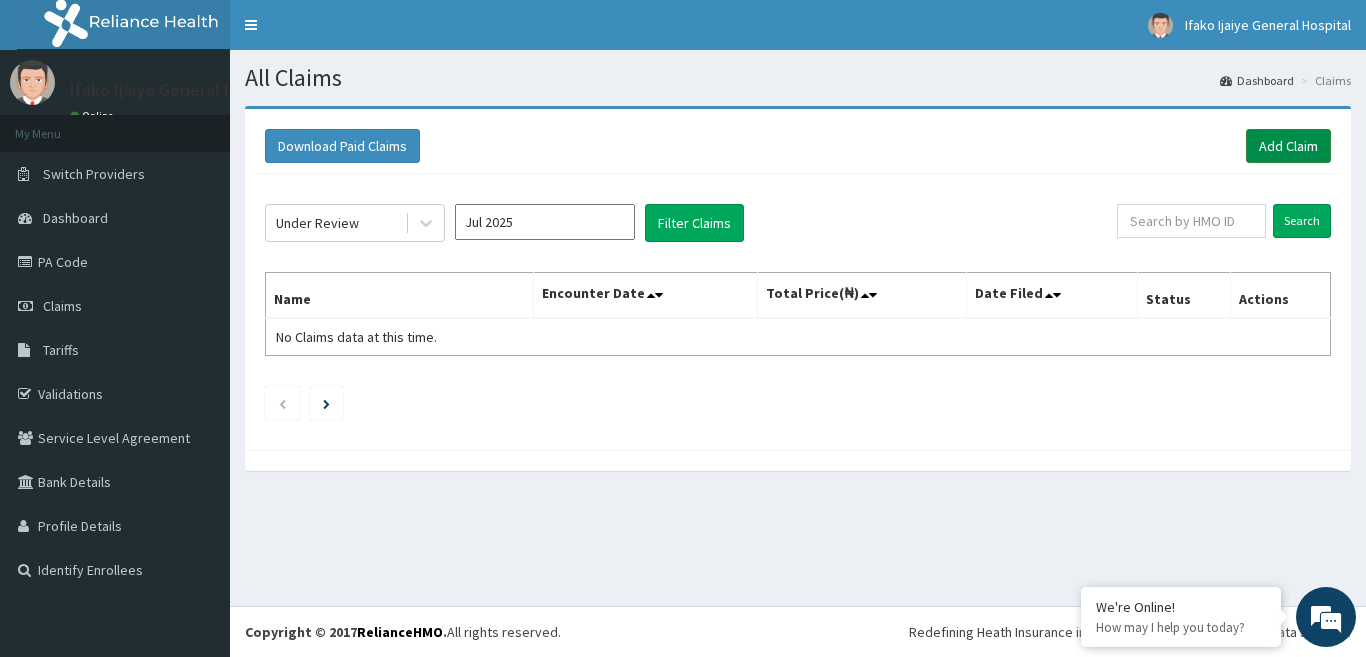 click on "Add Claim" at bounding box center [1288, 146] 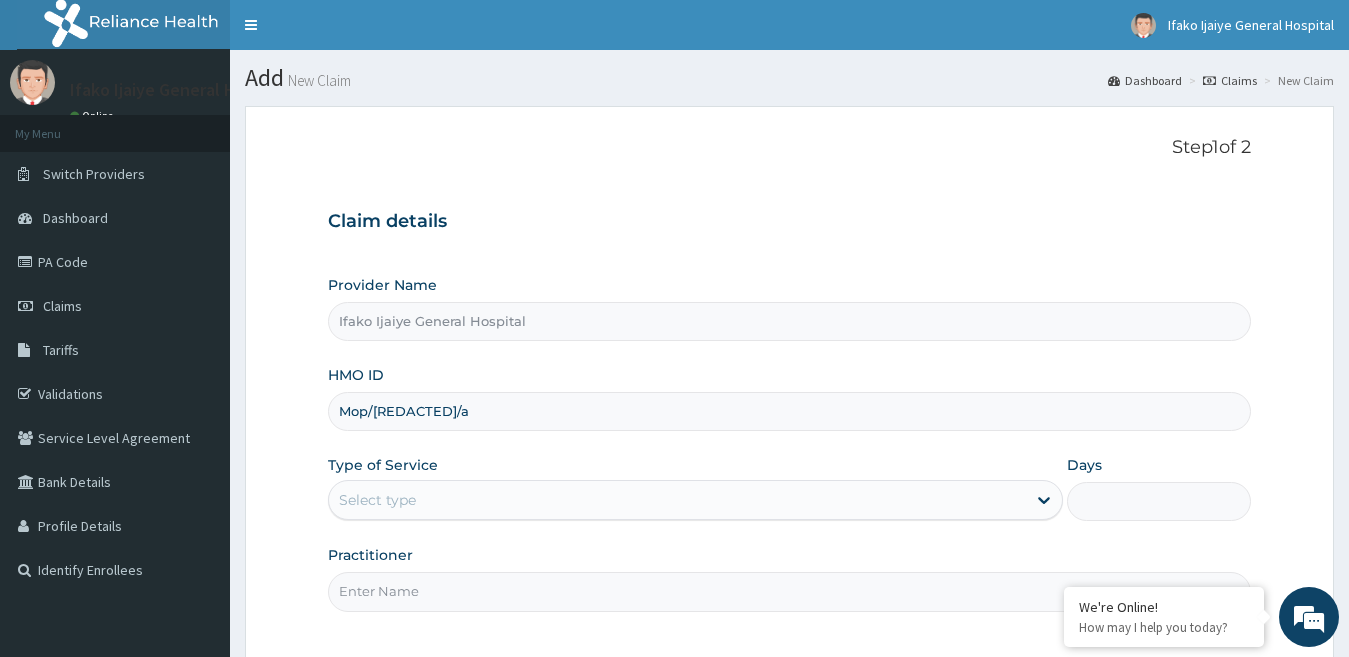scroll, scrollTop: 0, scrollLeft: 0, axis: both 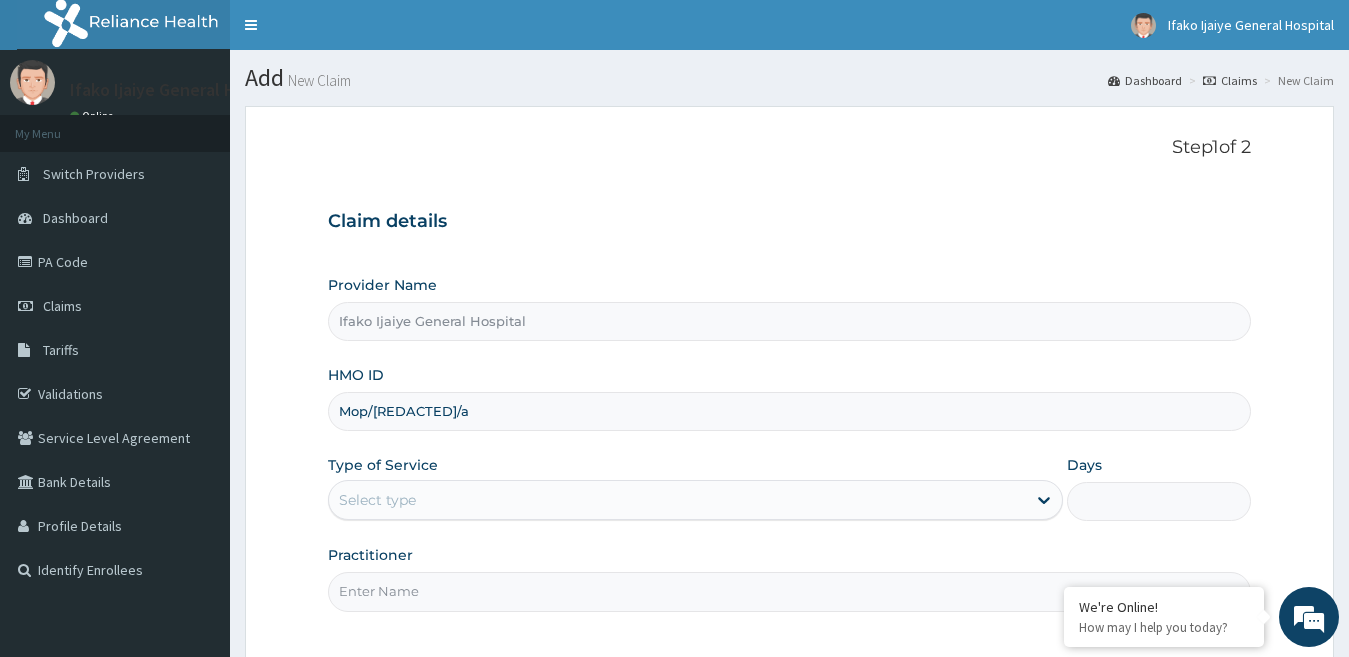 type on "Mop/[REDACTED]/a" 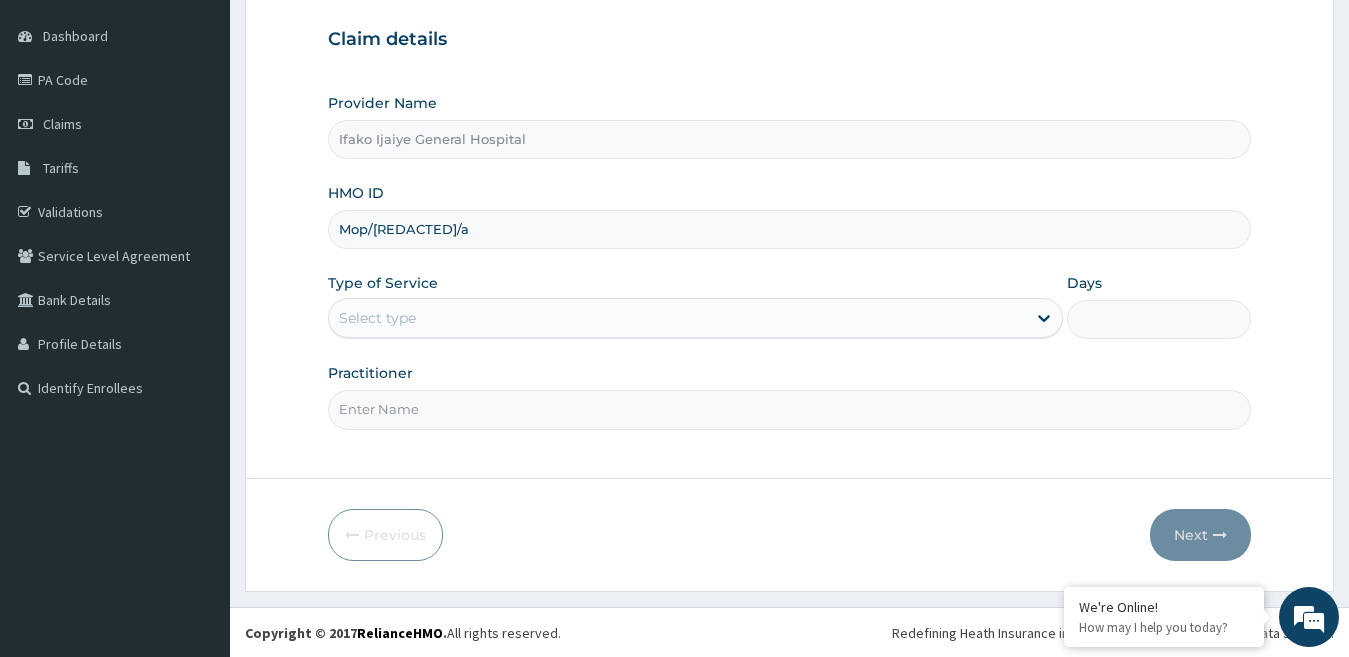 scroll, scrollTop: 183, scrollLeft: 0, axis: vertical 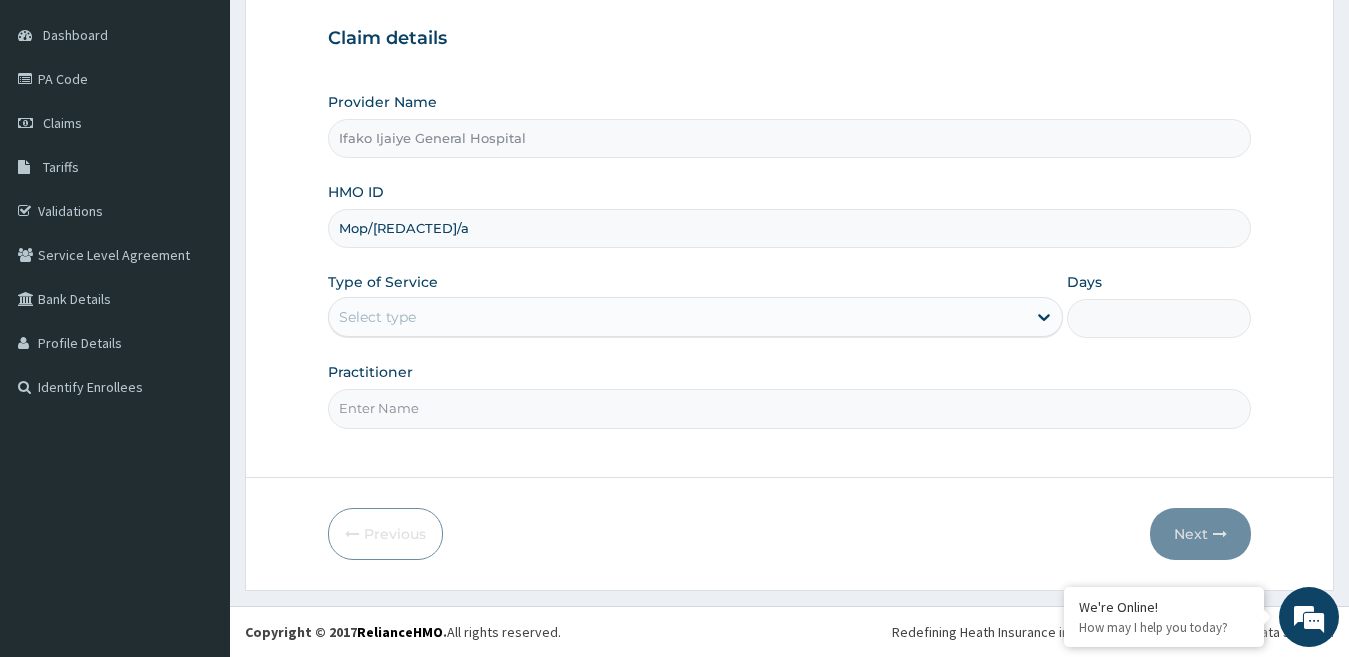 click on "Select type" at bounding box center (696, 317) 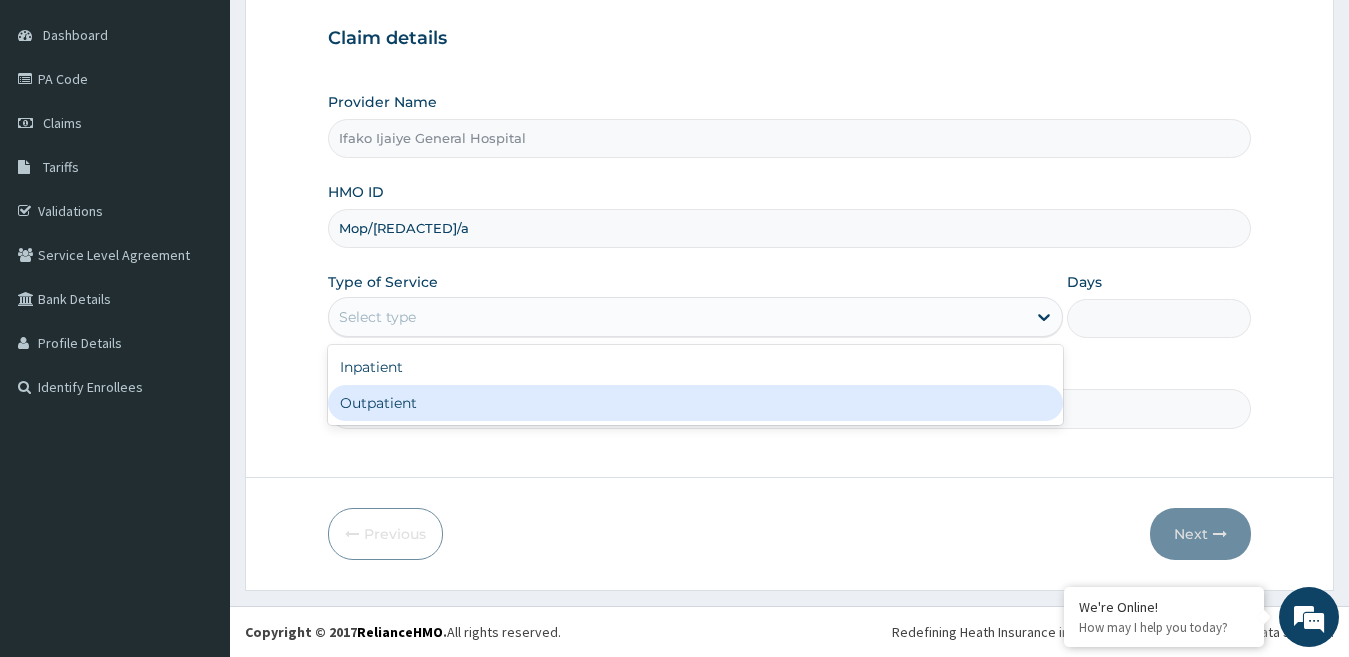 click on "Outpatient" at bounding box center (696, 403) 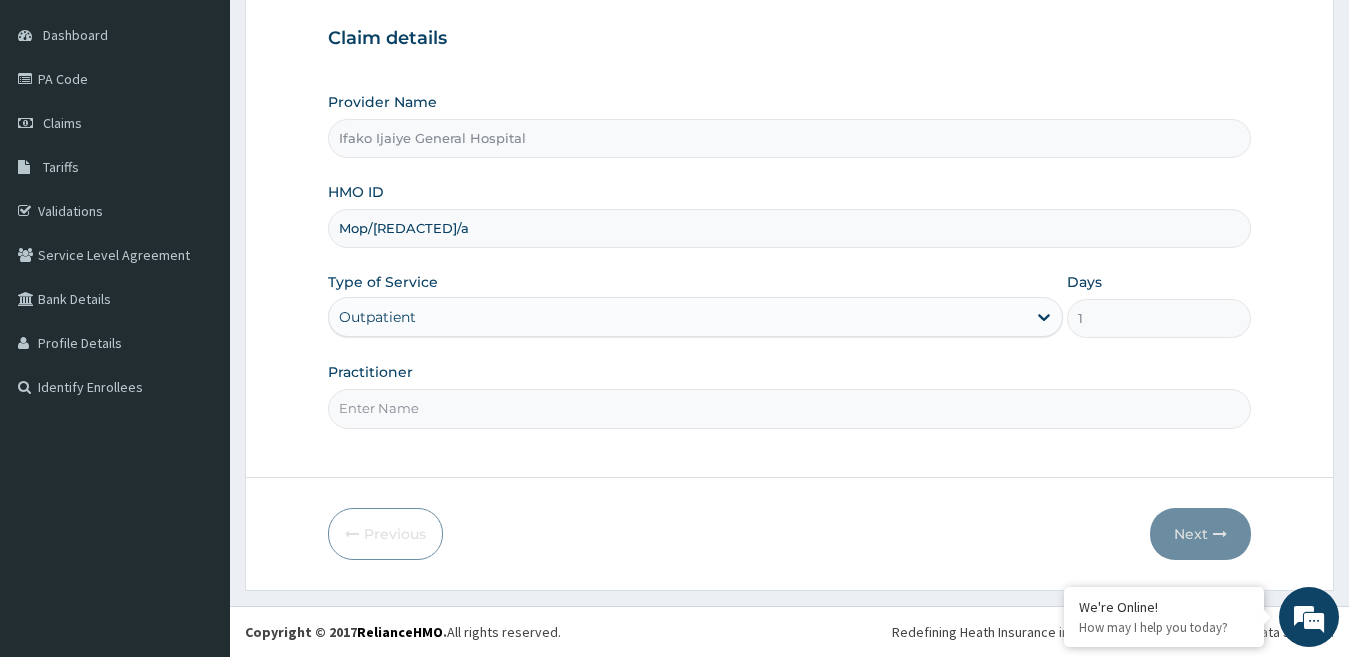 click on "Practitioner" at bounding box center (790, 408) 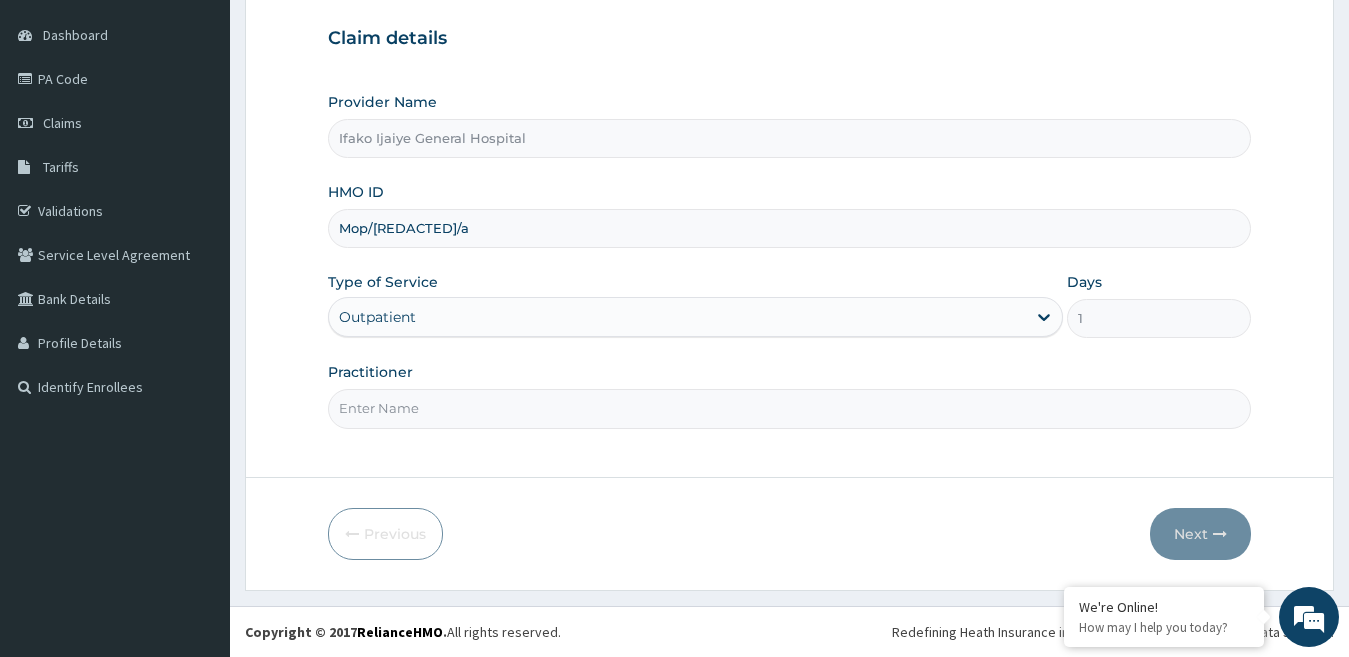 type on "Dr." 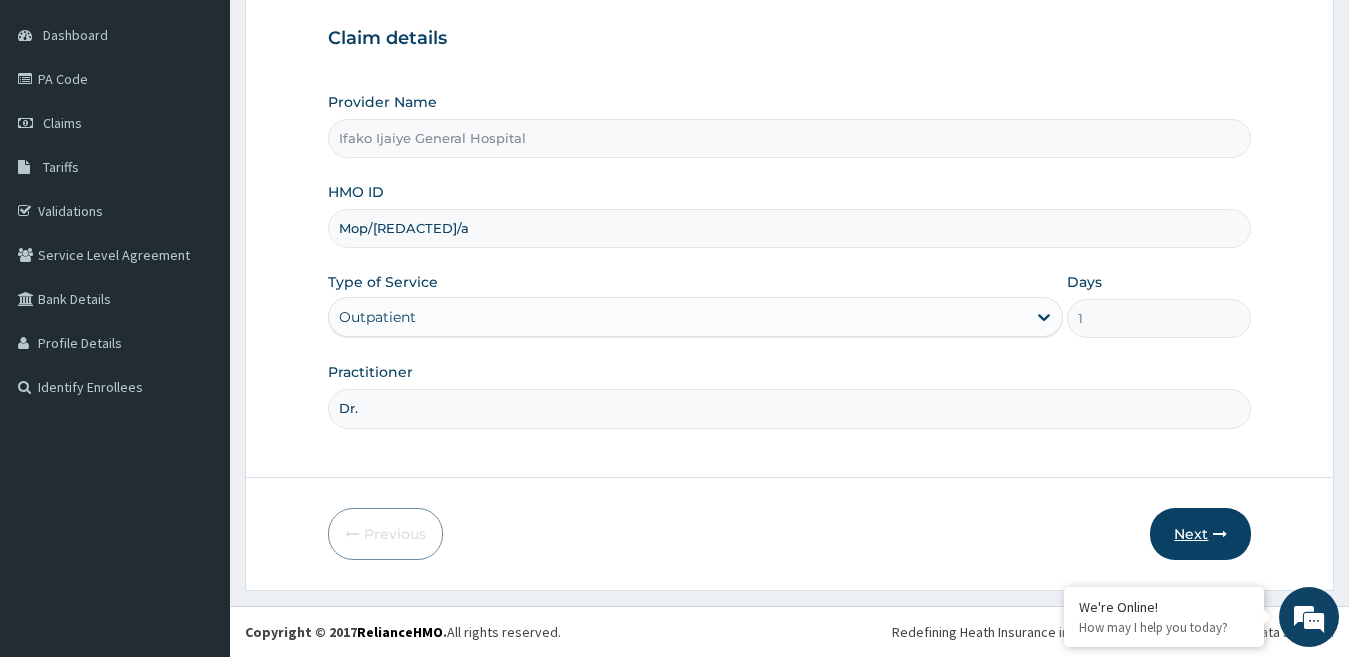click on "Next" at bounding box center [1200, 534] 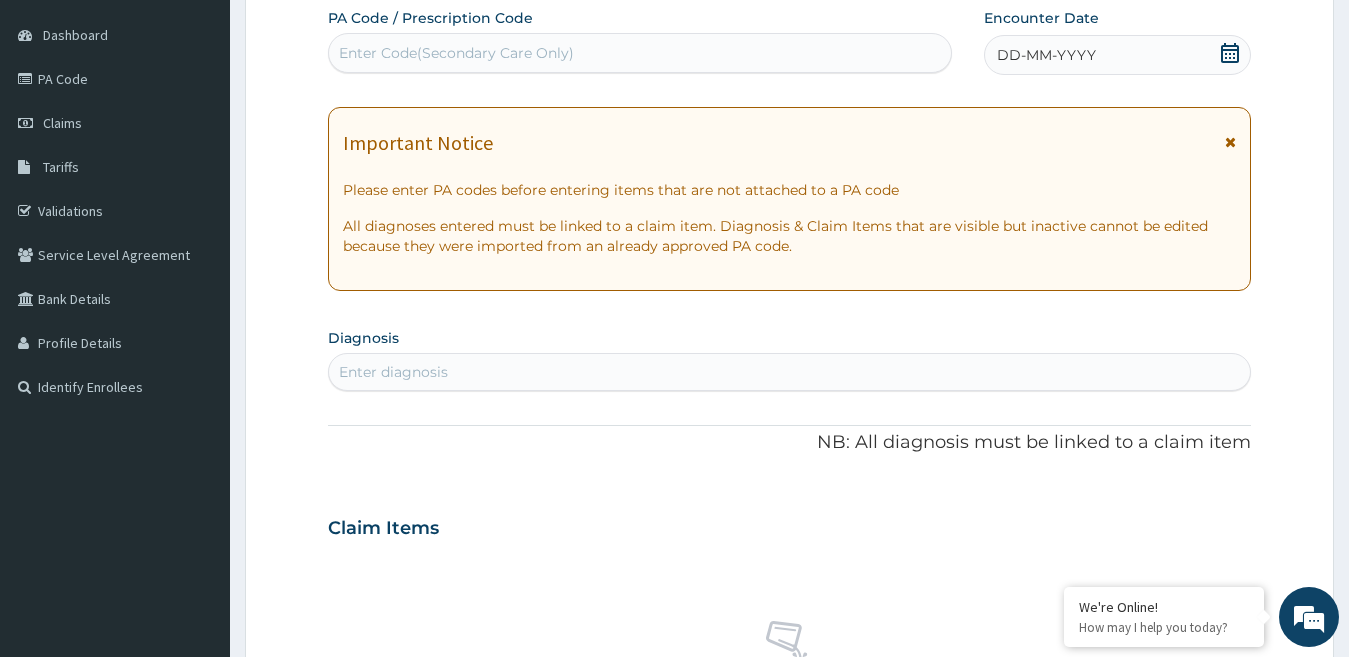 scroll, scrollTop: 0, scrollLeft: 0, axis: both 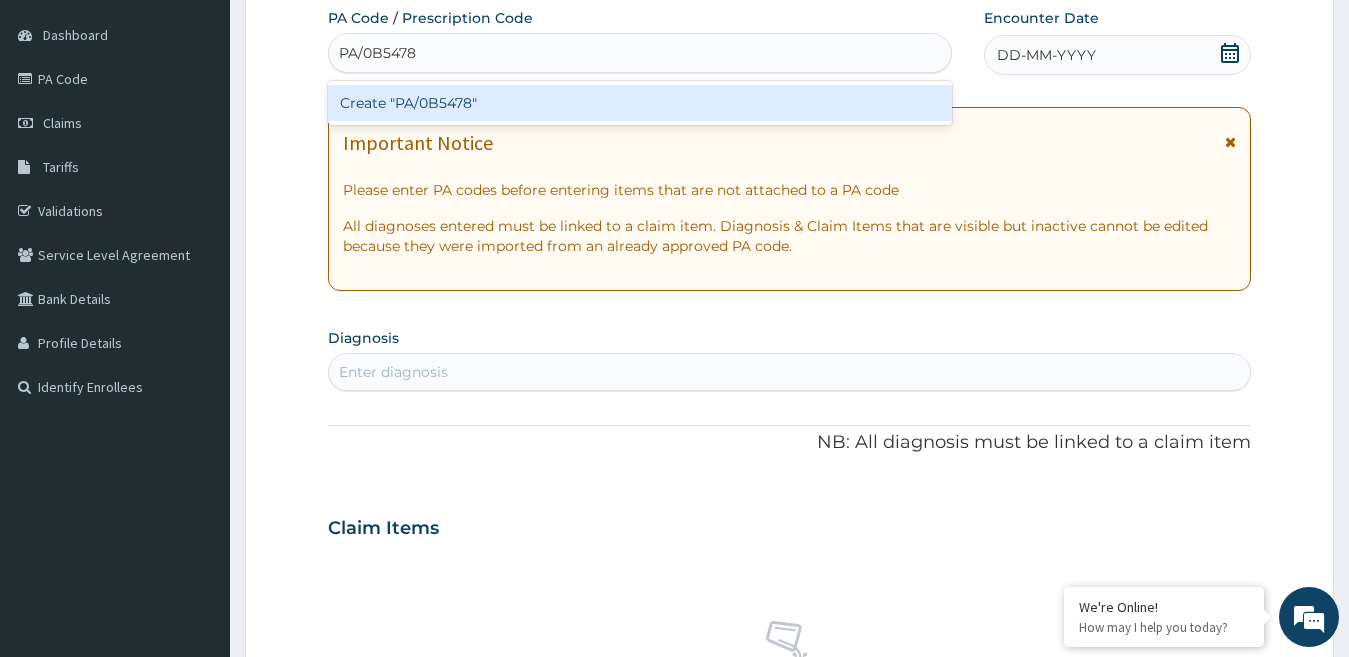 click on "Create "PA/0B5478"" at bounding box center (640, 103) 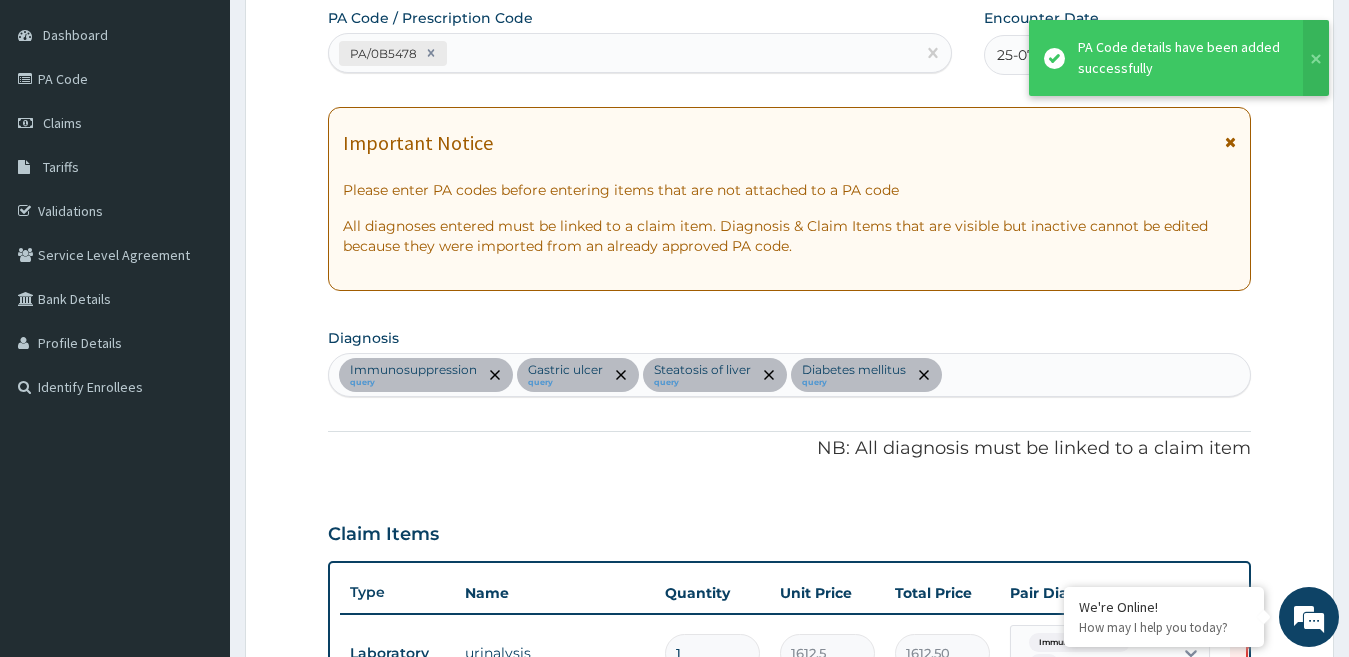 scroll, scrollTop: 1020, scrollLeft: 0, axis: vertical 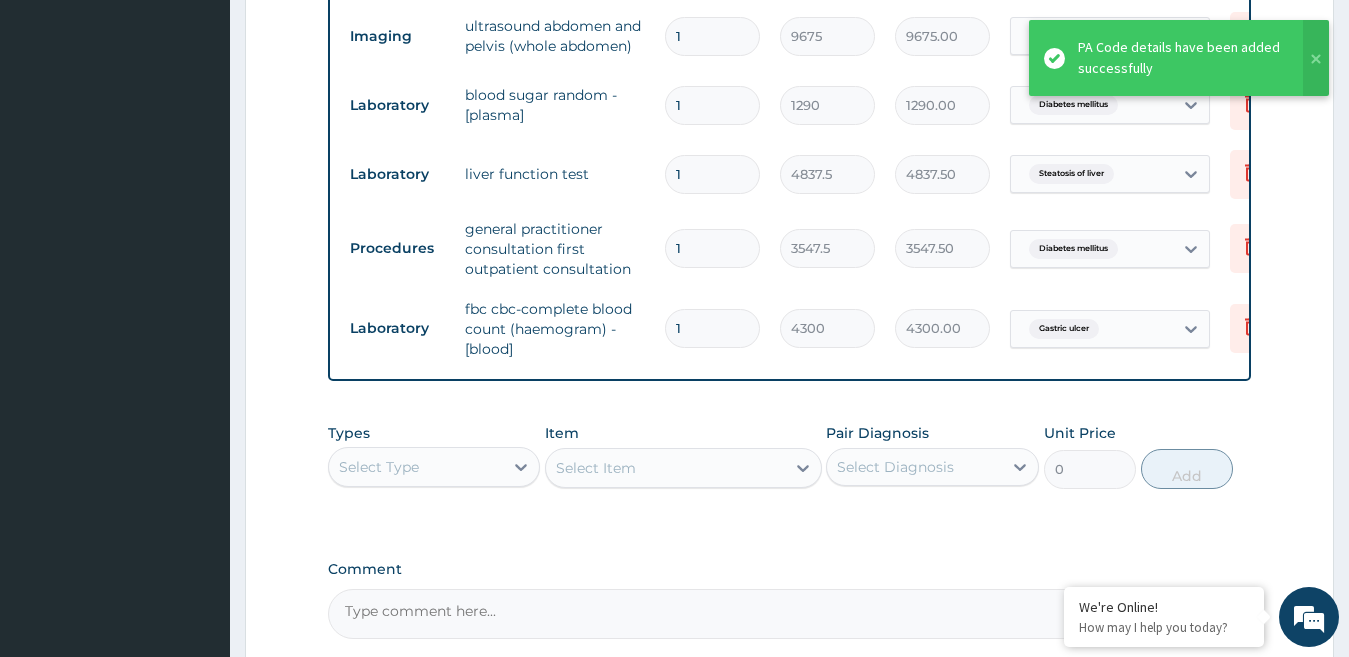 click on "Step  2  of 2 PA Code / Prescription Code PA/0B5478 Encounter Date 25-07-2025 Important Notice Please enter PA codes before entering items that are not attached to a PA code   All diagnoses entered must be linked to a claim item. Diagnosis & Claim Items that are visible but inactive cannot be edited because they were imported from an already approved PA code. Diagnosis Immunosuppression query Gastric ulcer query Steatosis of liver query Diabetes mellitus query NB: All diagnosis must be linked to a claim item Claim Items Type Name Quantity Unit Price Total Price Pair Diagnosis Actions Laboratory urinalysis 1 1612.5 1612.50 Immunosuppression  + 2 Delete Laboratory australia antigen (hbsag) - [tissue] 1 6987.5 6987.50 Immunosuppression  + 1 Delete Laboratory helicobacter pylori -[stool ag] 1 7525 7525.00 Gastric ulcer  + 1 Delete Imaging ultrasound abdomen and pelvis (whole abdomen) 1 9675 9675.00 Gastric ulcer  + 1 Delete Laboratory blood sugar random - [plasma] 1 1290 1290.00 Diabetes mellitus Delete 1 4837.5" at bounding box center (789, -66) 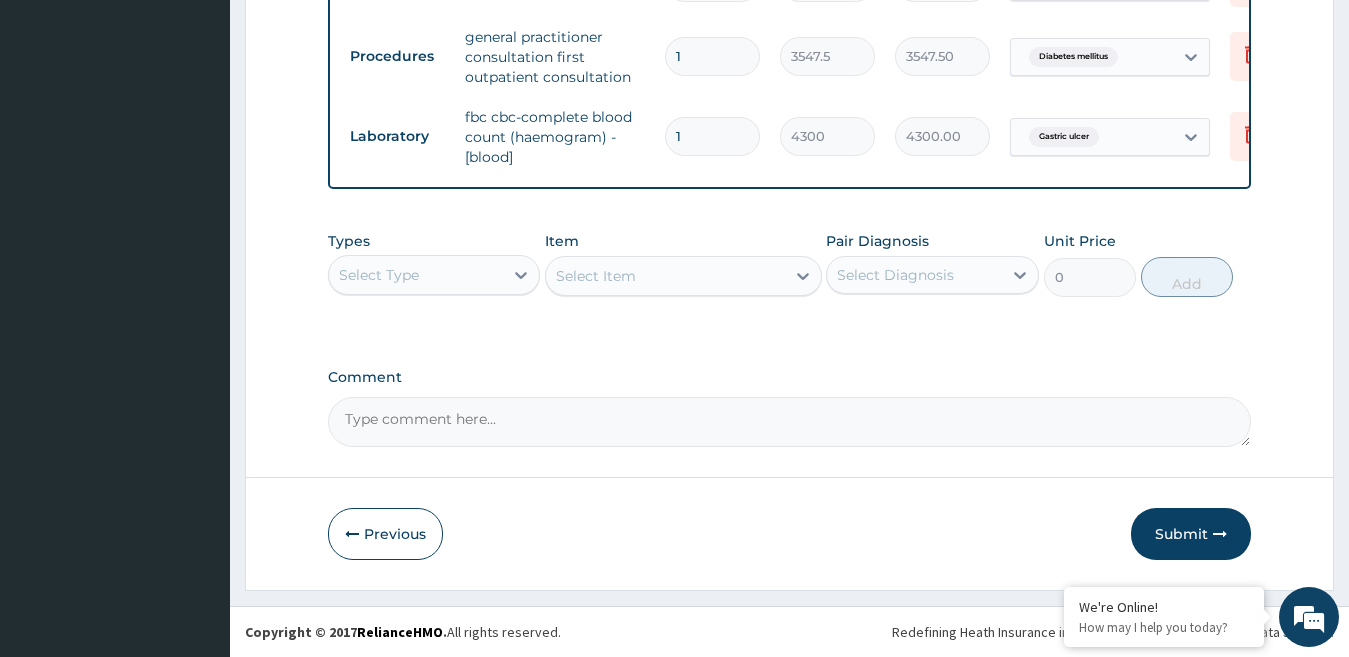 scroll, scrollTop: 1229, scrollLeft: 0, axis: vertical 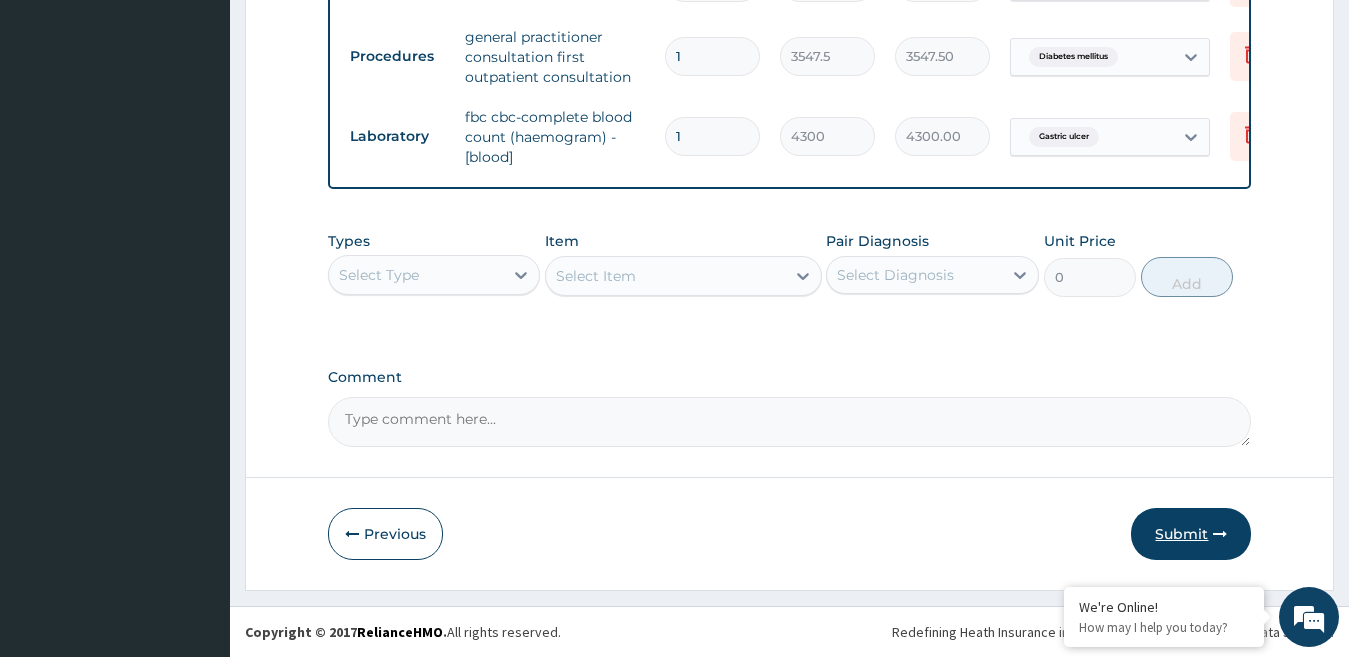 click on "Submit" at bounding box center (1191, 534) 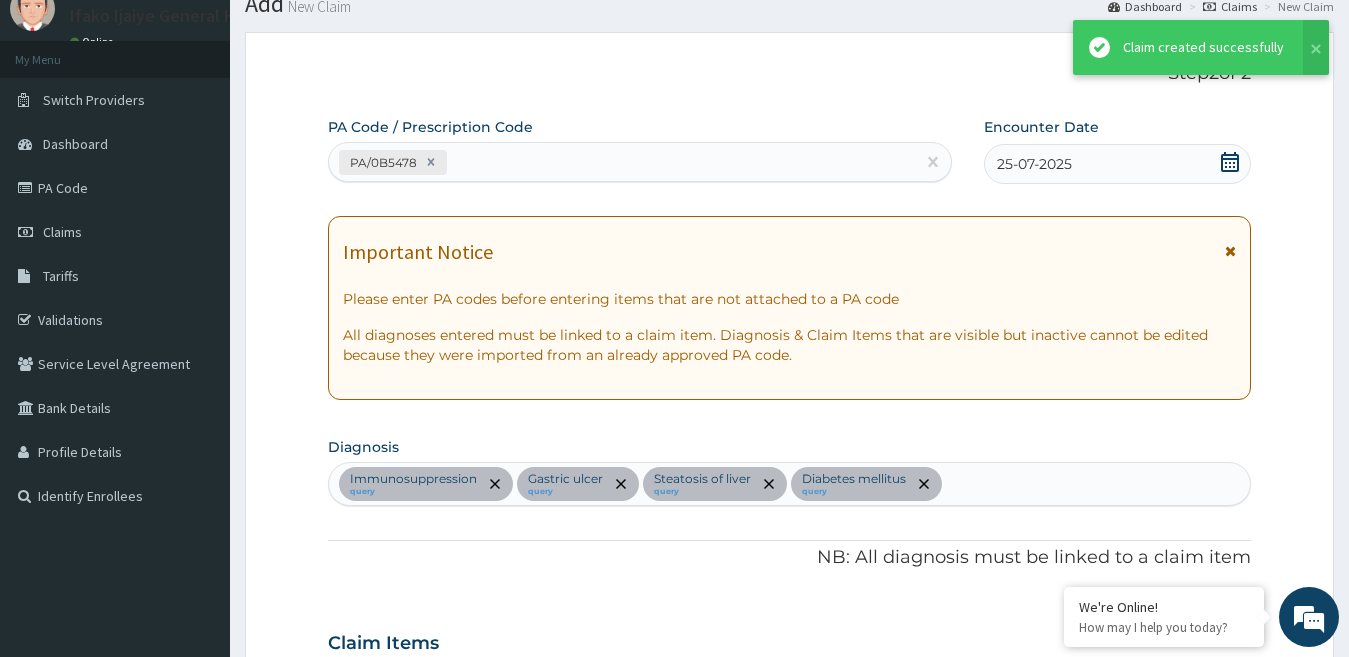 scroll, scrollTop: 1229, scrollLeft: 0, axis: vertical 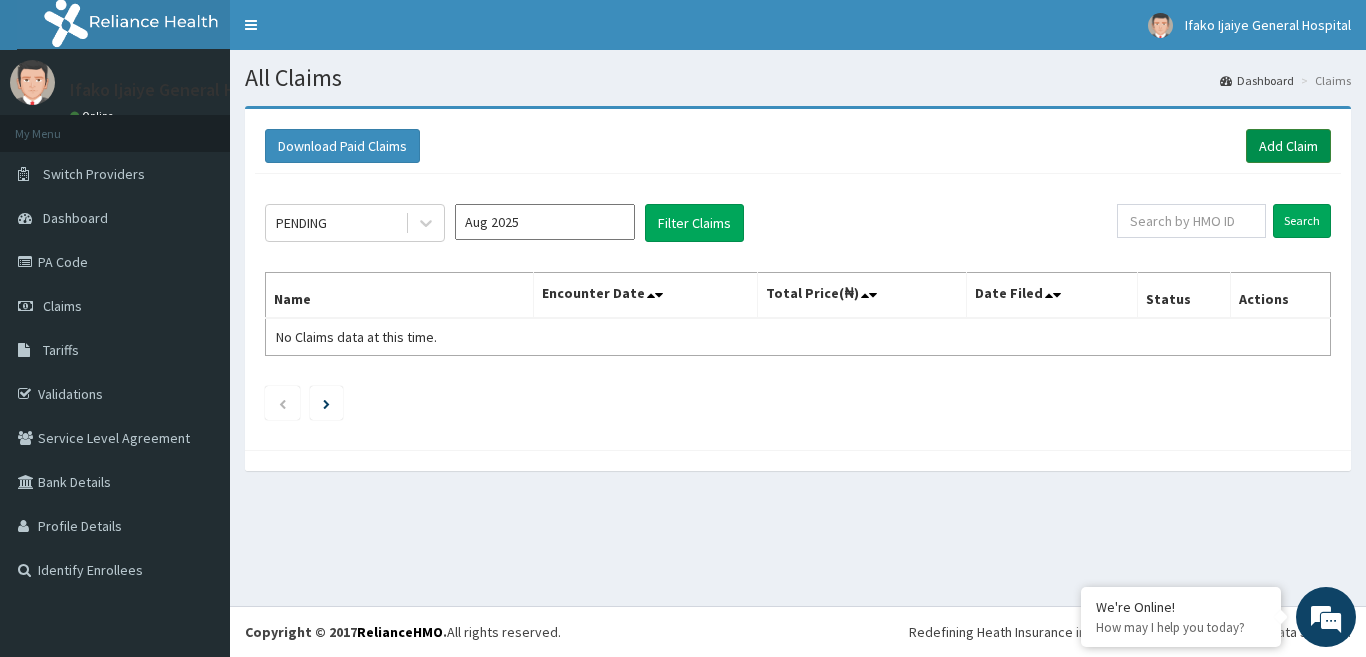 click on "Add Claim" at bounding box center (1288, 146) 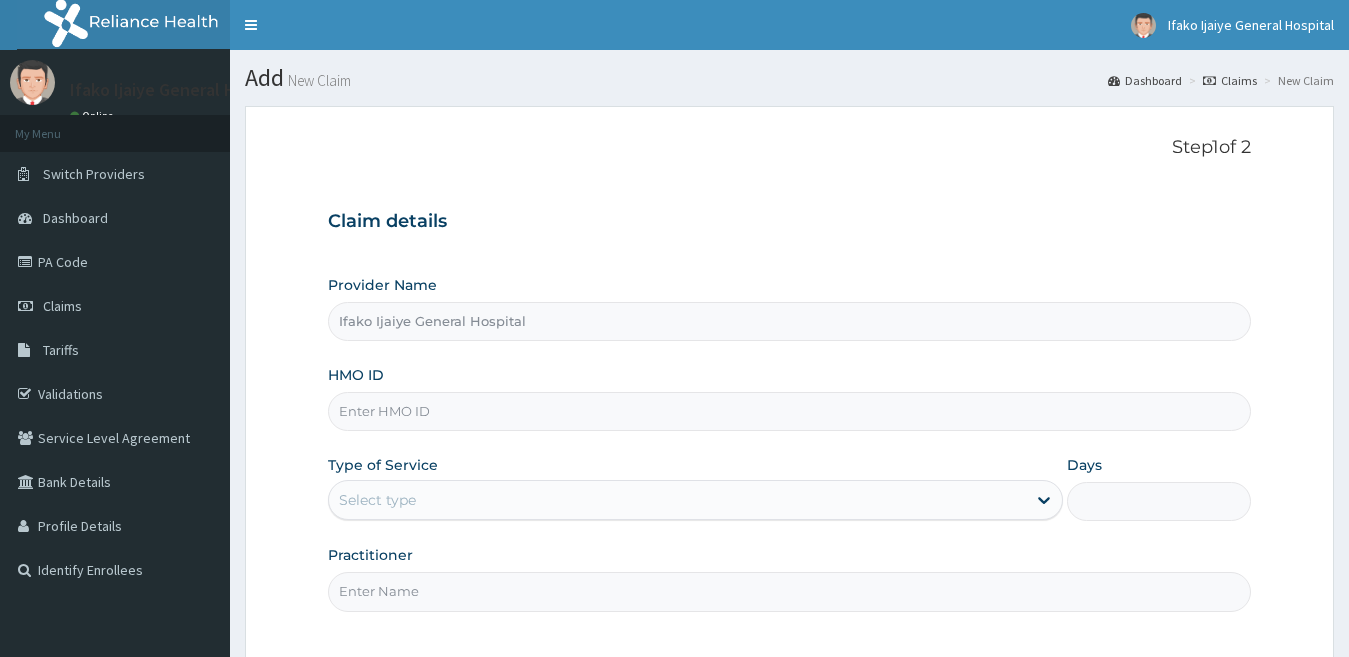 click on "Ifako Ijaiye General Hospital Ifako Ijaiye General Hospital - [EMAIL] Member since March 21, 2024 at 6:07:07 PM Profile Sign out" at bounding box center [674, 420] 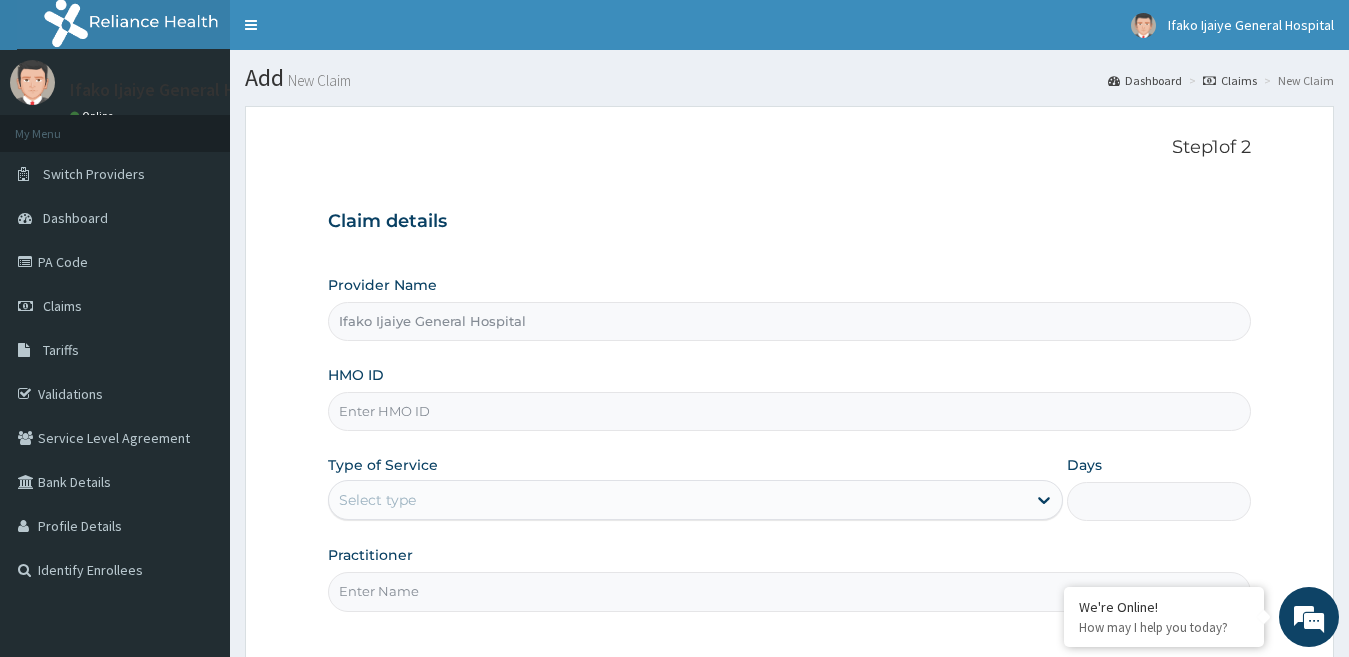 scroll, scrollTop: 0, scrollLeft: 0, axis: both 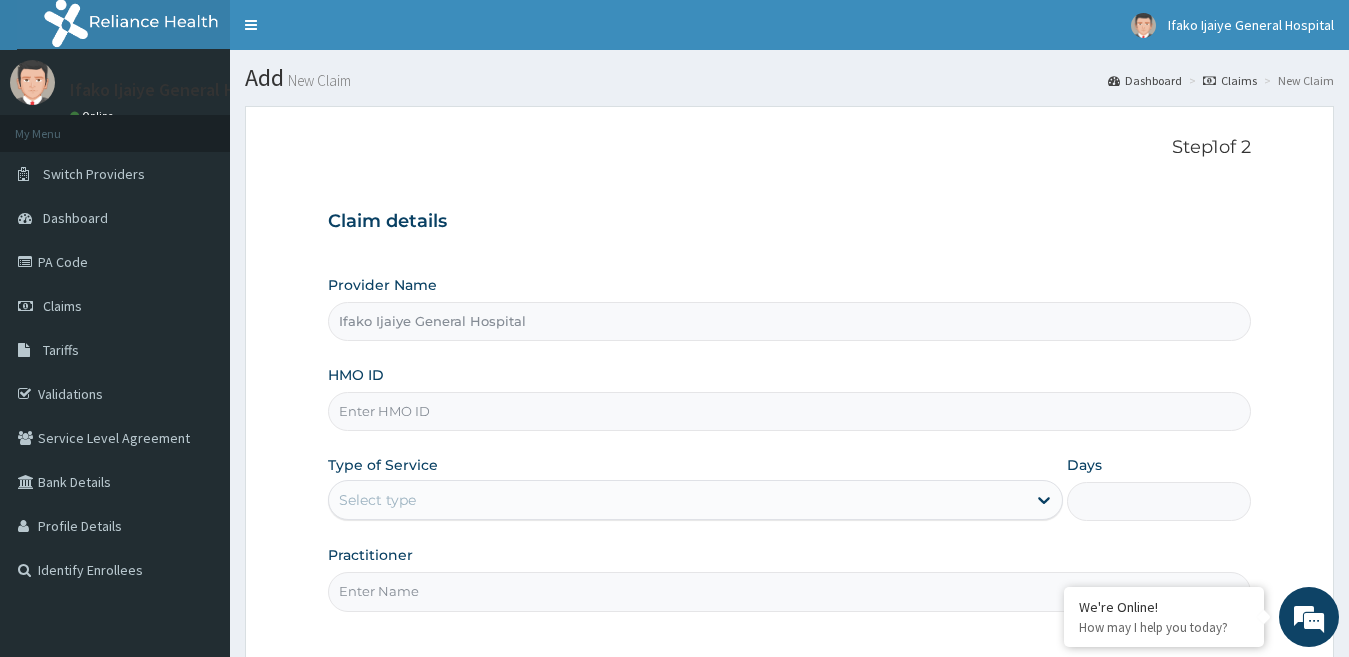 paste on "POR/10005/A" 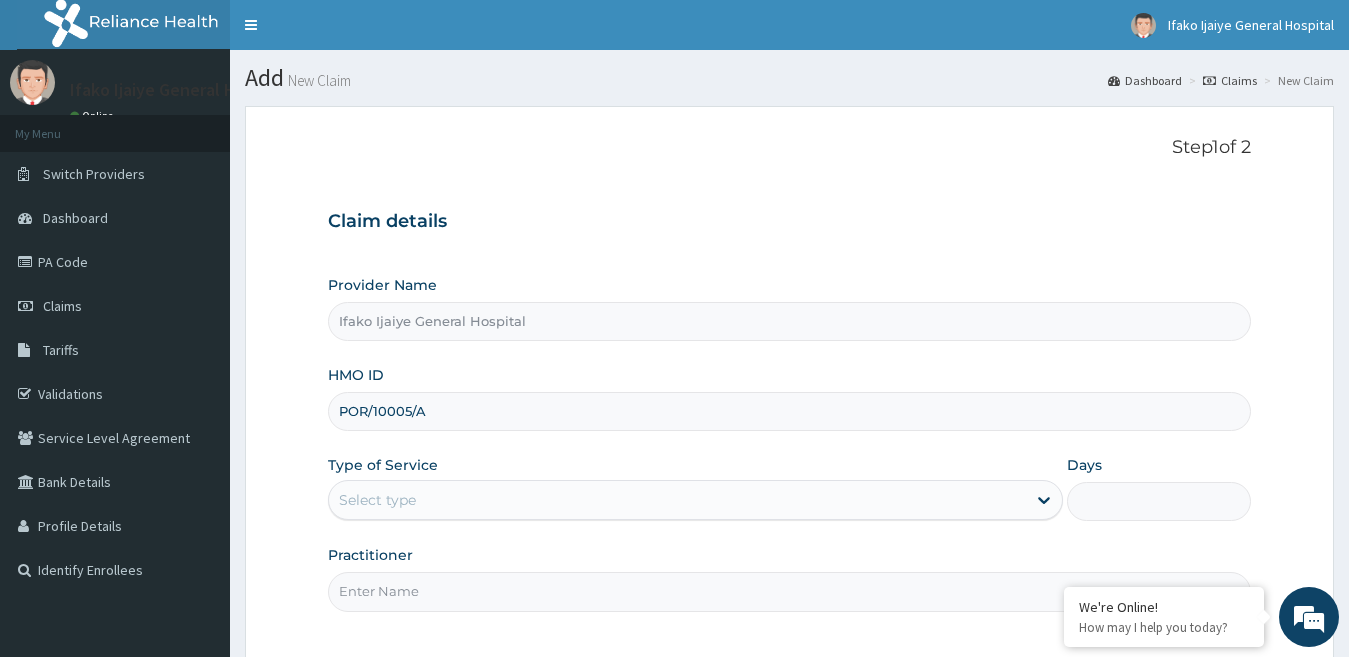 type on "POR/10005/A" 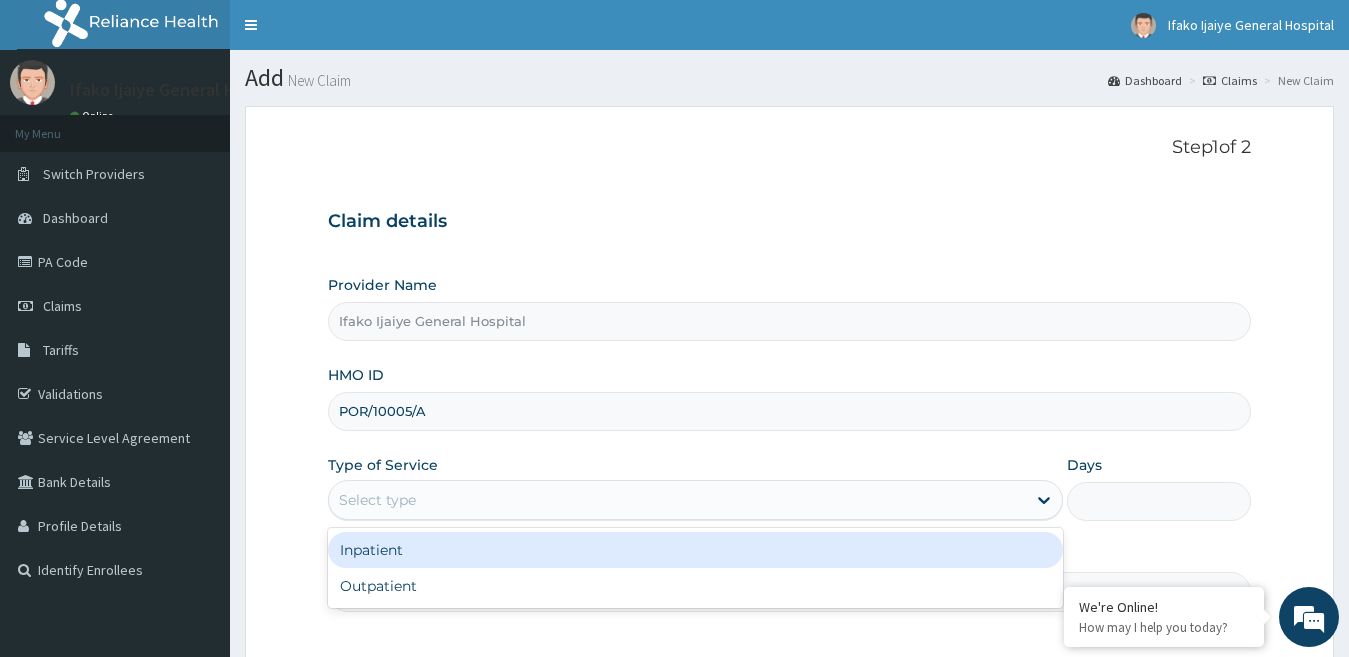 click on "Select type" at bounding box center [377, 500] 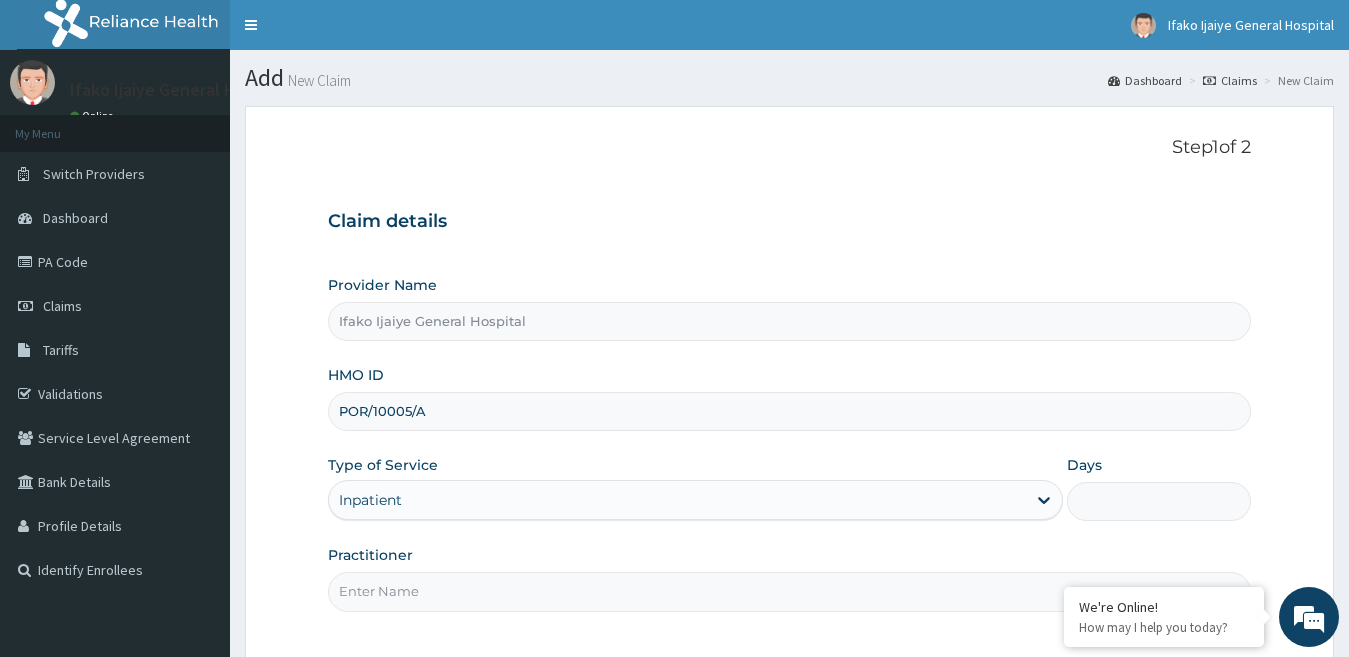 click on "Provider Name Ifako Ijaiye General Hospital HMO ID POR/10005/A Type of Service Inpatient Days Practitioner" at bounding box center [790, 443] 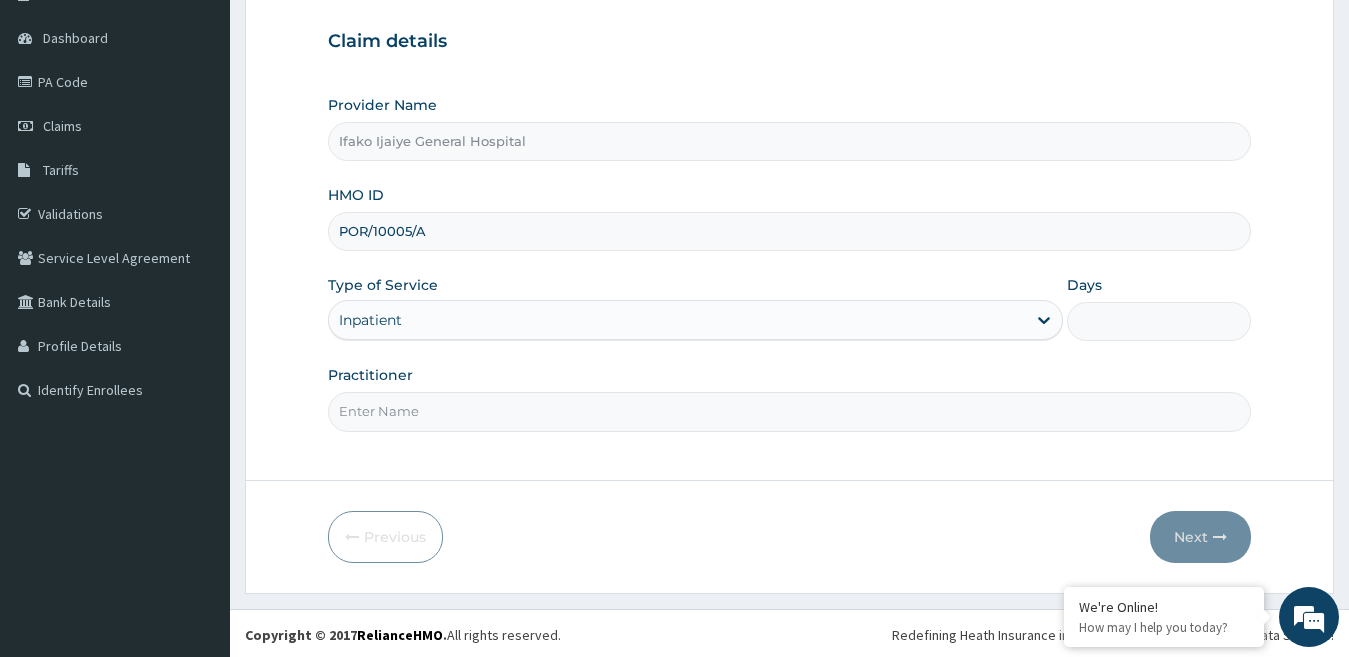 scroll, scrollTop: 183, scrollLeft: 0, axis: vertical 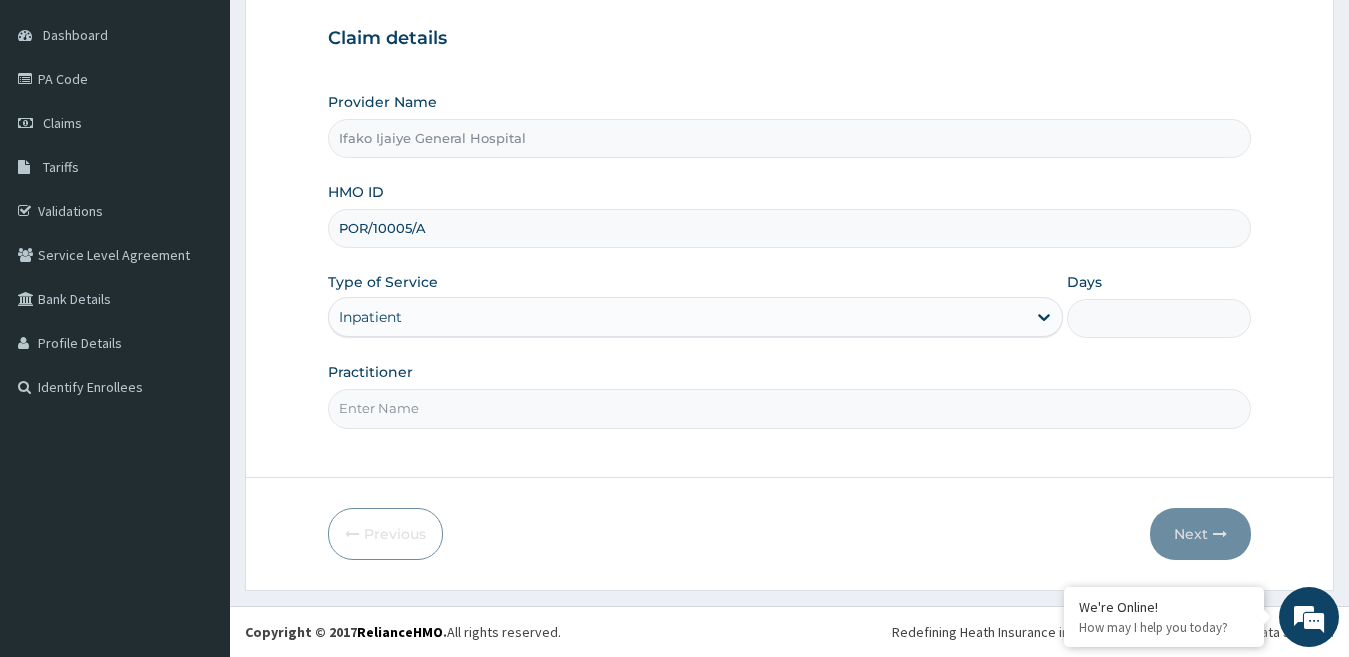 click on "Days" at bounding box center [1159, 318] 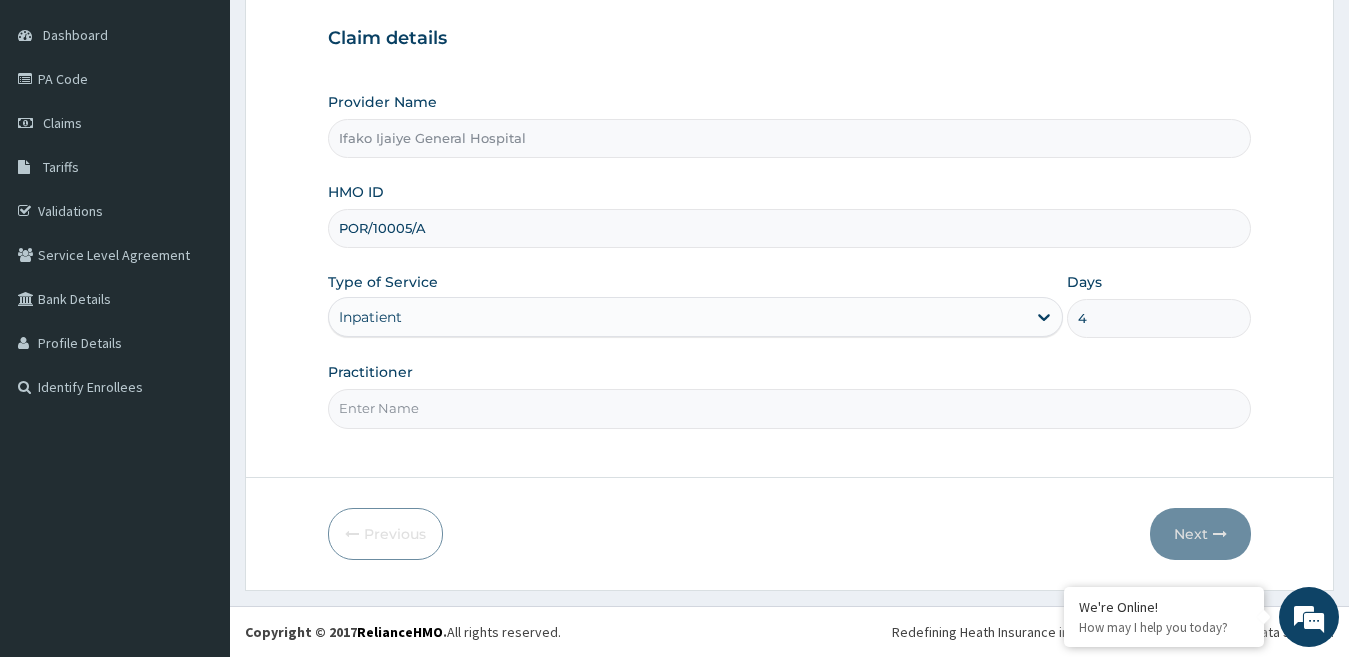 type on "4" 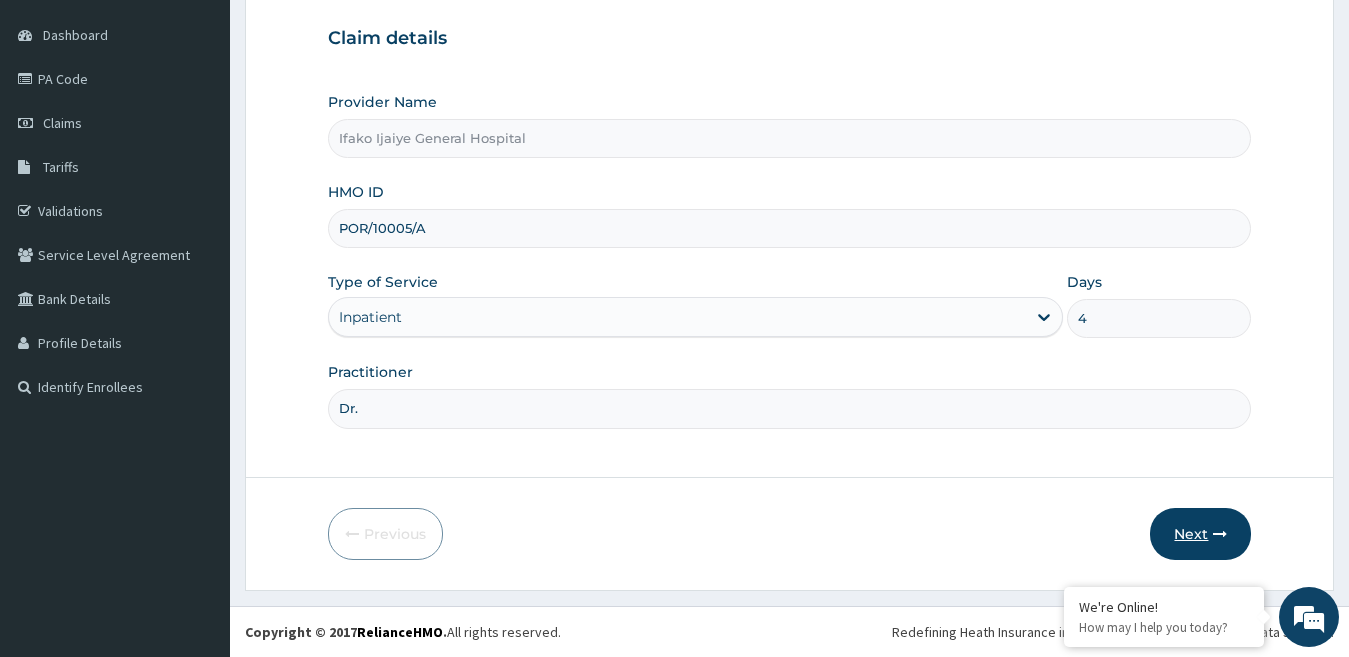 click on "Next" at bounding box center [1200, 534] 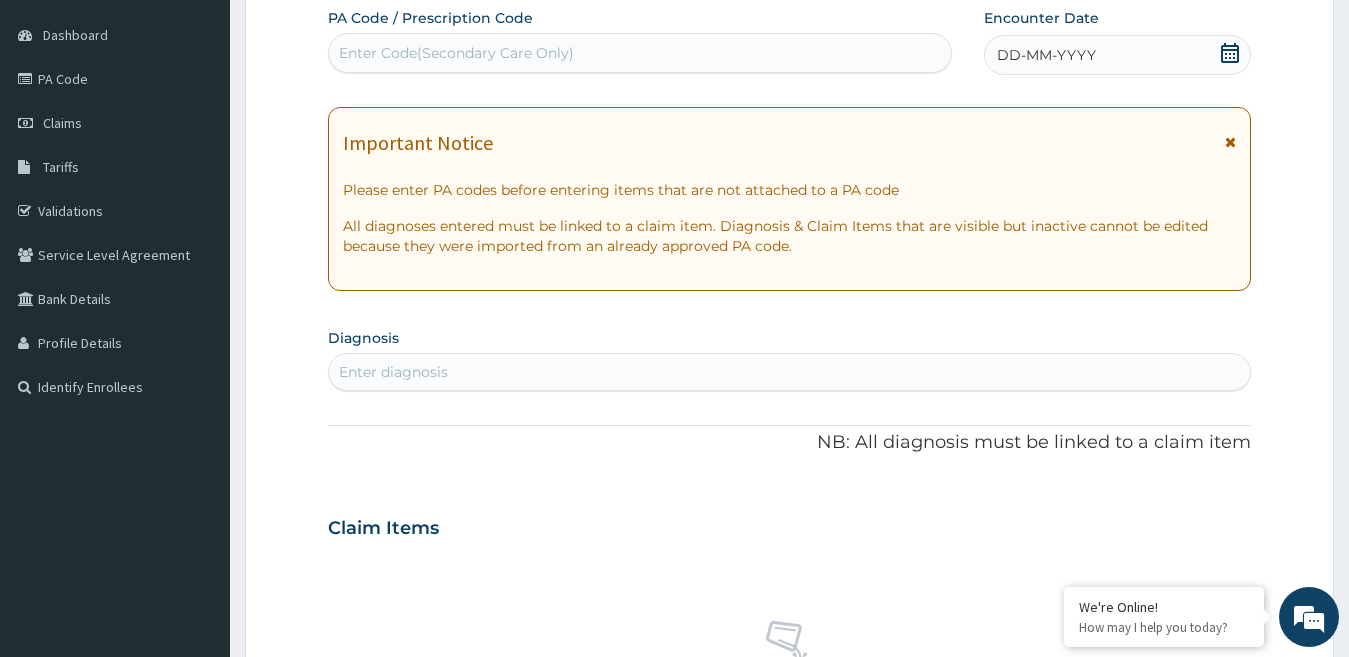 click on "Enter Code(Secondary Care Only)" at bounding box center (456, 53) 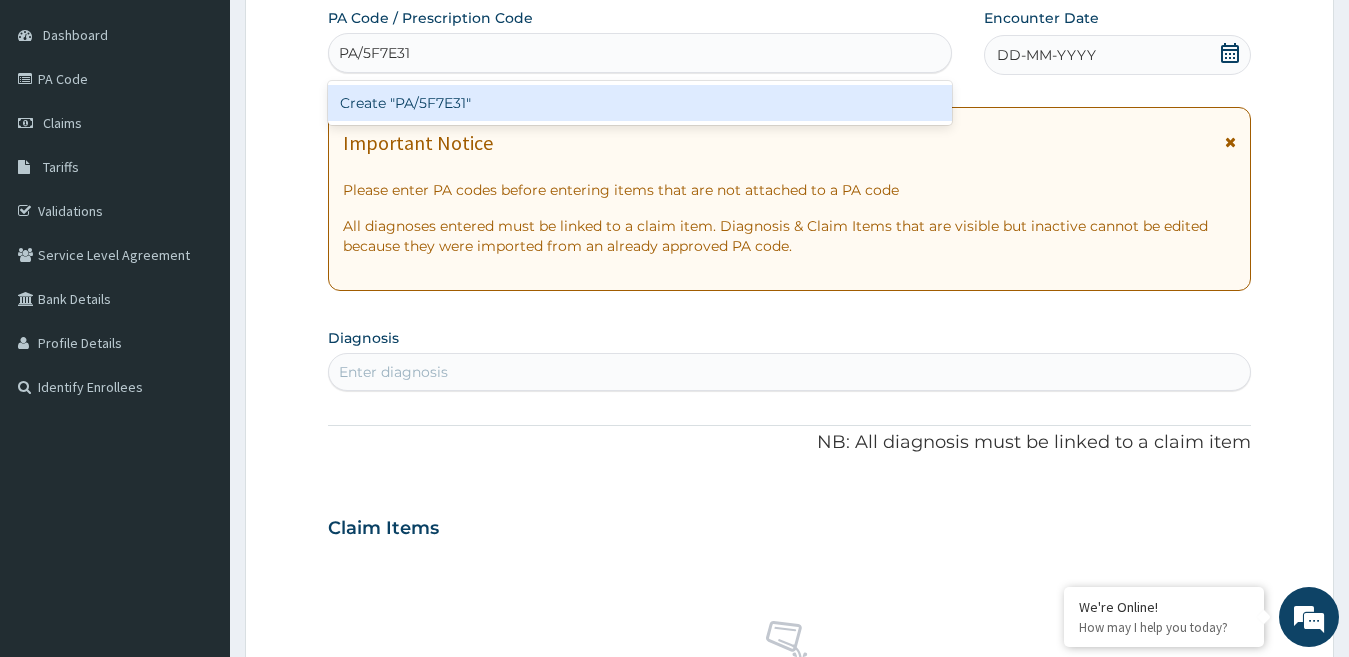 click on "Create "PA/5F7E31"" at bounding box center [640, 103] 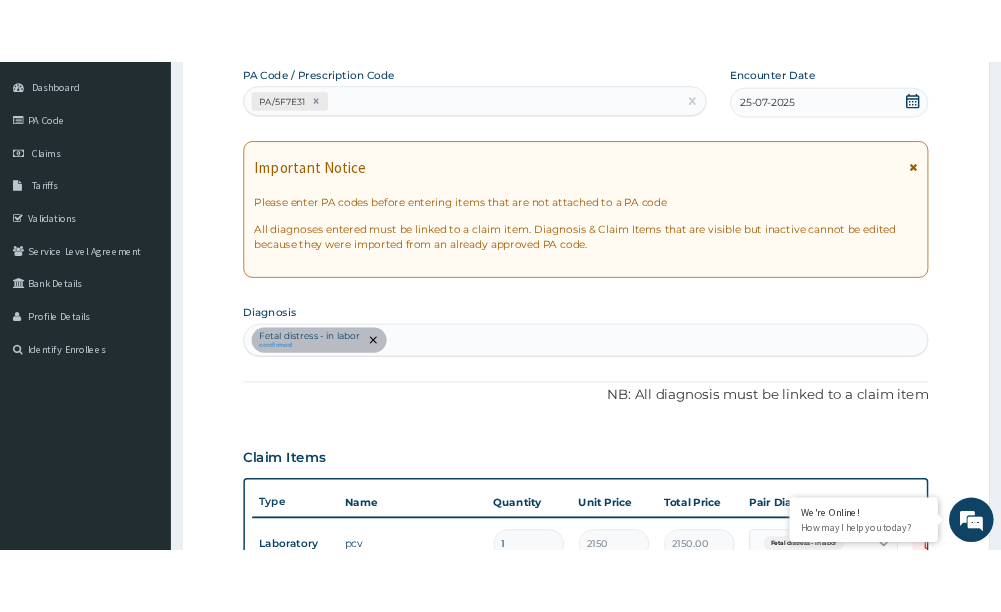 scroll, scrollTop: 1028, scrollLeft: 0, axis: vertical 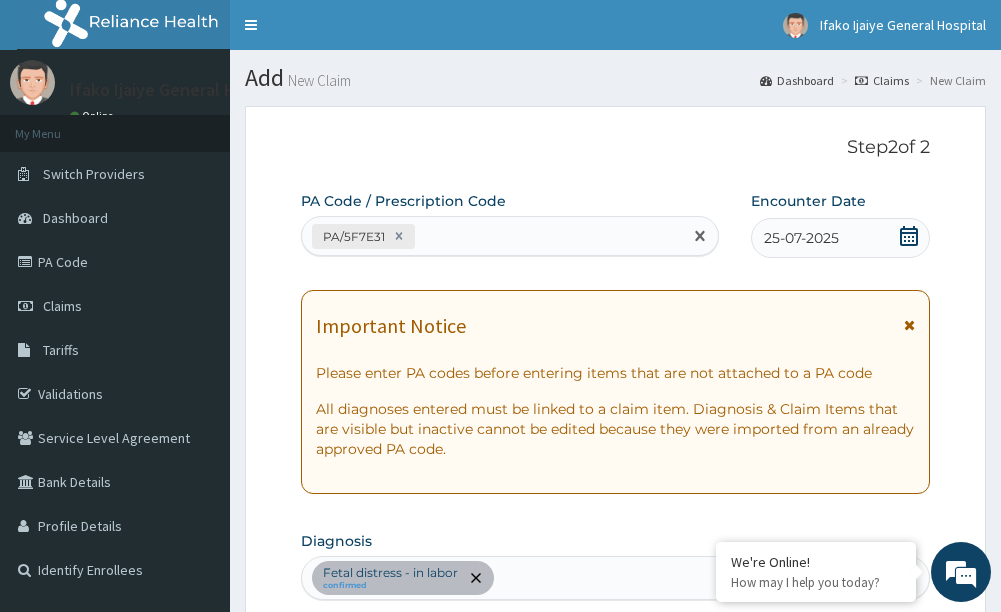 click on "PA/5F7E31" at bounding box center [491, 236] 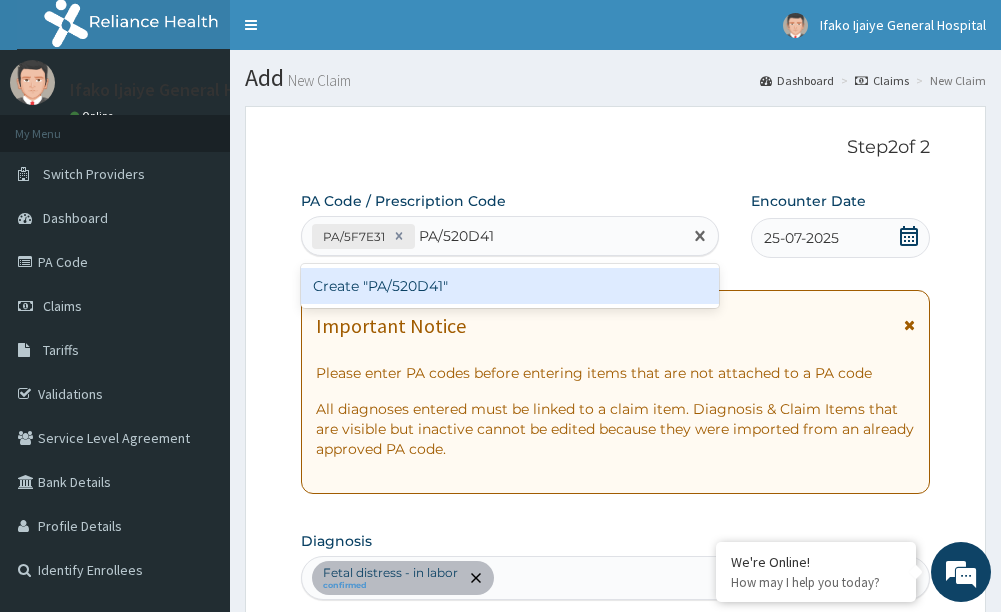 click on "Create "PA/520D41"" at bounding box center (509, 286) 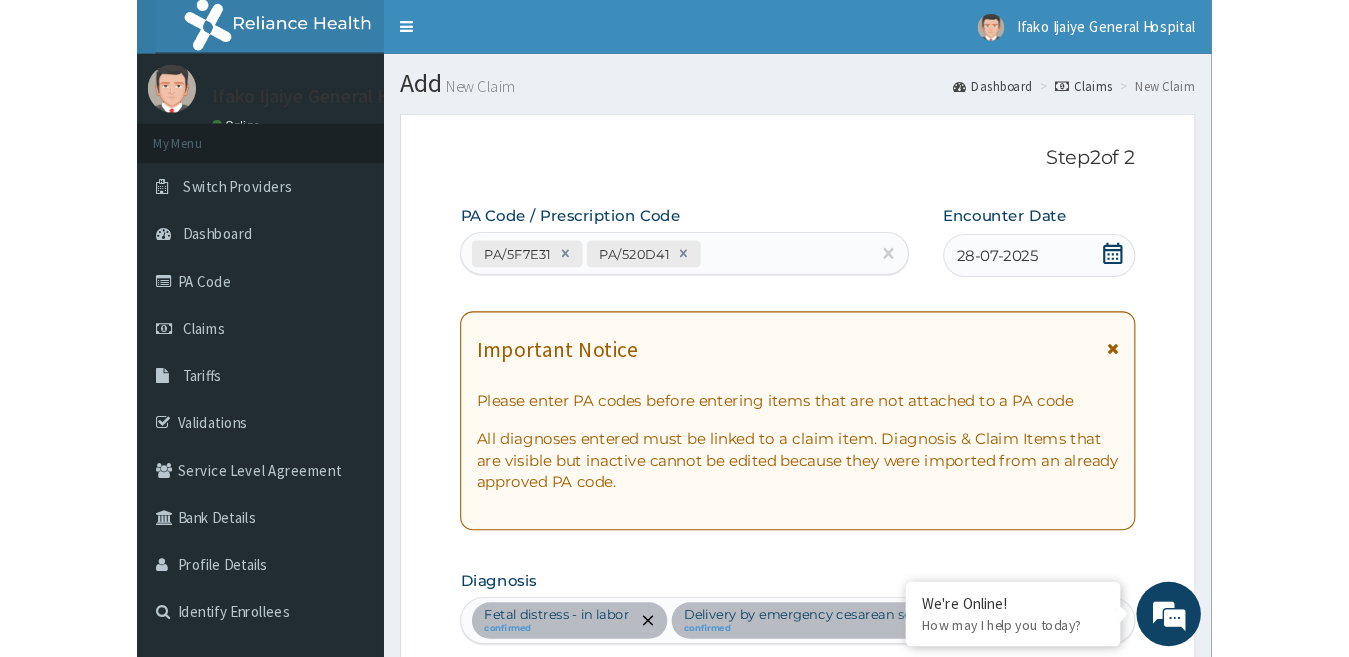 scroll, scrollTop: 1665, scrollLeft: 0, axis: vertical 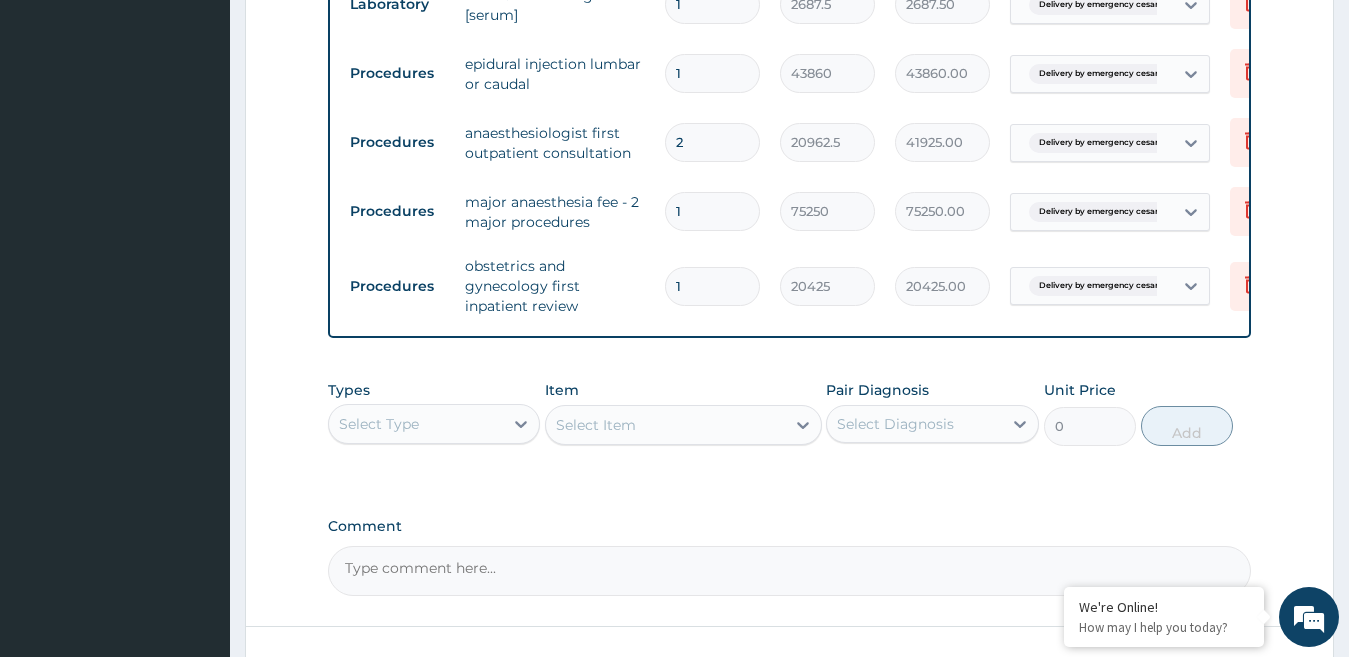 click on "PA Code / Prescription Code PA/5F7E31 PA/520D41 Encounter Date 28-07-2025 Important Notice Please enter PA codes before entering items that are not attached to a PA code   All diagnoses entered must be linked to a claim item. Diagnosis & Claim Items that are visible but inactive cannot be edited because they were imported from an already approved PA code. Diagnosis Fetal distress - in labor confirmed Delivery by emergency cesarean section confirmed NB: All diagnosis must be linked to a claim item Claim Items Type Name Quantity Unit Price Total Price Pair Diagnosis Actions Laboratory pcv 2 2150 4300.00 Fetal distress - in labor  + 1 Delete Procedures anaesthesiologist first inpatient review 1 20962.5 20962.50 Fetal distress - in labor Delete Procedures obstetric and gynecology first outpatient consultation 2 20425 40850.00 Fetal distress - in labor  + 1 Delete Laboratory cross matching & grouping 2 2150 4300.00 Fetal distress - in labor  + 1 Delete Procedures major theater  fee - 1 major procedure 2 48375  + 1" at bounding box center (790, -439) 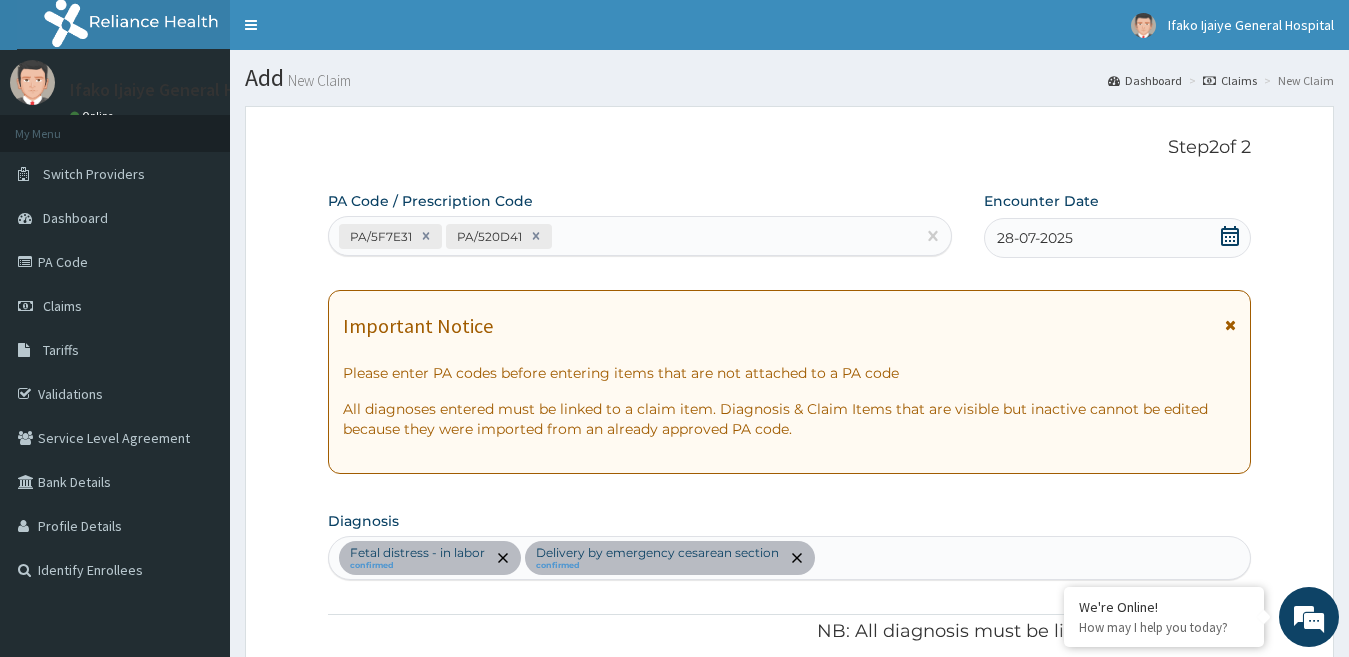 scroll, scrollTop: 0, scrollLeft: 0, axis: both 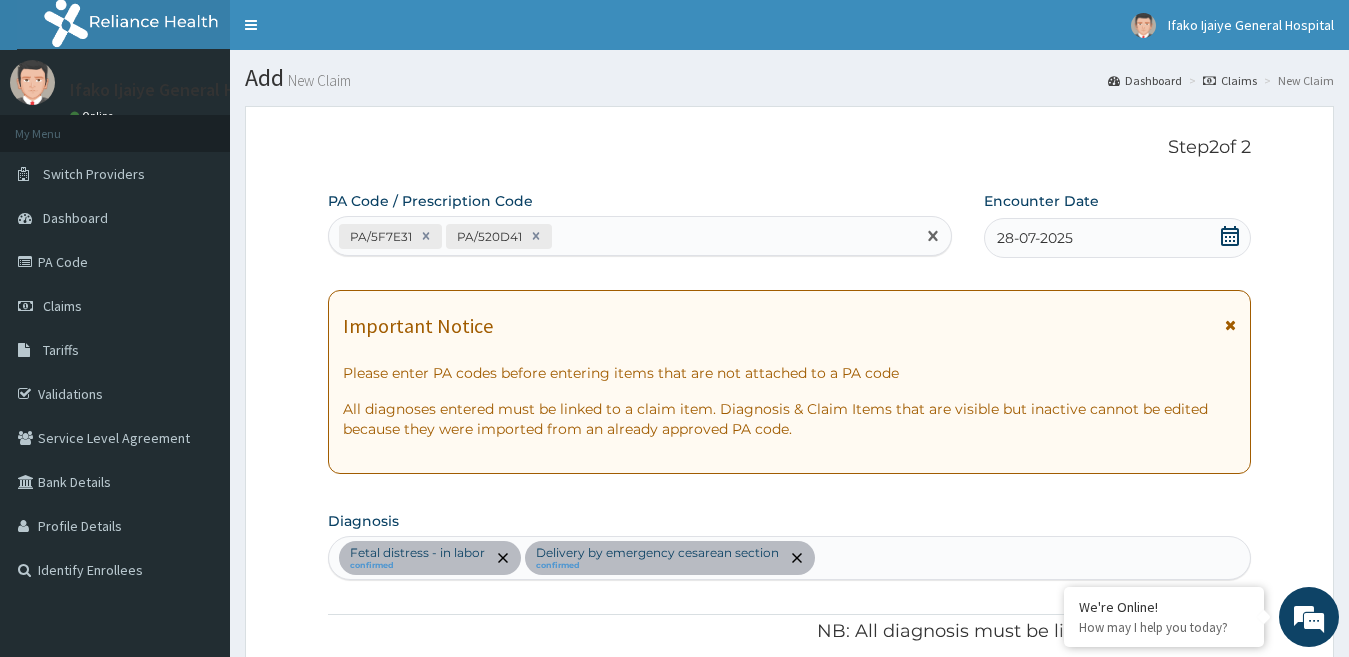 click on "PA/5F7E31 PA/520D41" at bounding box center (622, 236) 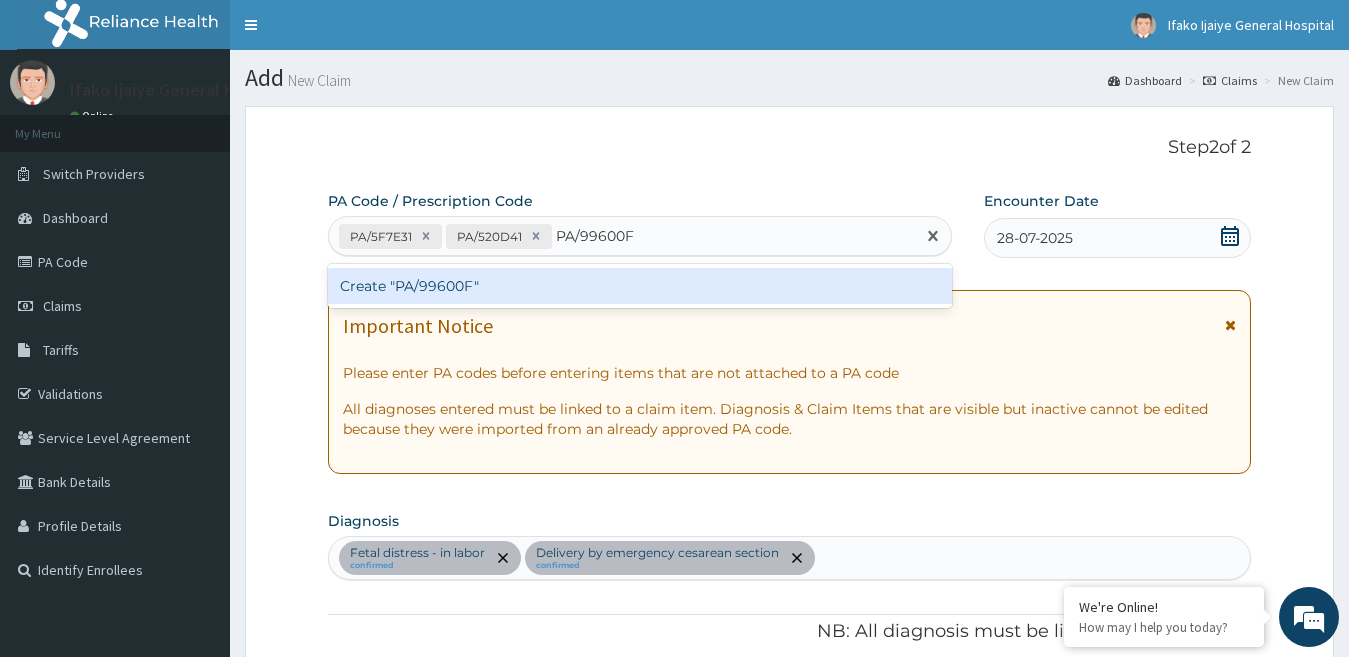 click on "Create "PA/99600F"" at bounding box center (640, 286) 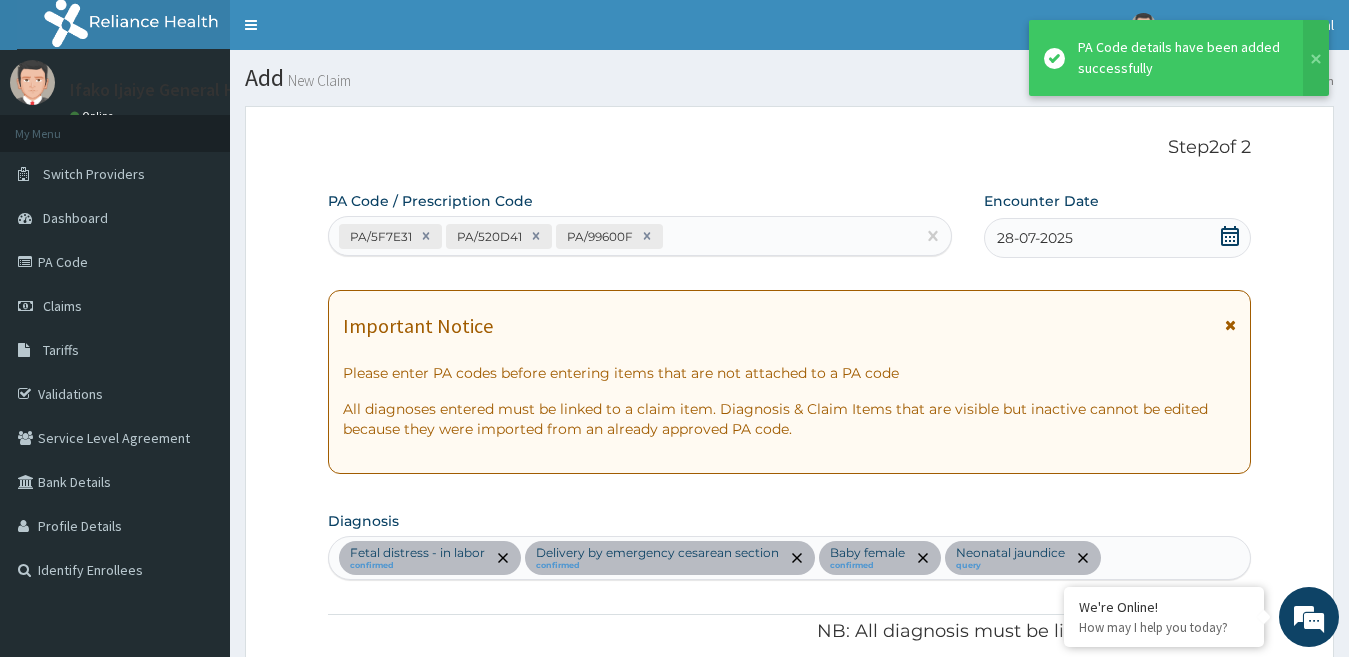 scroll, scrollTop: 2257, scrollLeft: 0, axis: vertical 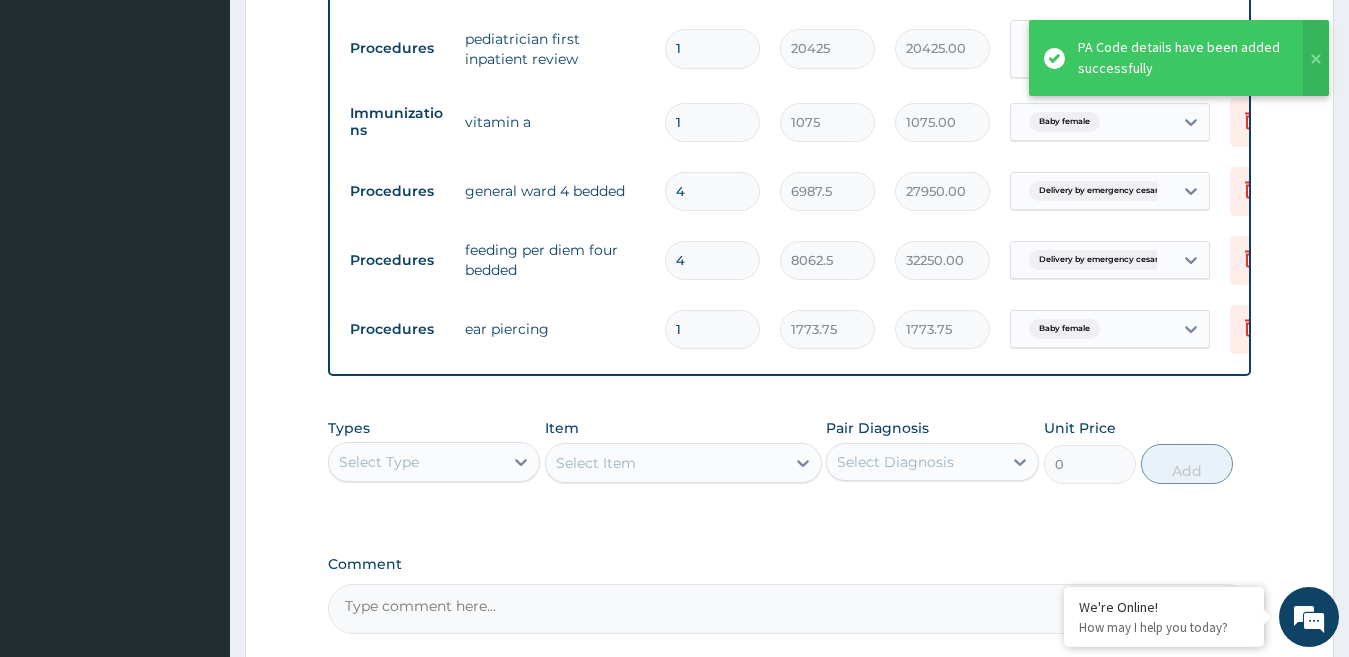 click on "Procedures ear piercing 1 1773.75 1773.75 Baby female Delete" at bounding box center (830, 329) 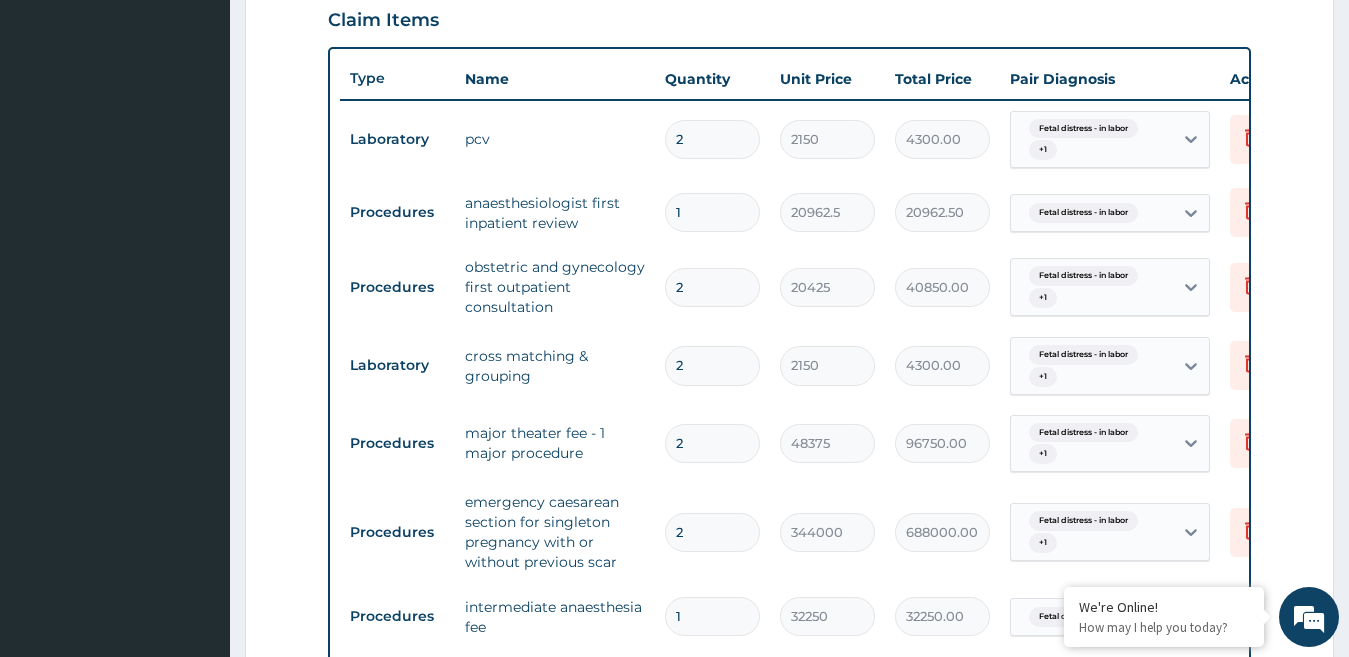 scroll, scrollTop: 779, scrollLeft: 0, axis: vertical 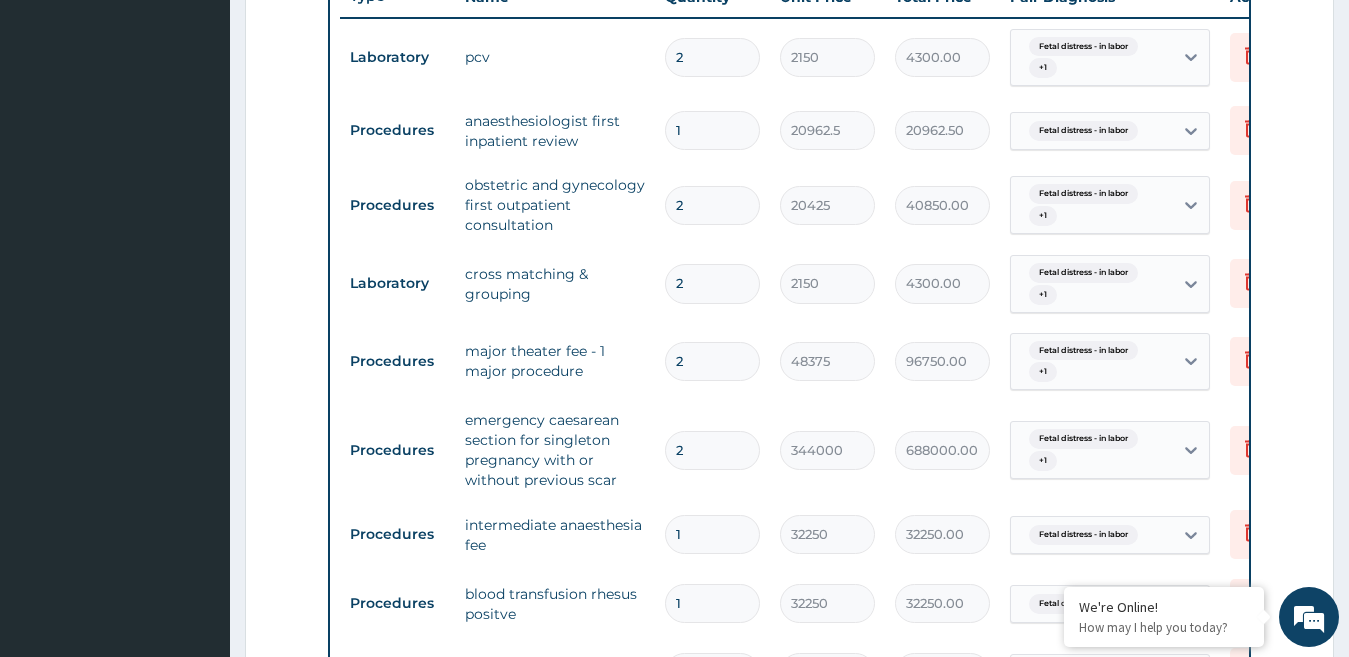 click on "2" at bounding box center [712, 205] 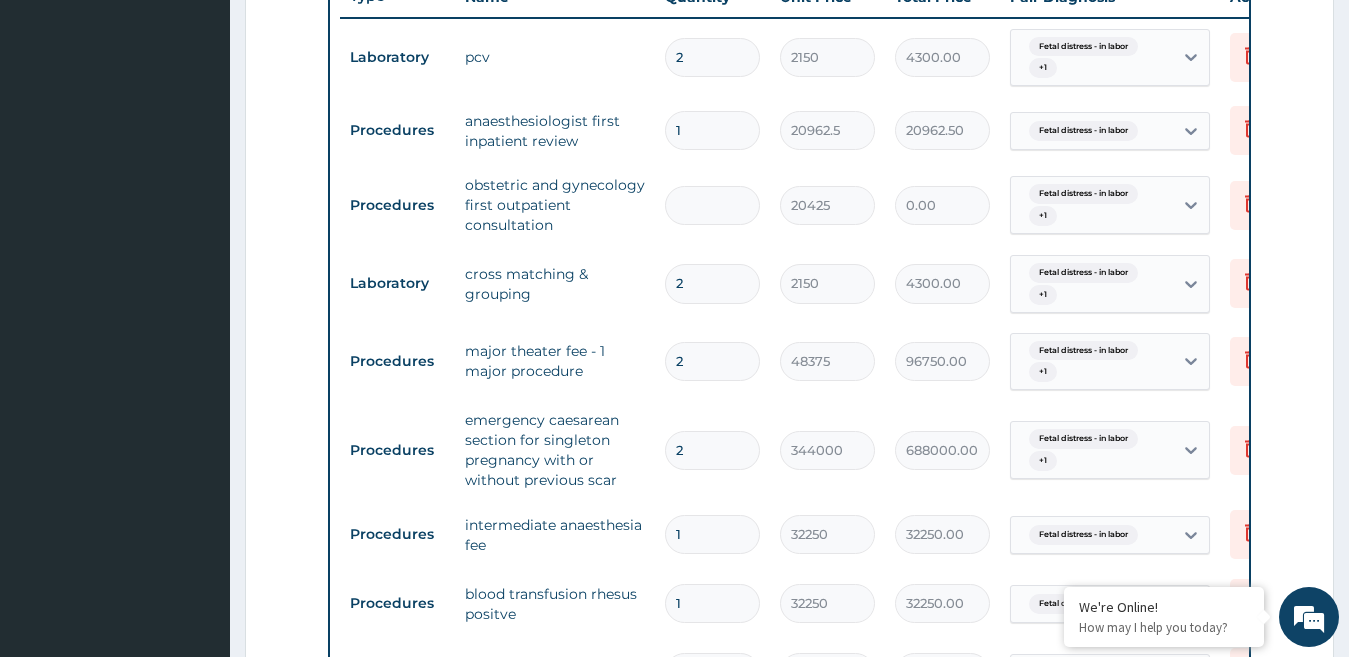 type on "0.00" 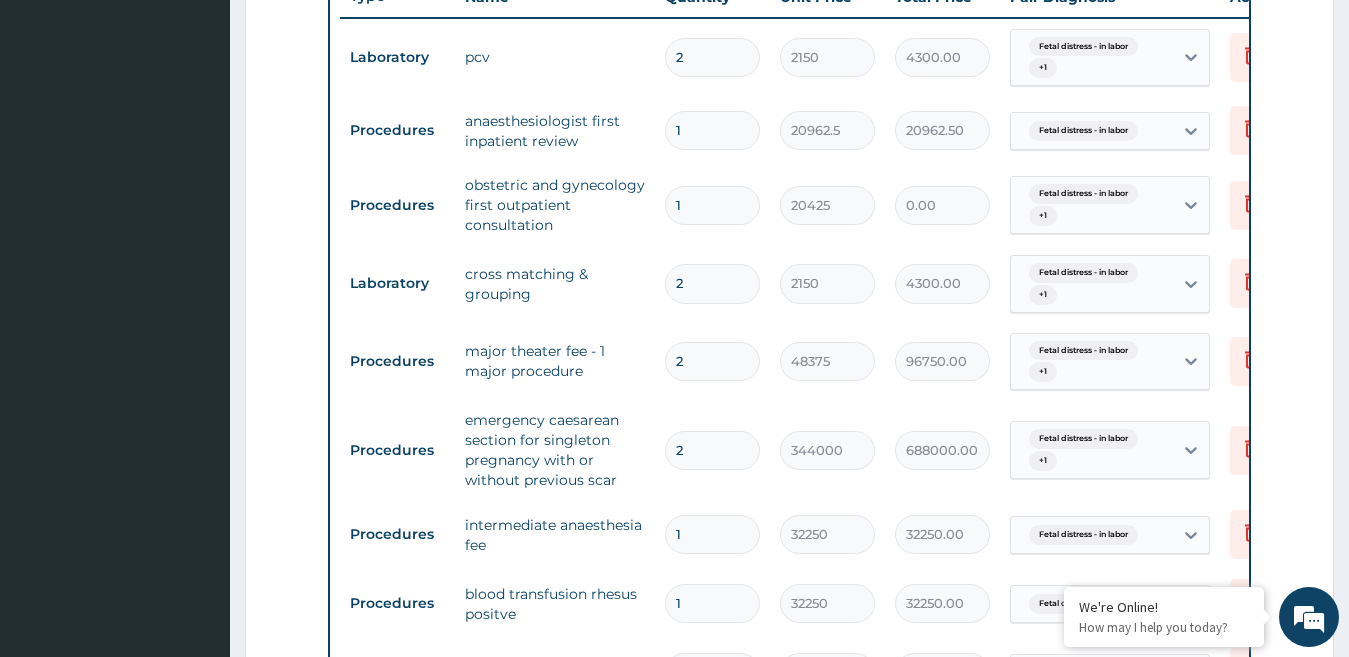 type on "20425.00" 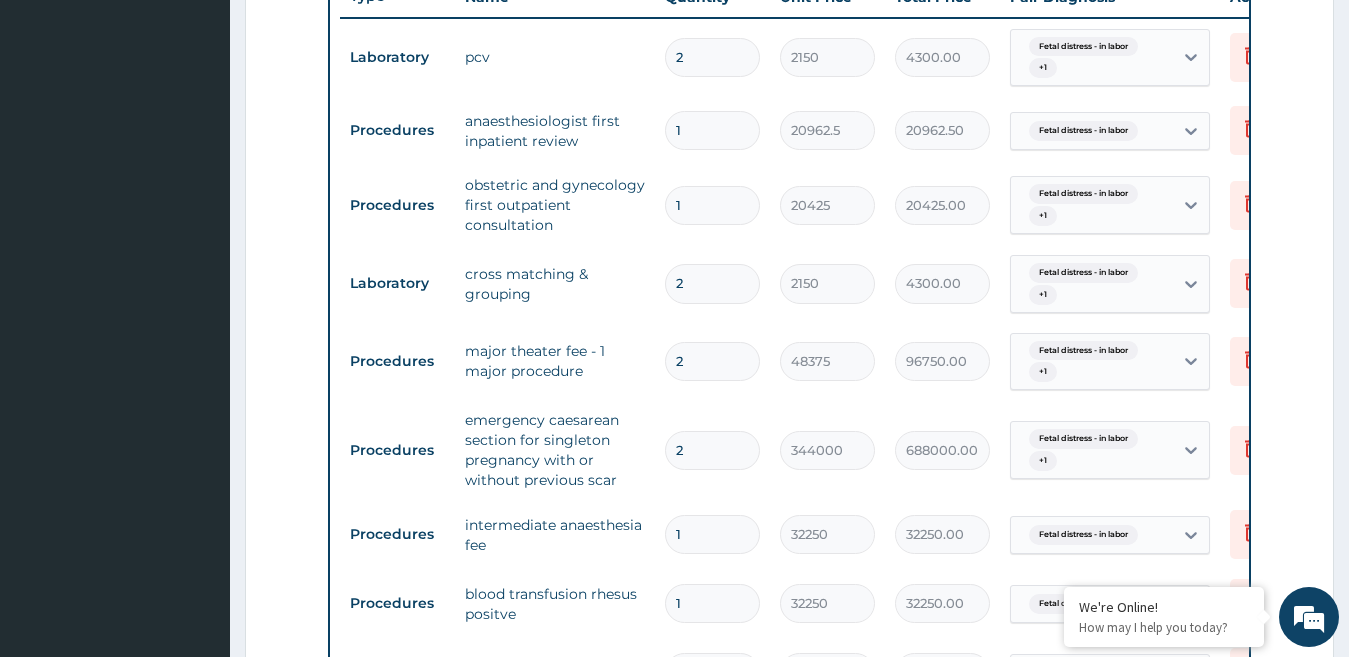 type on "1" 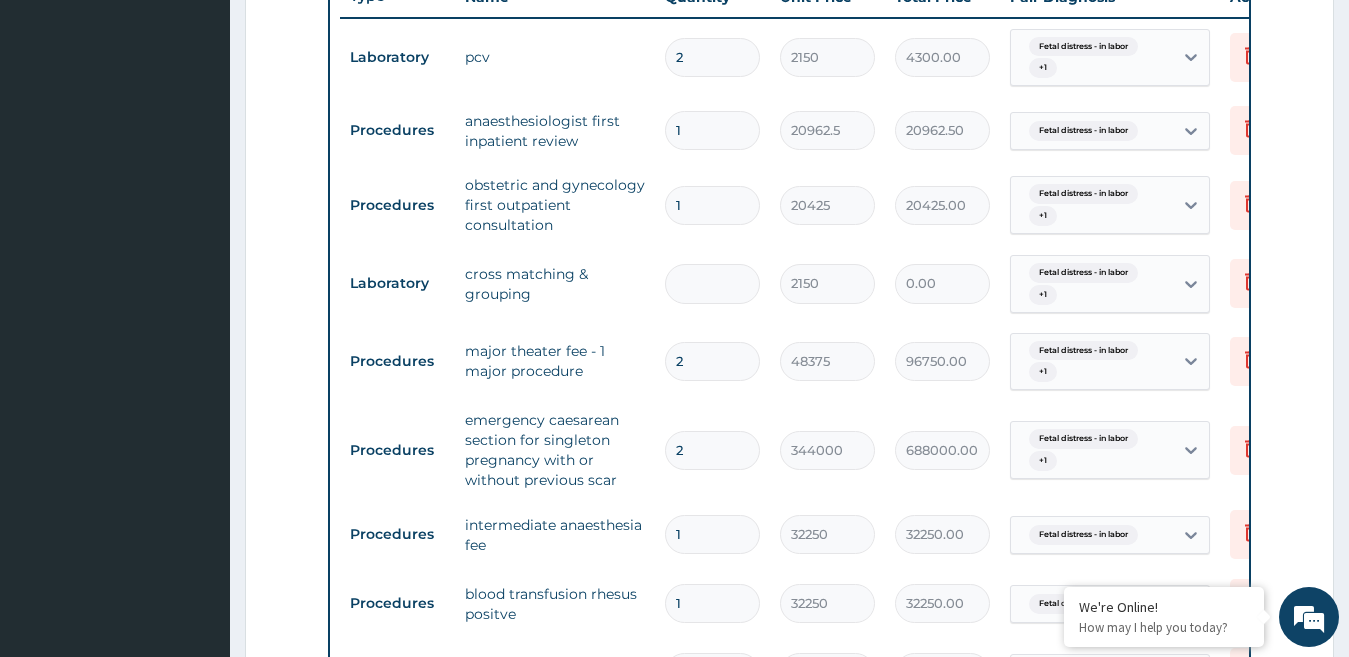 type on "0.00" 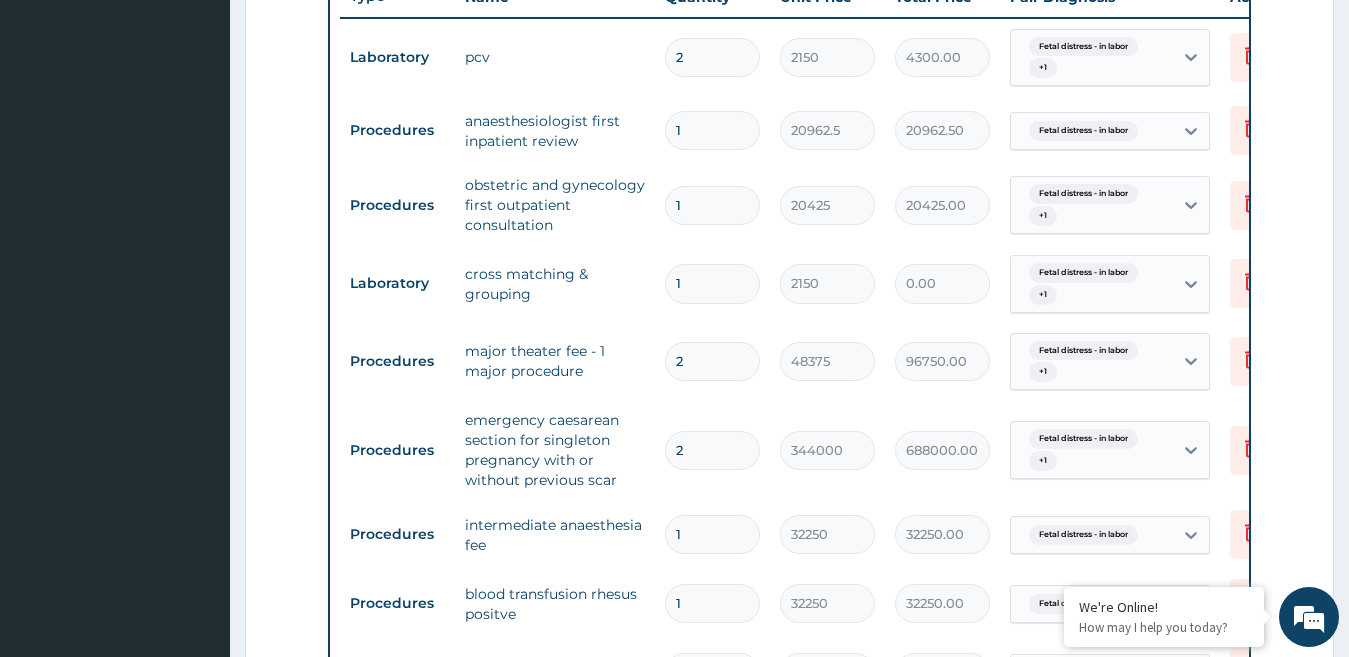 type on "2150.00" 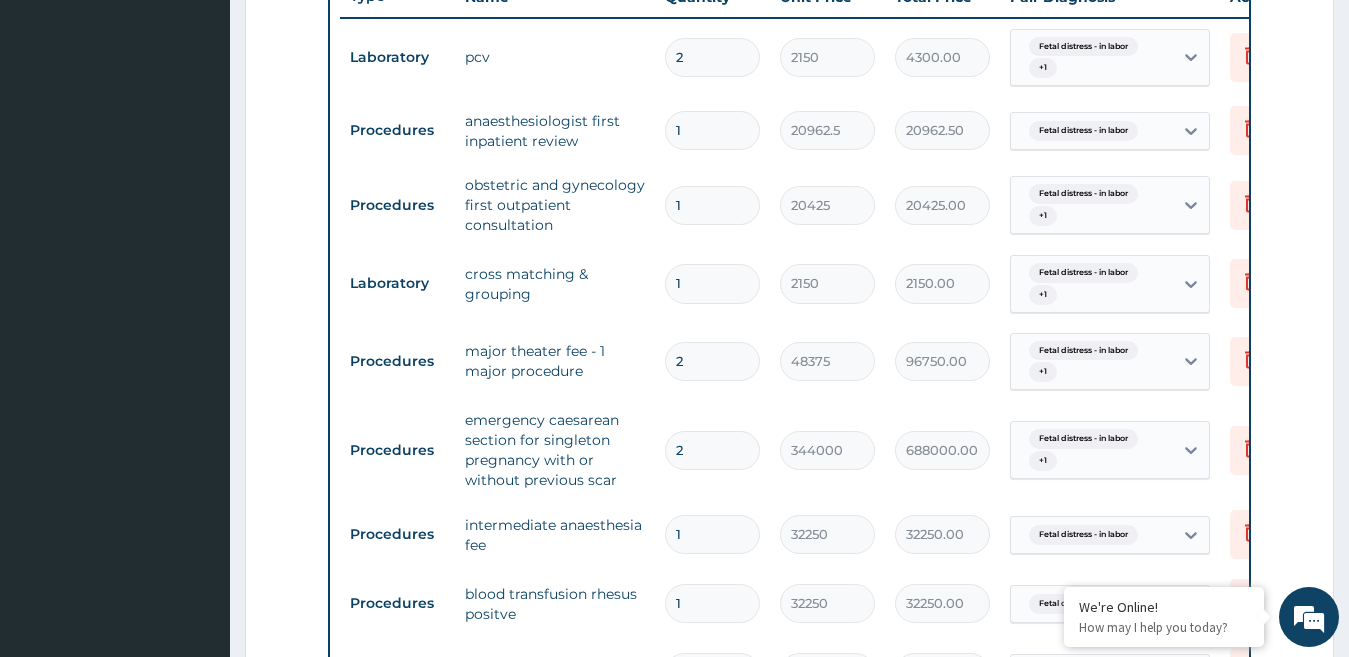 type on "1" 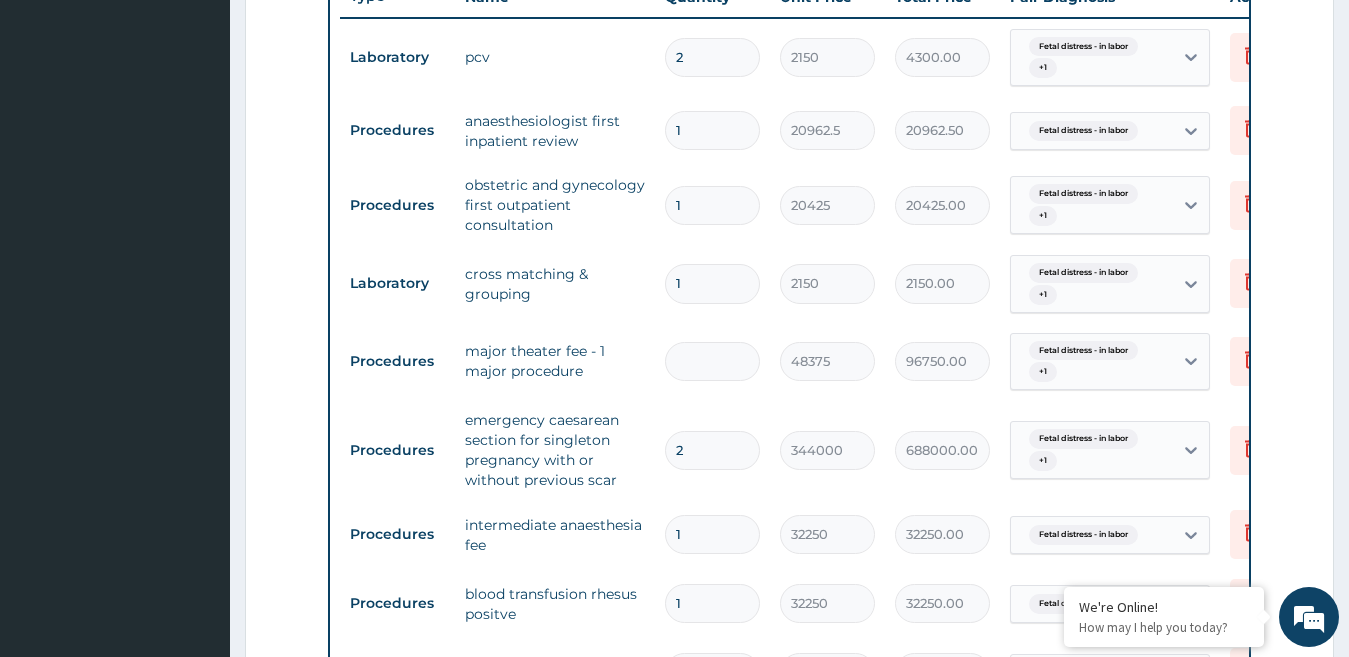 type on "0.00" 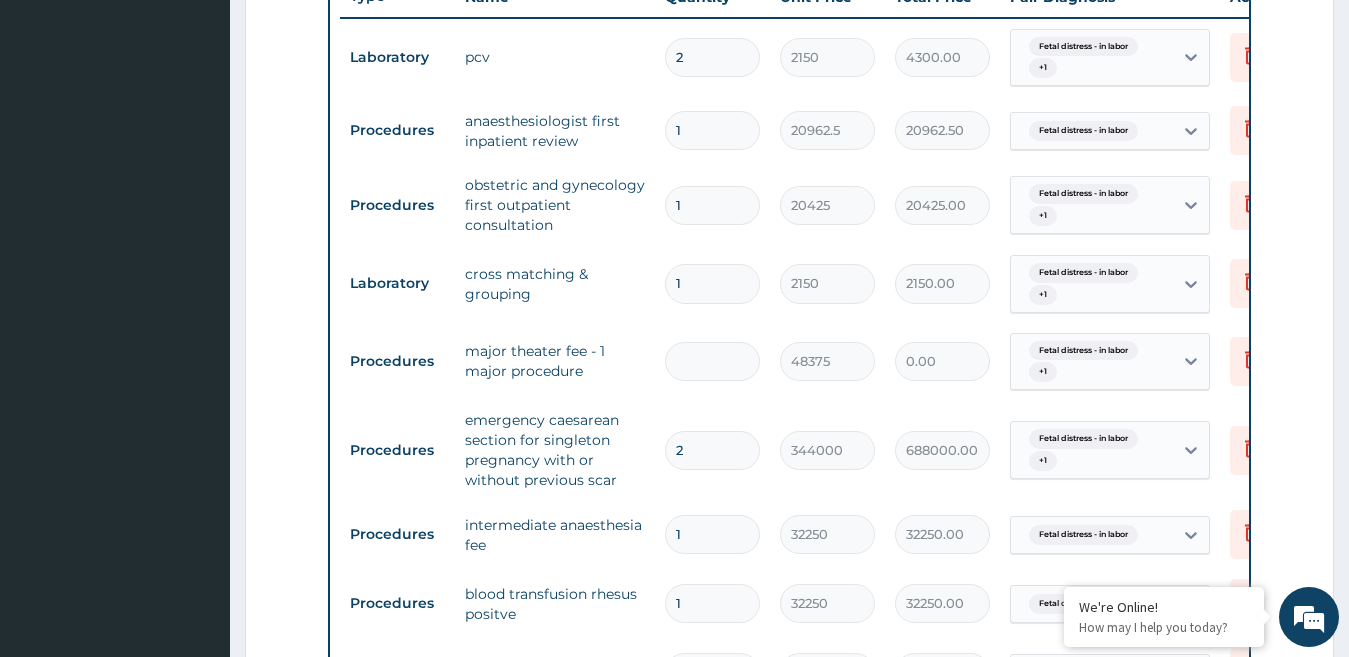 type on "1" 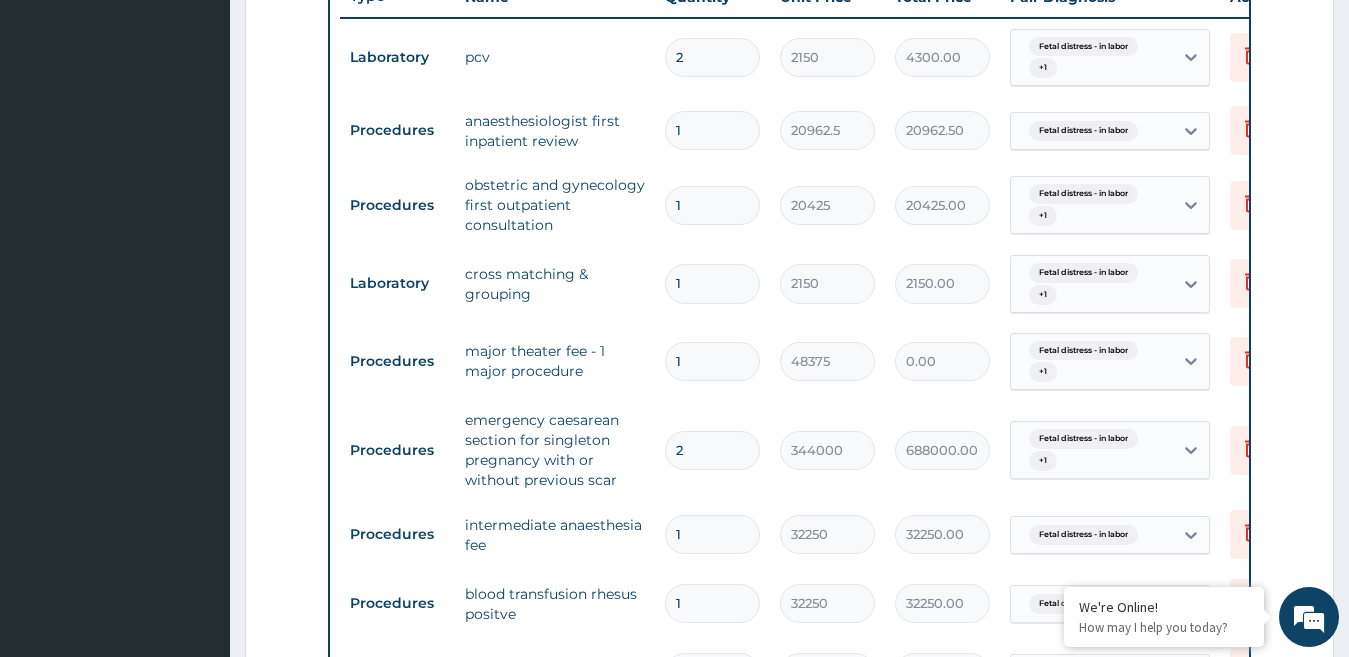 type on "48375.00" 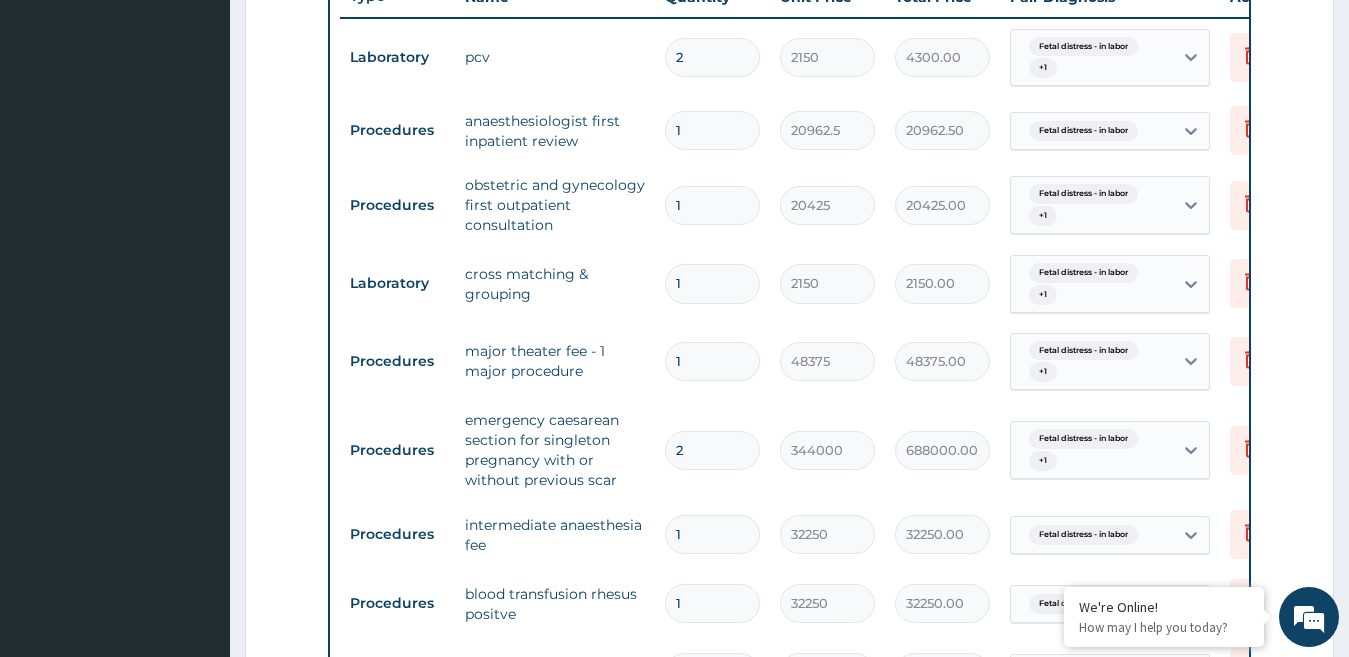 type on "1" 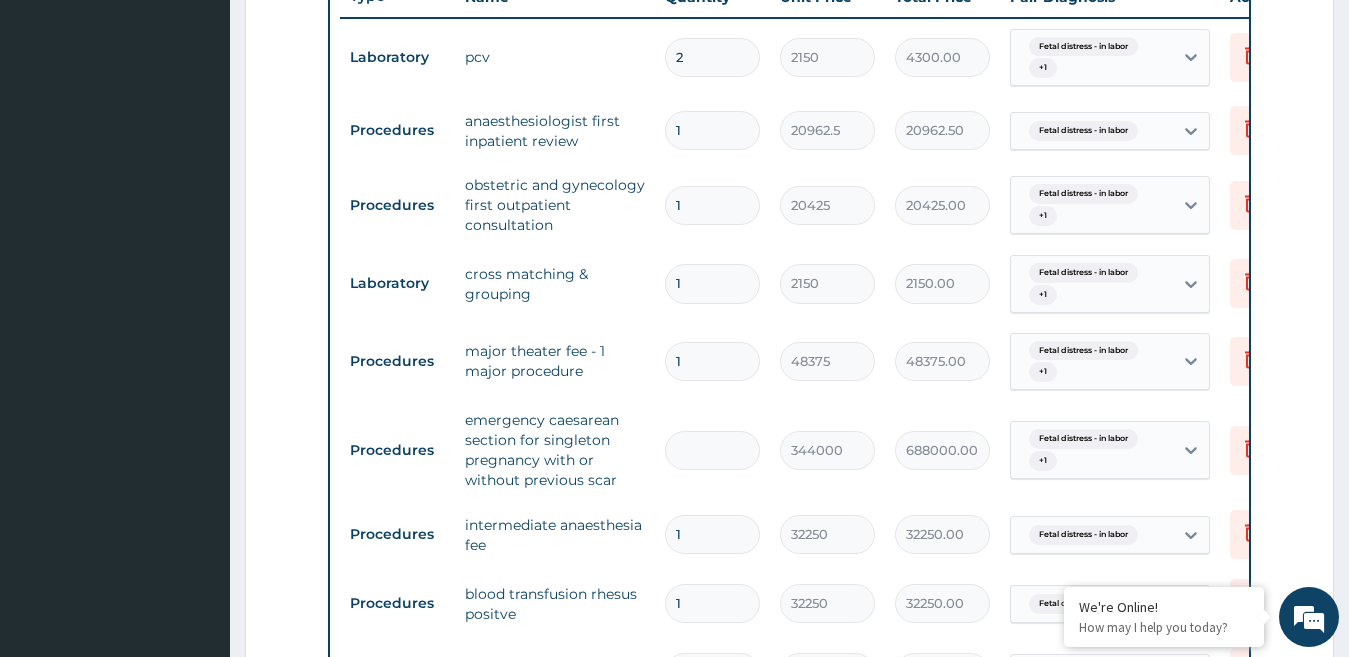 type on "0.00" 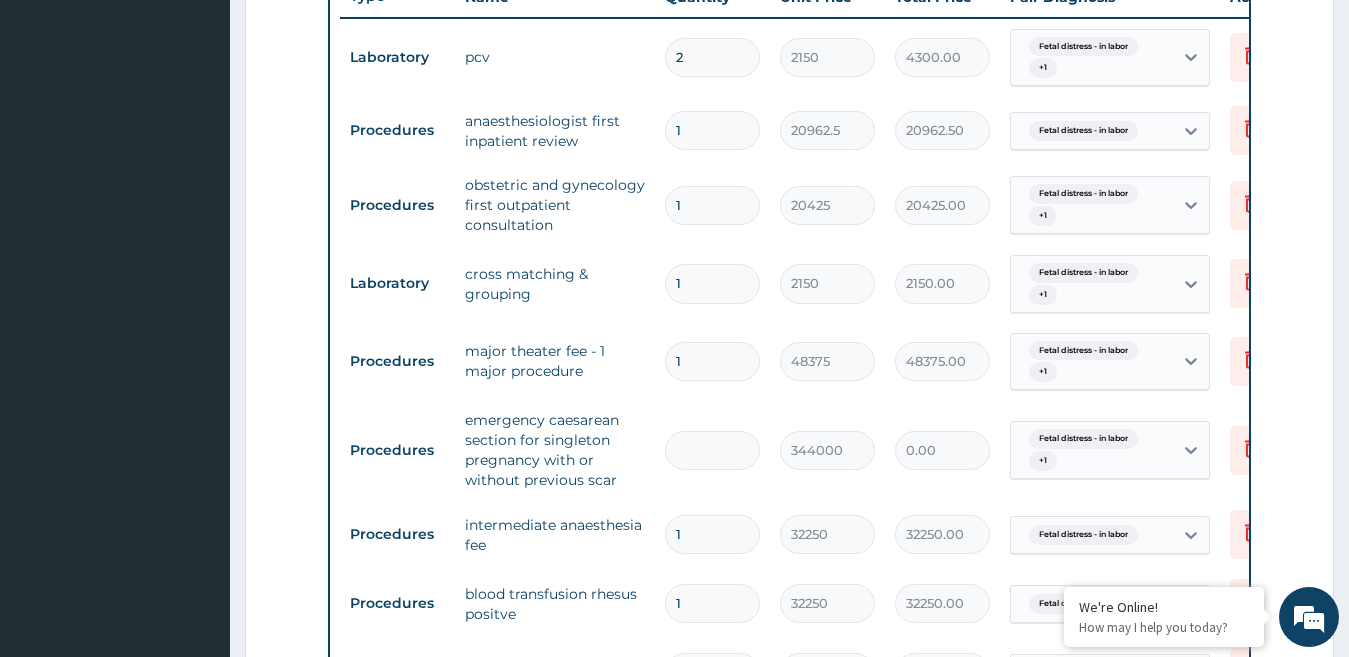 type on "1" 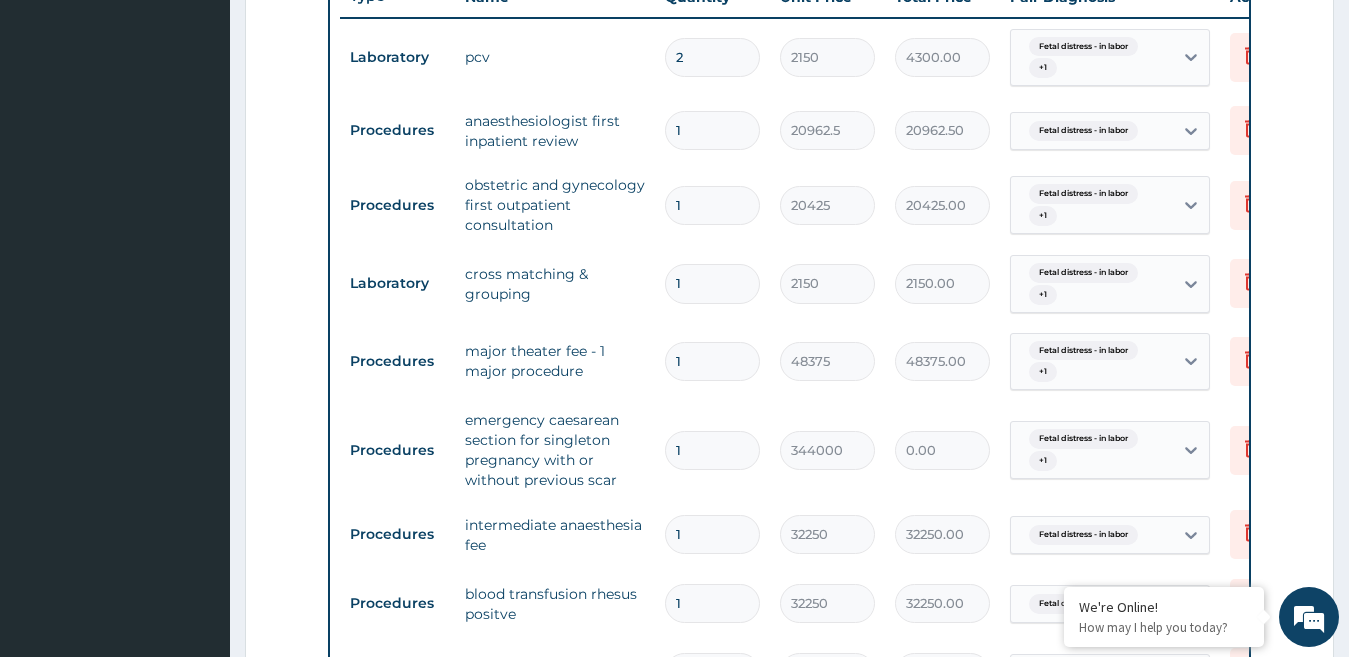 type on "344000.00" 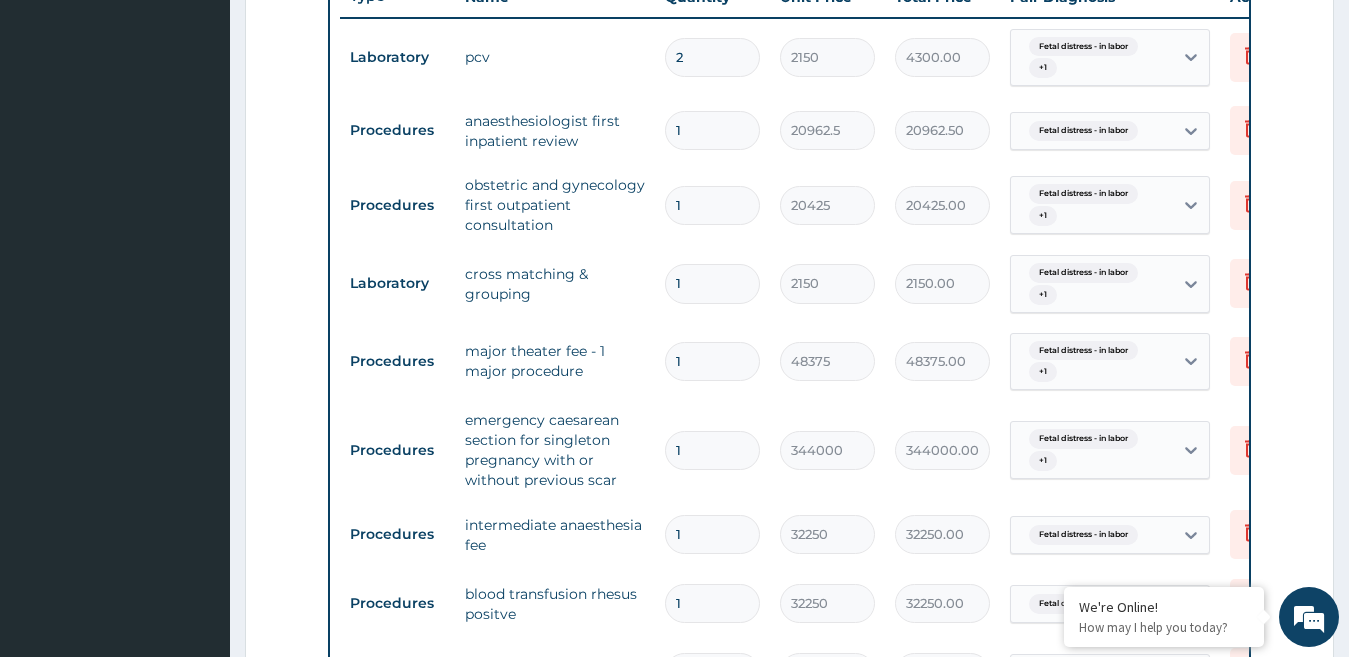 type on "1" 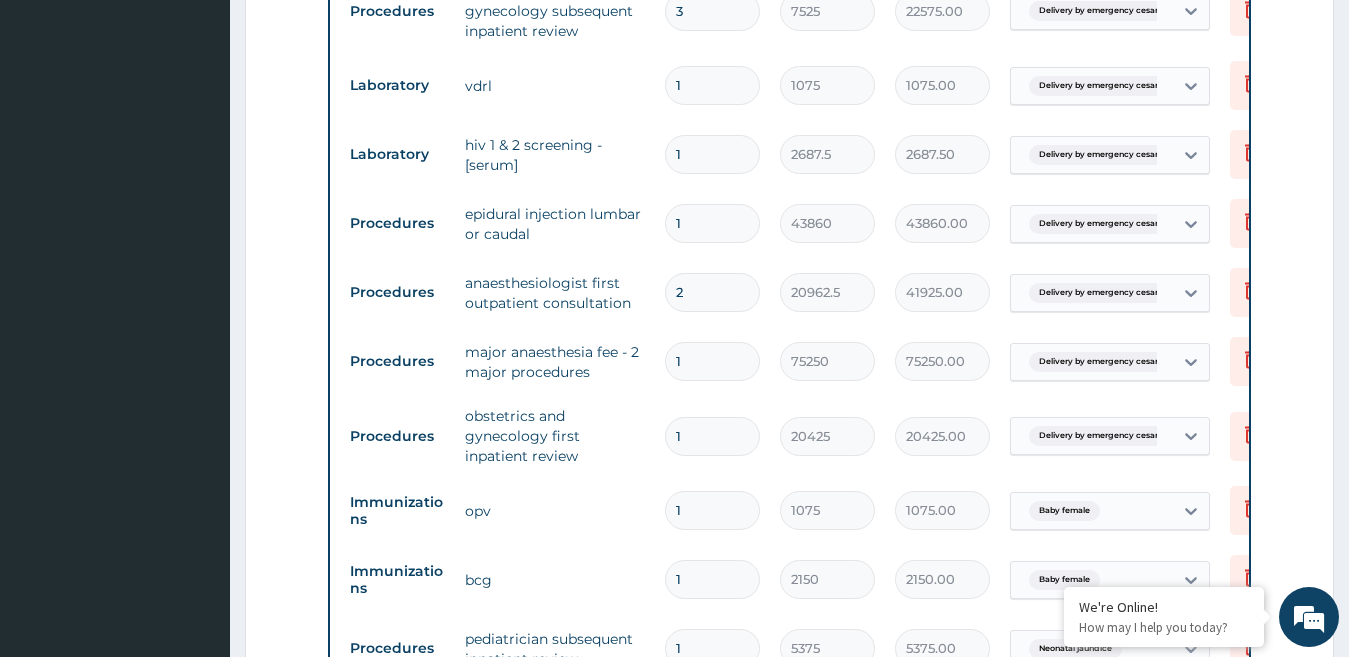 scroll, scrollTop: 1518, scrollLeft: 0, axis: vertical 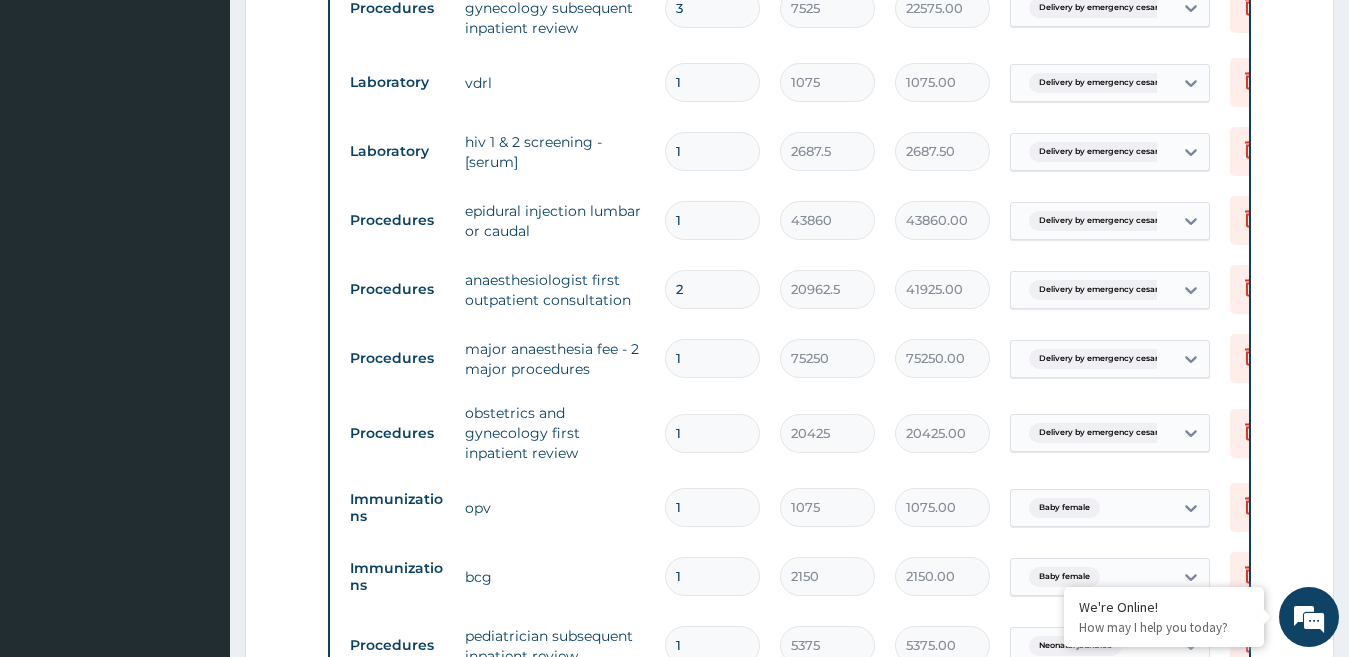 click on "Procedures major anaesthesia fee - 2 major procedures 1 75250 75250.00 Delivery by emergency cesarean... Delete" at bounding box center (830, 358) 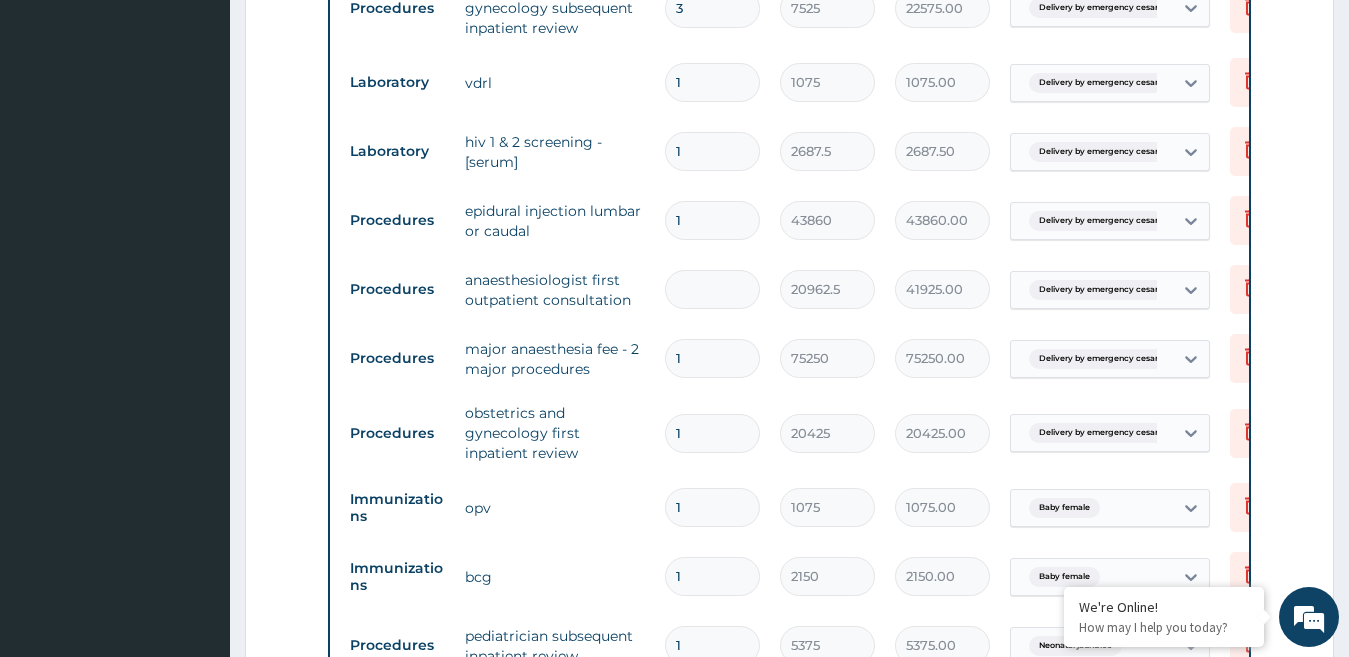 type on "0.00" 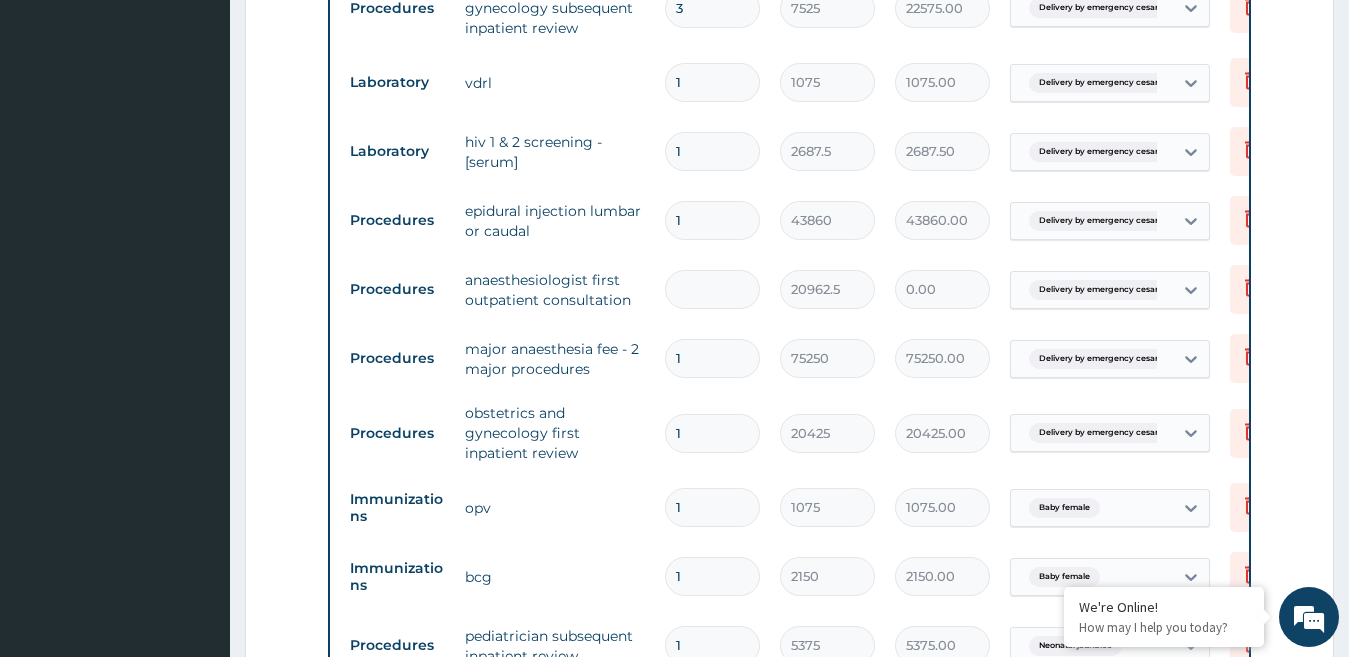 type on "1" 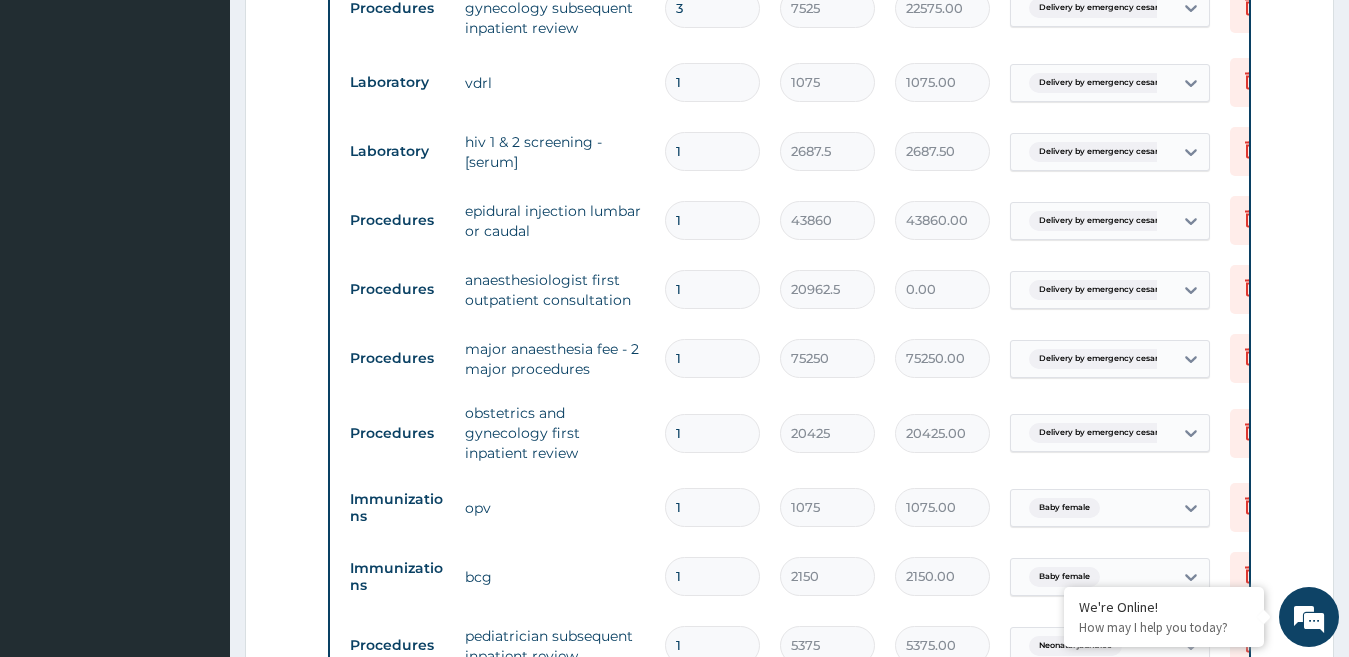 type on "20962.50" 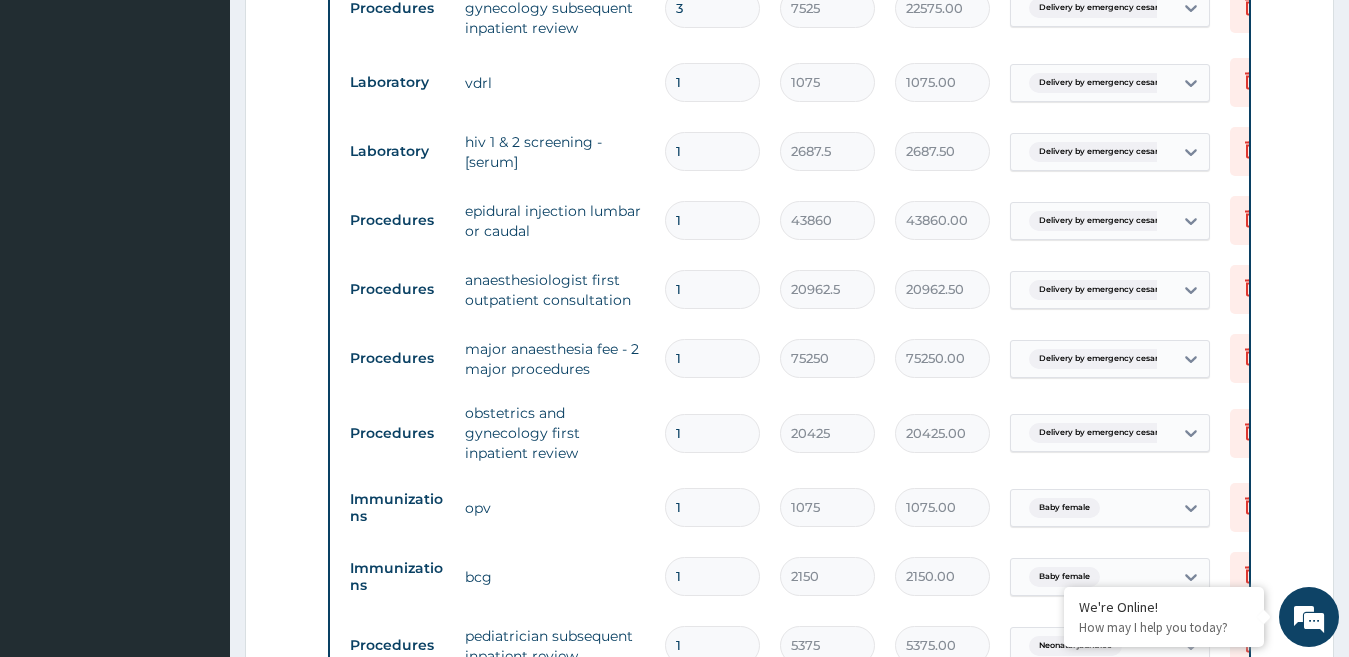 type on "0" 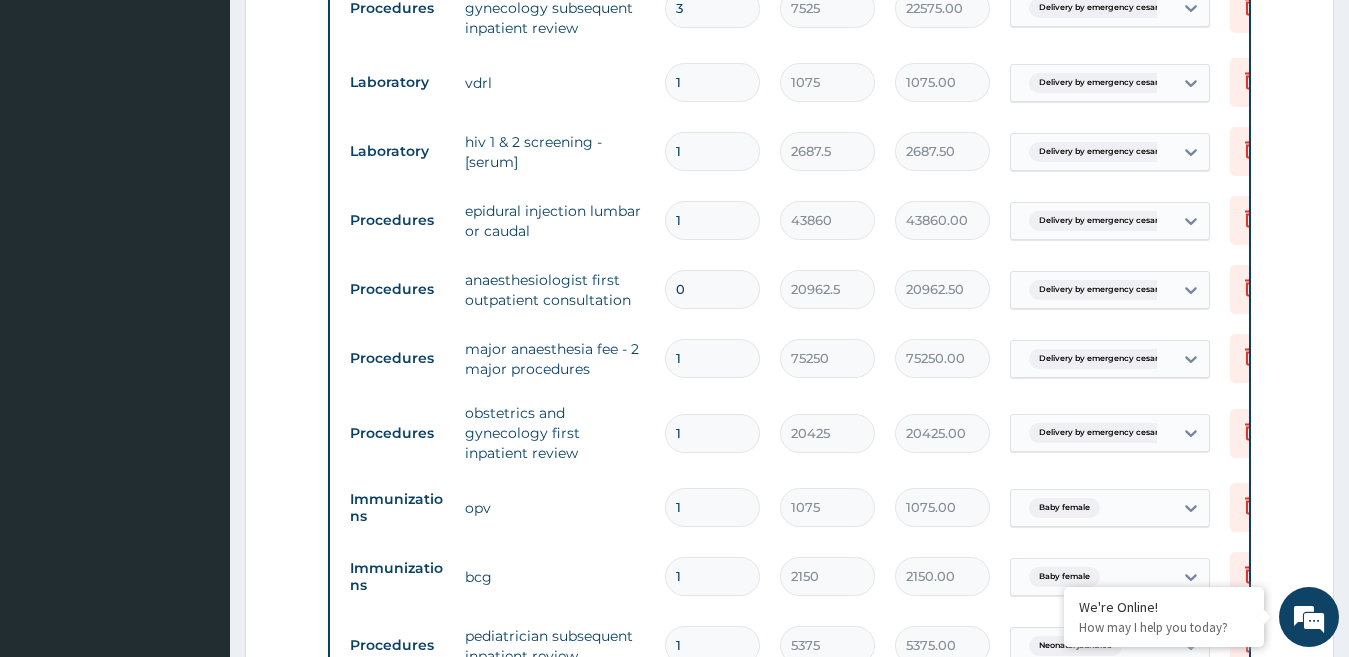 type on "0.00" 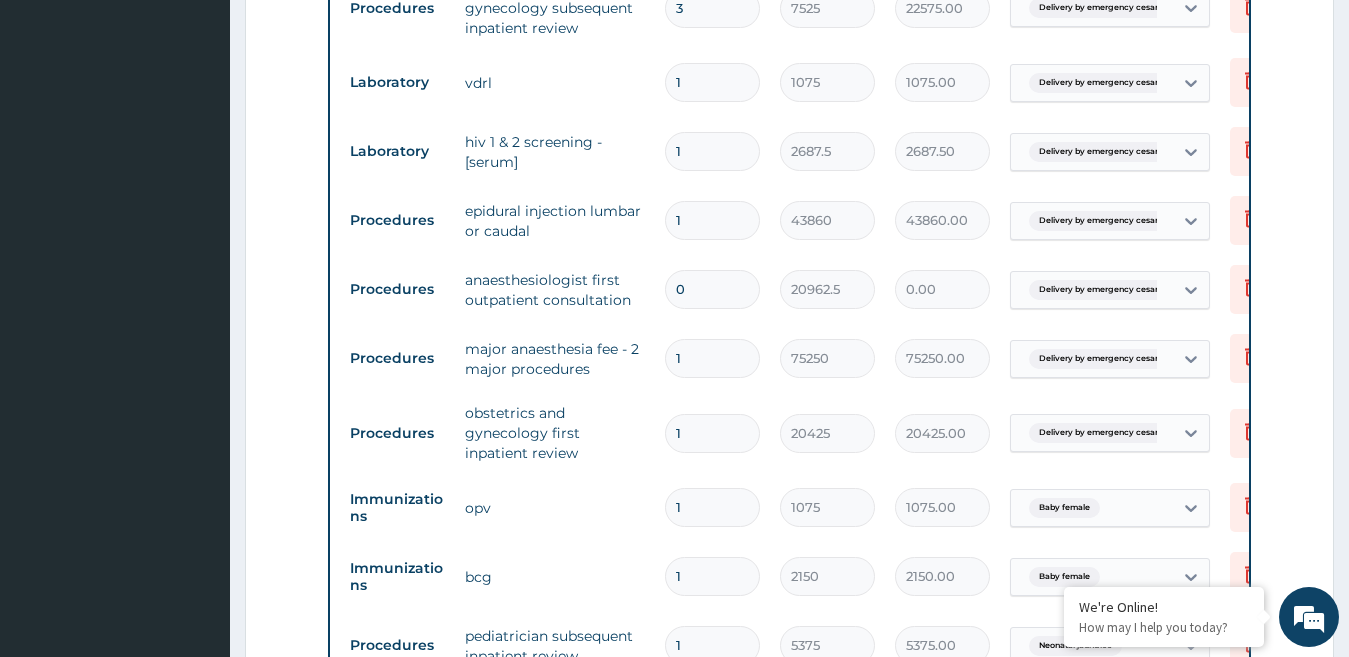type on "1" 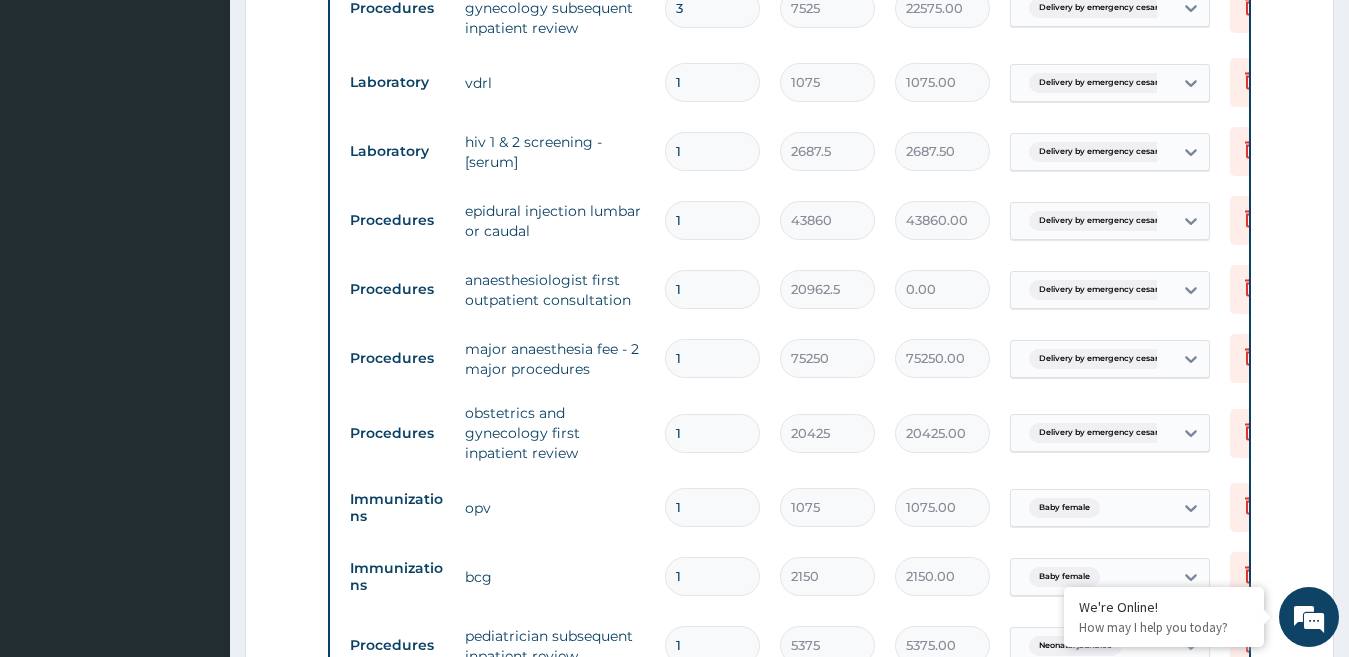type on "20962.50" 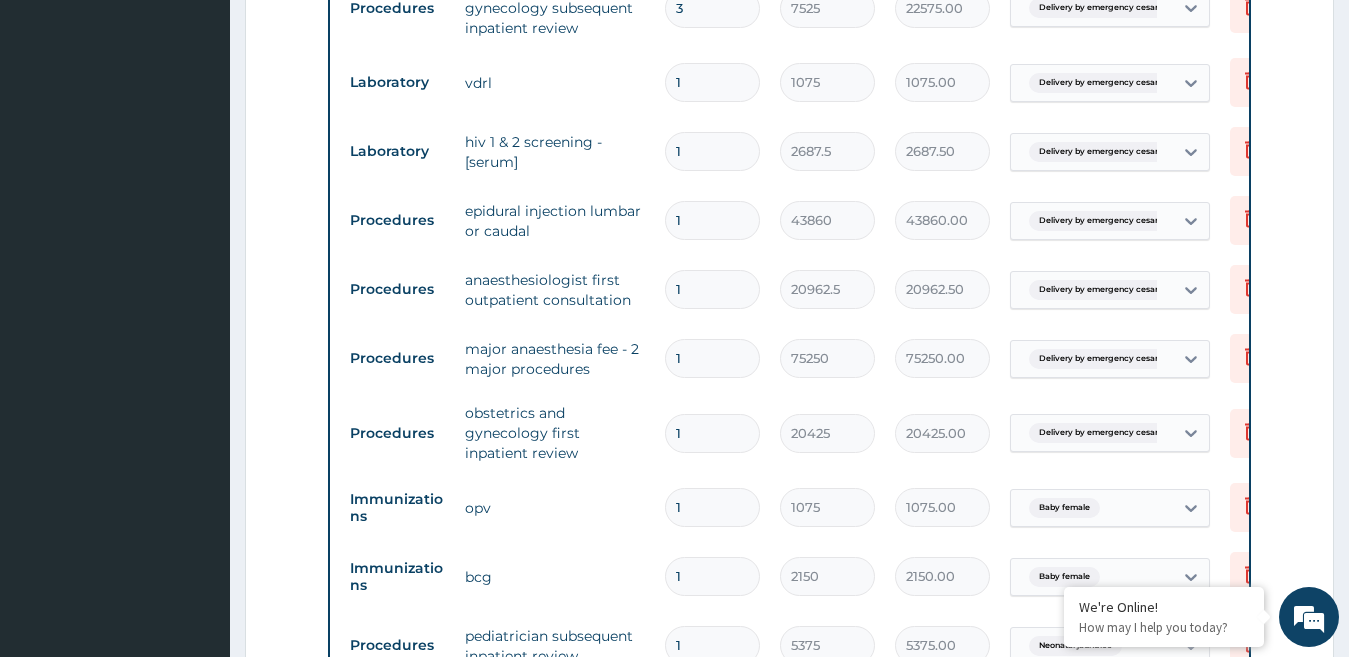 click on "obstetrics and gynecology first inpatient review" at bounding box center (555, 433) 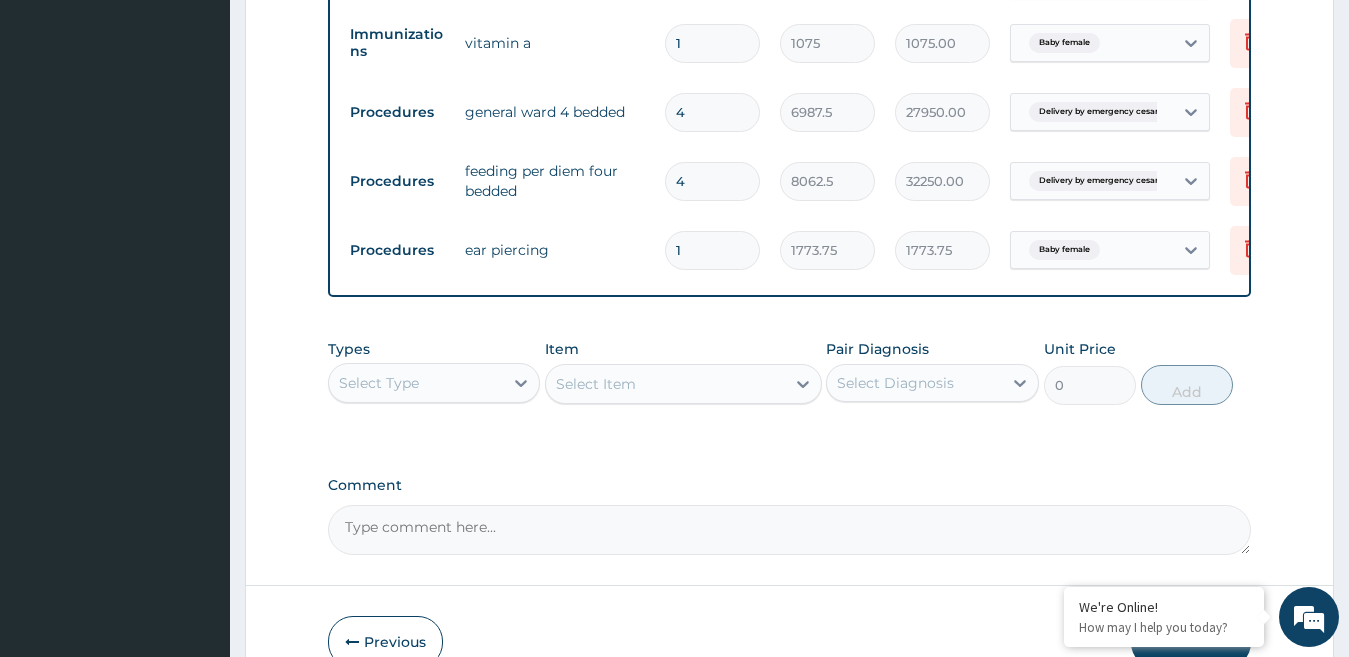 scroll, scrollTop: 2339, scrollLeft: 0, axis: vertical 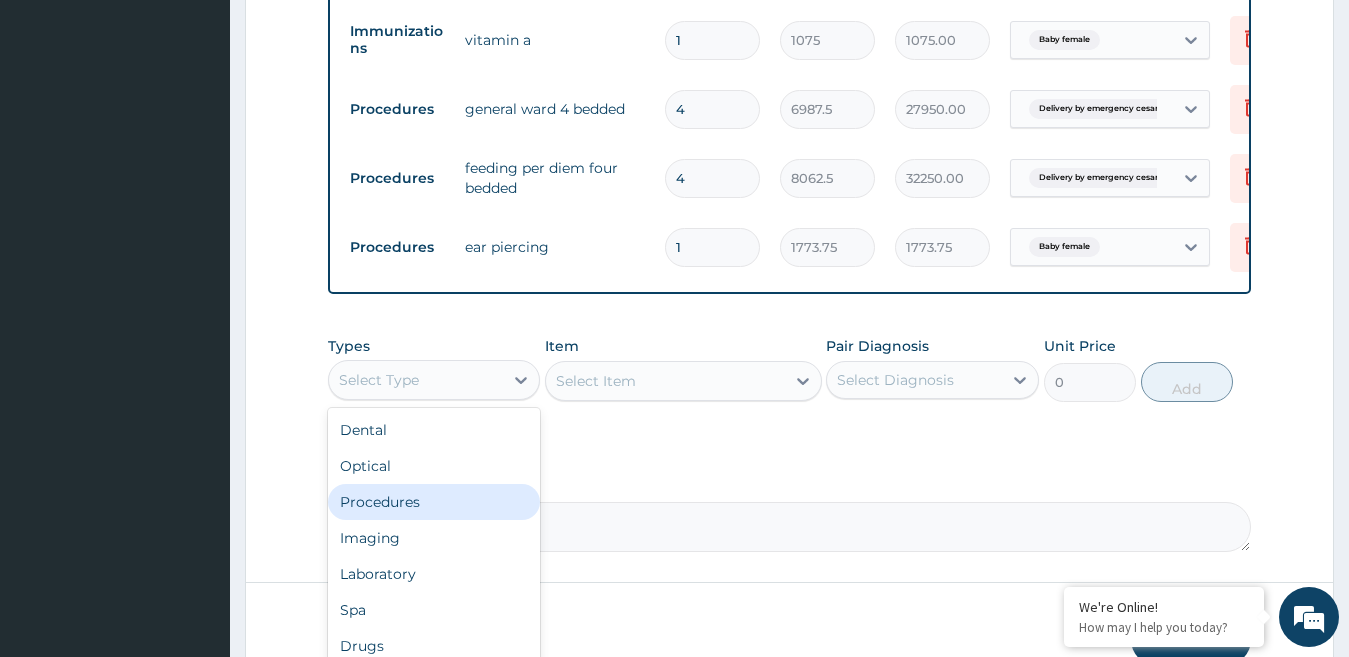drag, startPoint x: 411, startPoint y: 407, endPoint x: 376, endPoint y: 526, distance: 124.04031 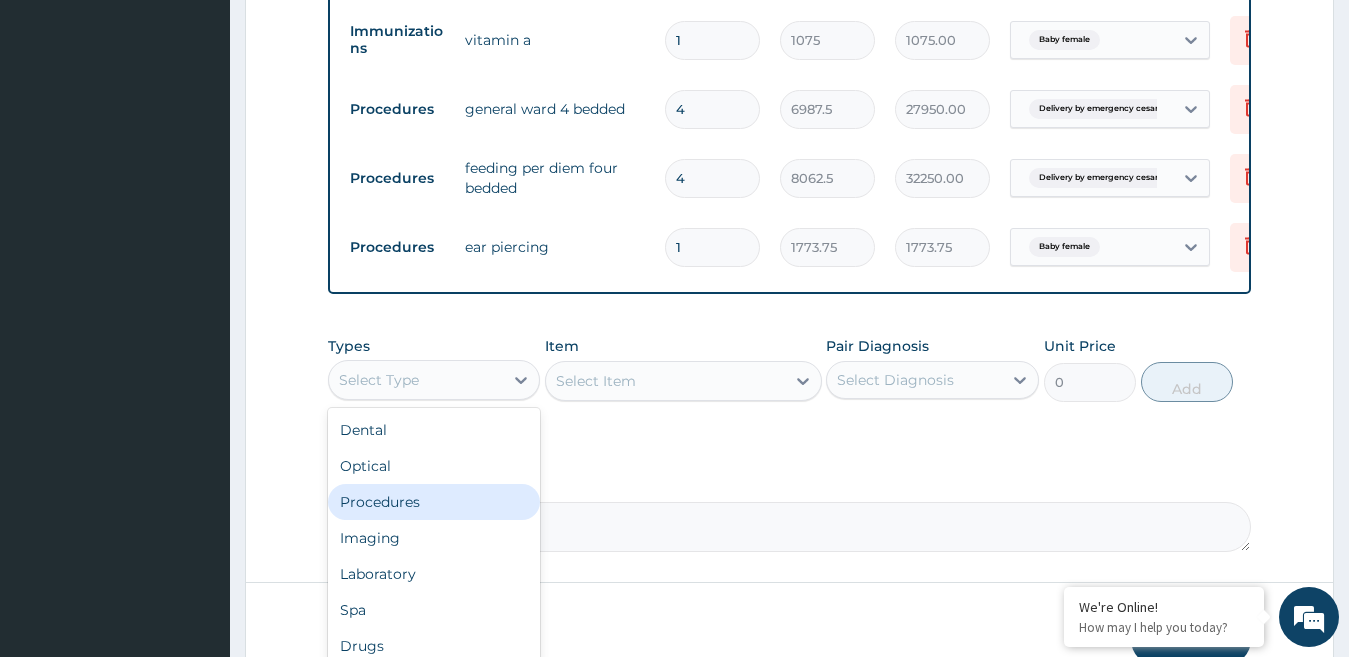 click on "option Procedures focused, 3 of 10. 10 results available. Use Up and Down to choose options, press Enter to select the currently focused option, press Escape to exit the menu, press Tab to select the option and exit the menu. Select Type Dental Optical Procedures Imaging Laboratory Spa Drugs Immunizations Others Gym" at bounding box center [434, 380] 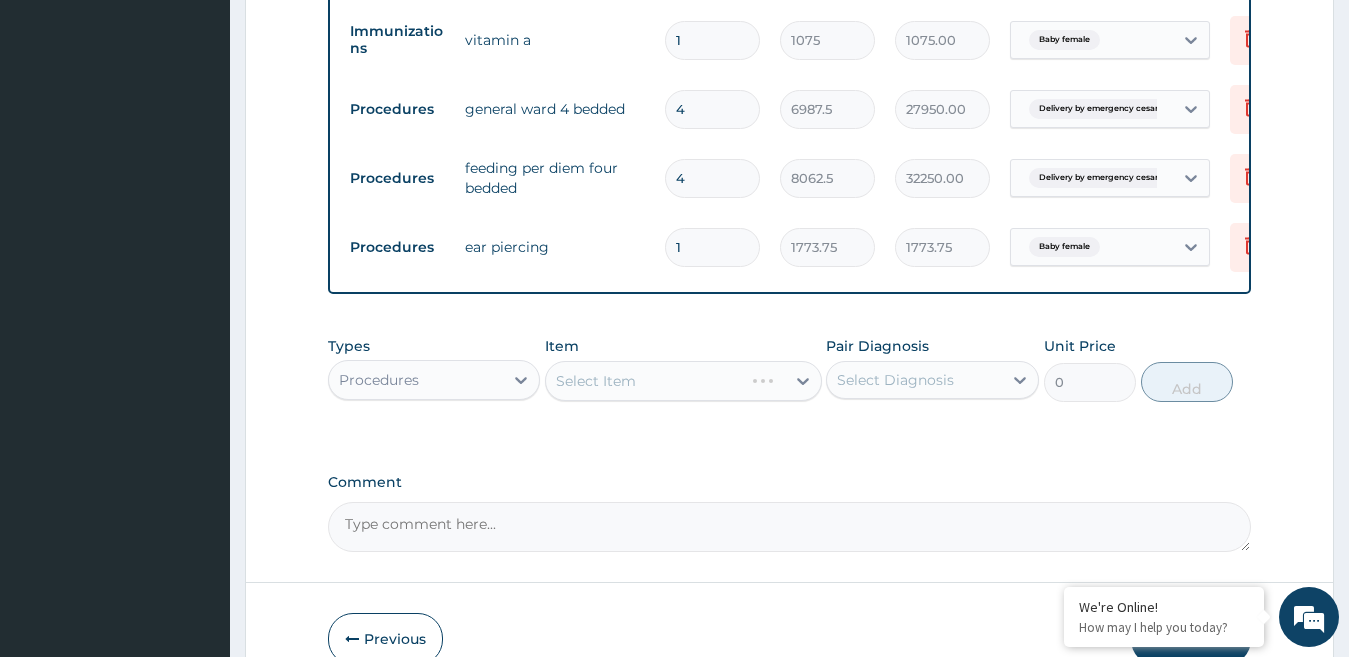 click on "Select Item" at bounding box center [683, 381] 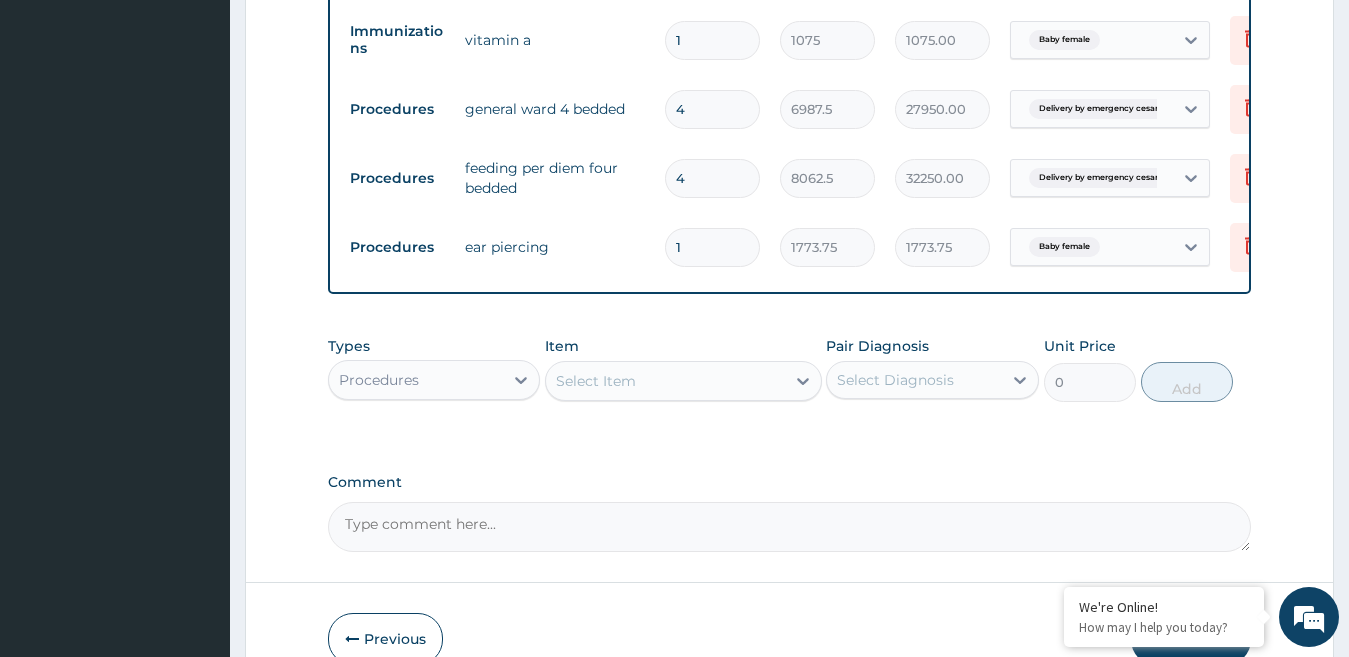 click on "Select Item" at bounding box center (665, 381) 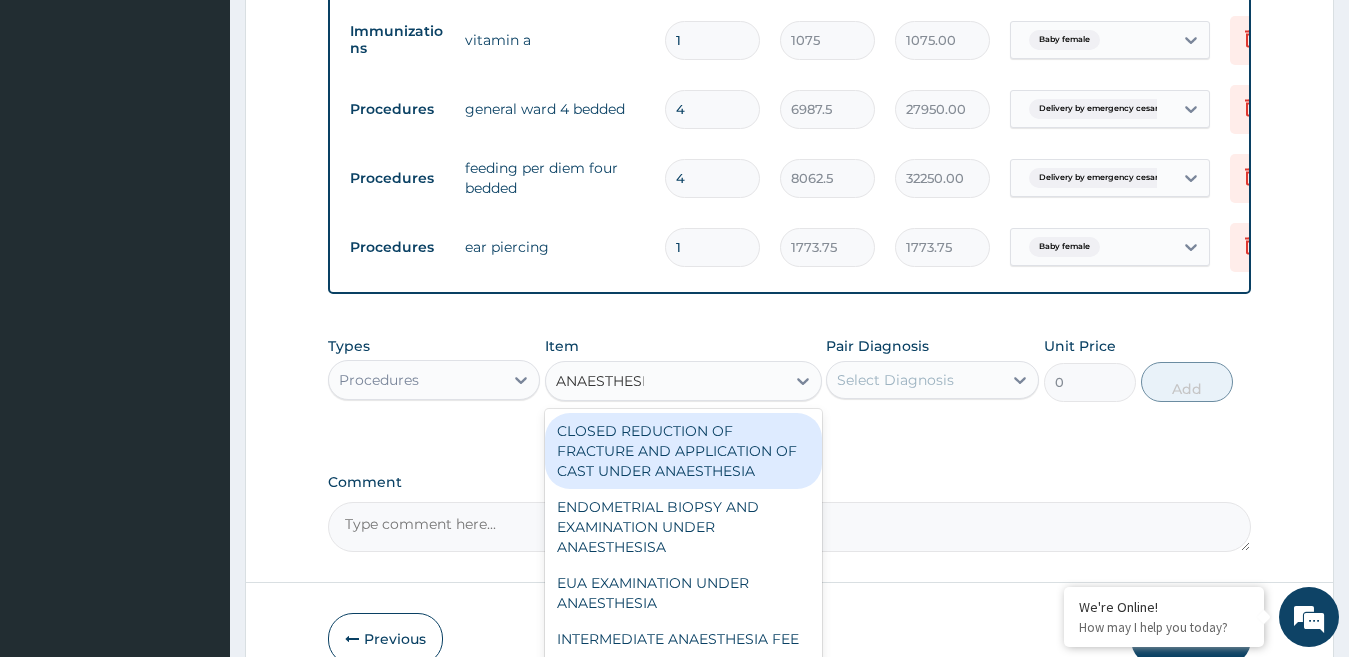 type on "ANAESTHESIA" 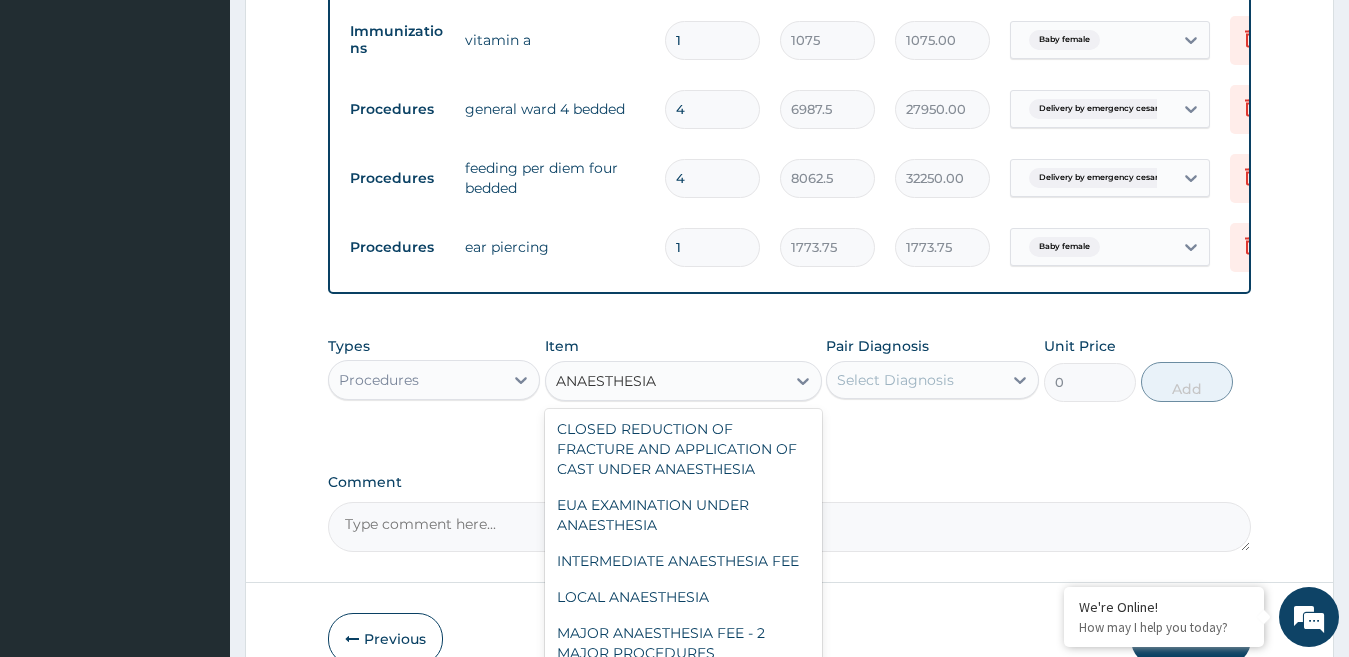 scroll, scrollTop: 58, scrollLeft: 0, axis: vertical 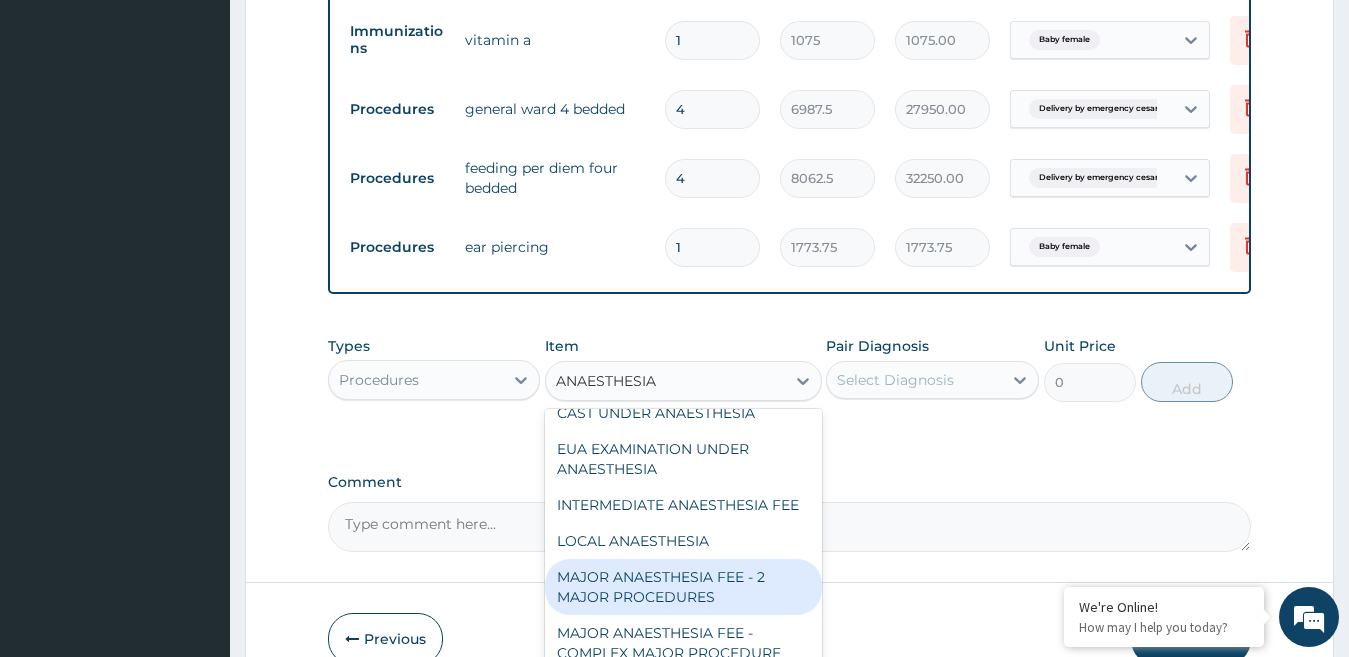 click on "MAJOR ANAESTHESIA FEE - 2 MAJOR PROCEDURES" at bounding box center (683, 587) 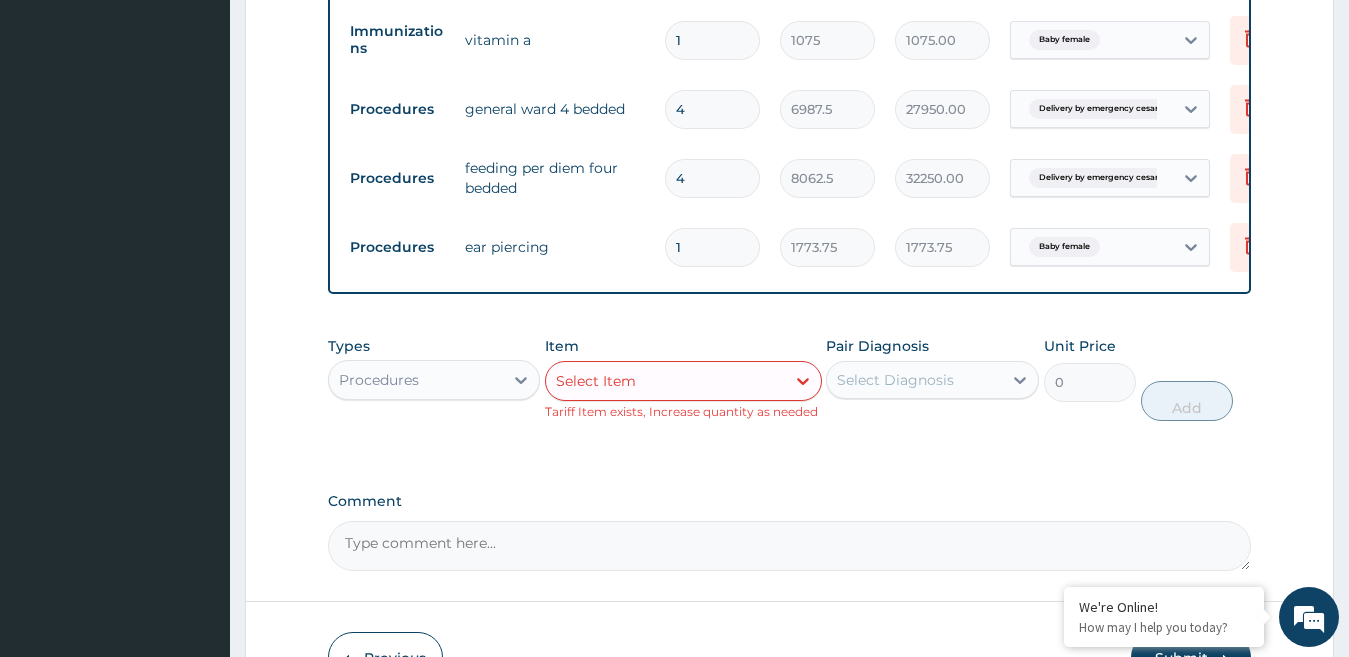 click on "Select Item" at bounding box center (665, 381) 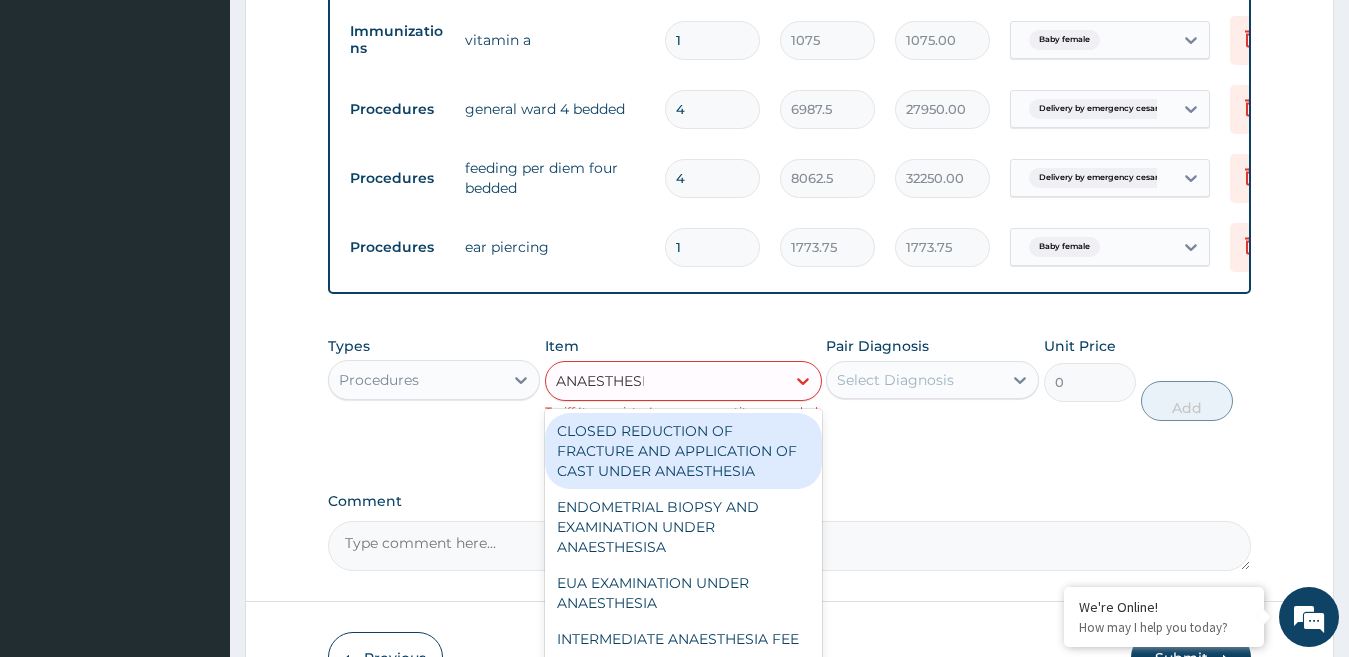 type on "ANAESTHESIA" 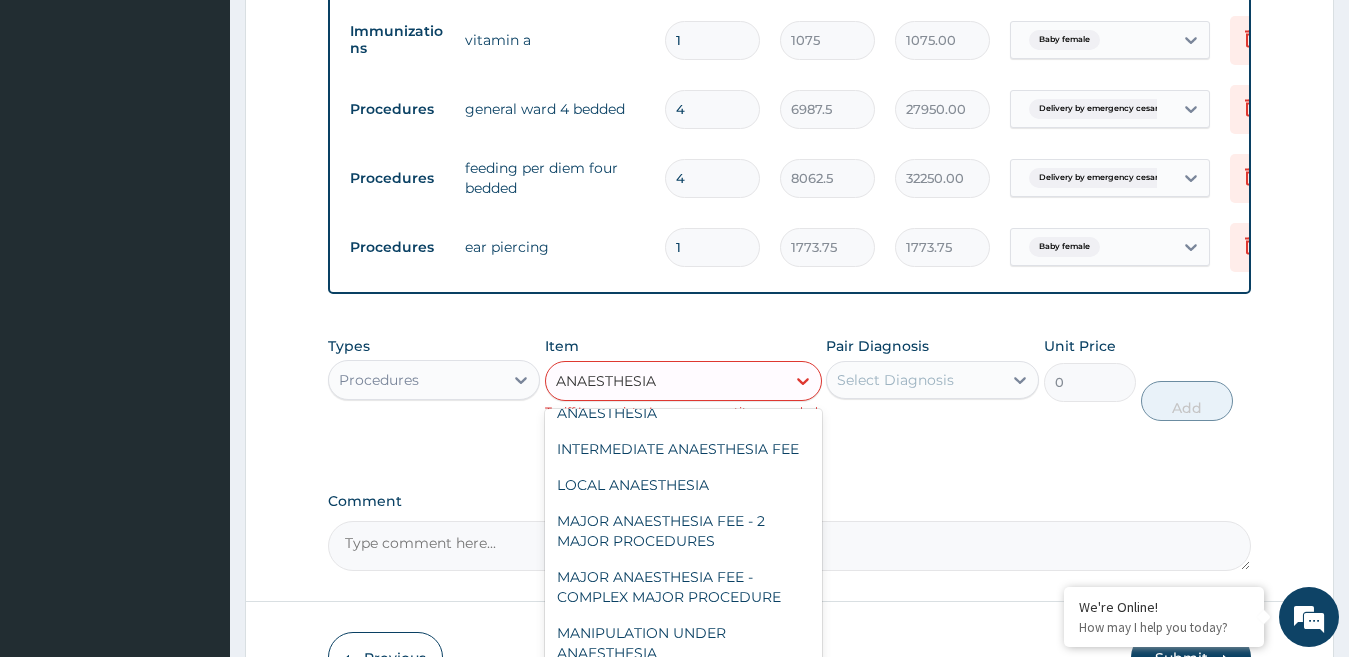 scroll, scrollTop: 136, scrollLeft: 0, axis: vertical 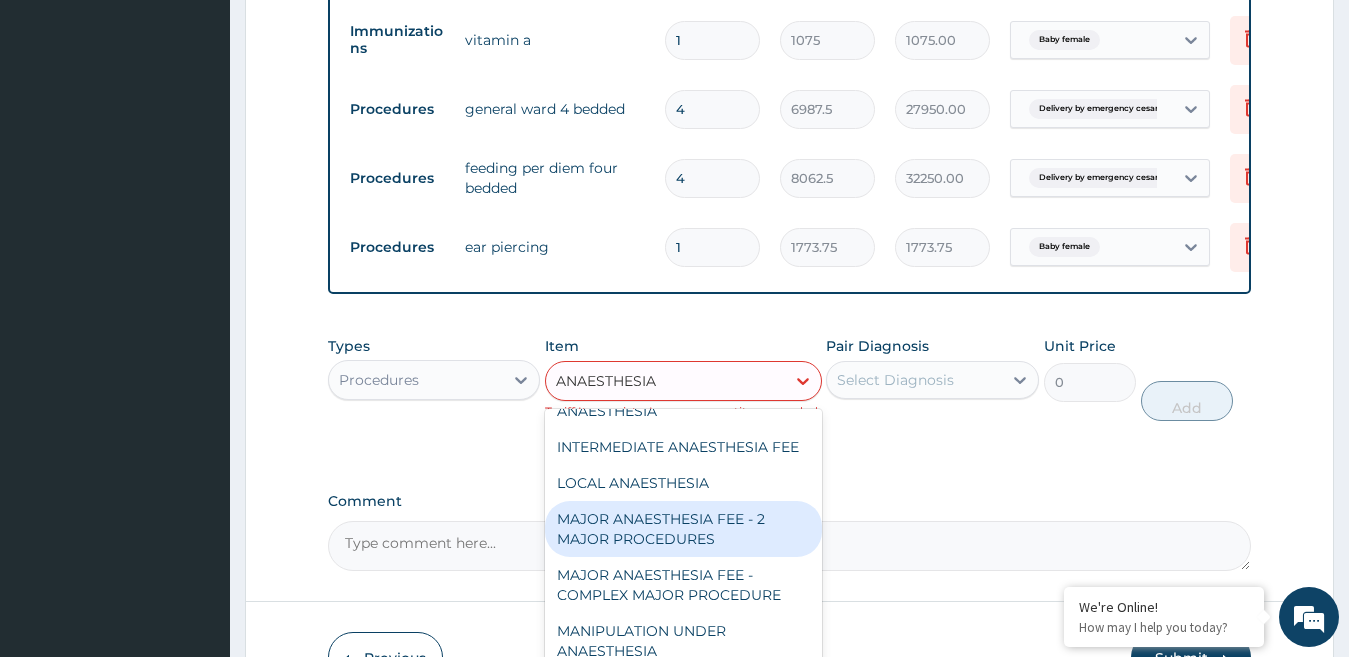 click on "MAJOR ANAESTHESIA FEE - 2 MAJOR PROCEDURES" at bounding box center (683, 529) 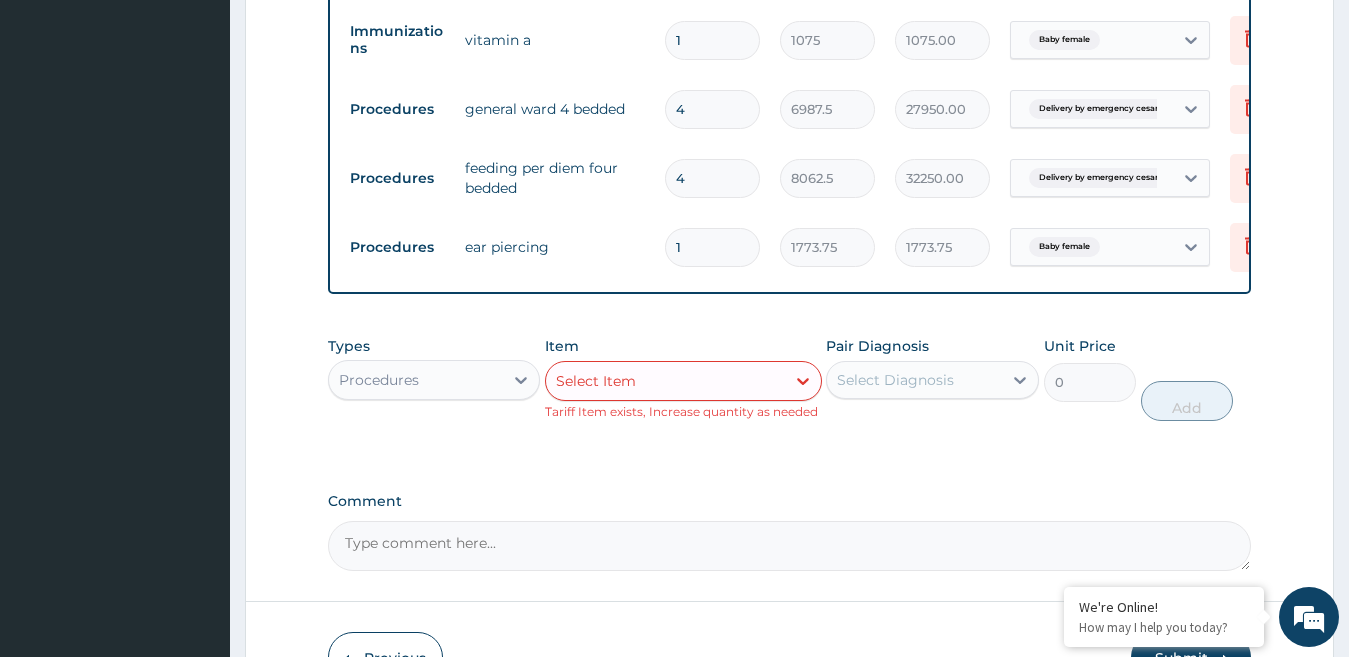 click on "0" at bounding box center [1090, 382] 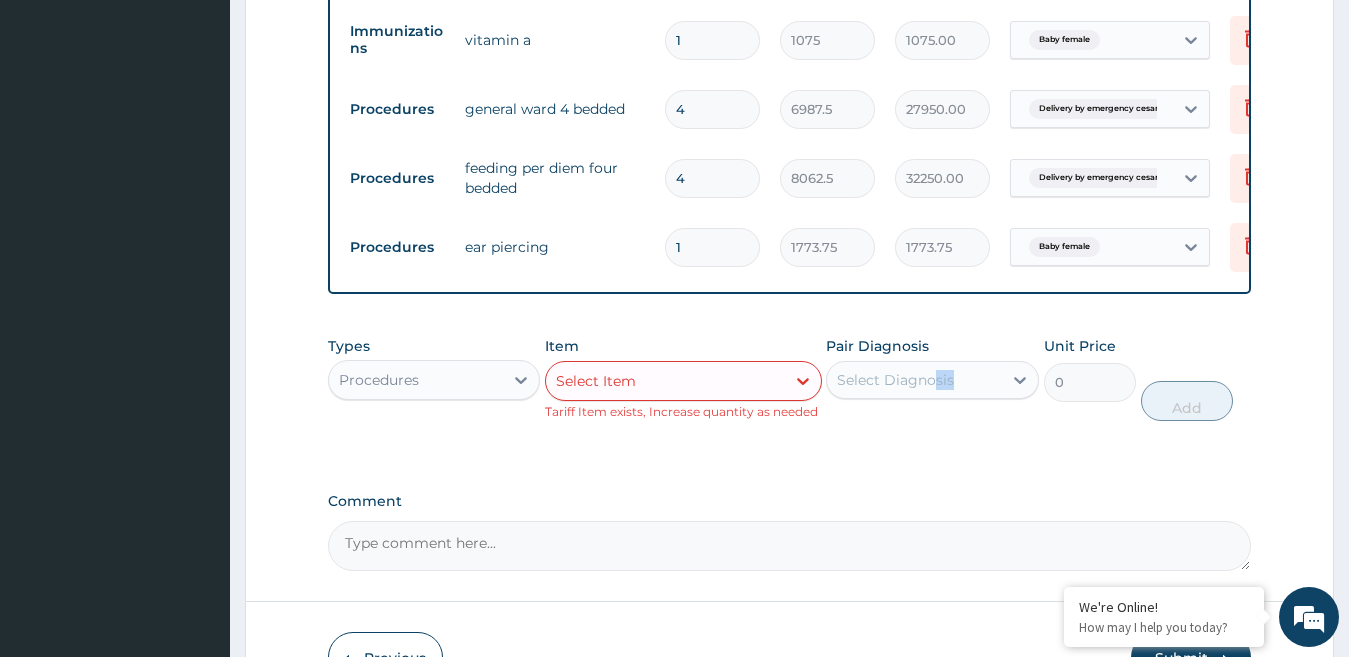 drag, startPoint x: 941, startPoint y: 444, endPoint x: 938, endPoint y: 402, distance: 42.107006 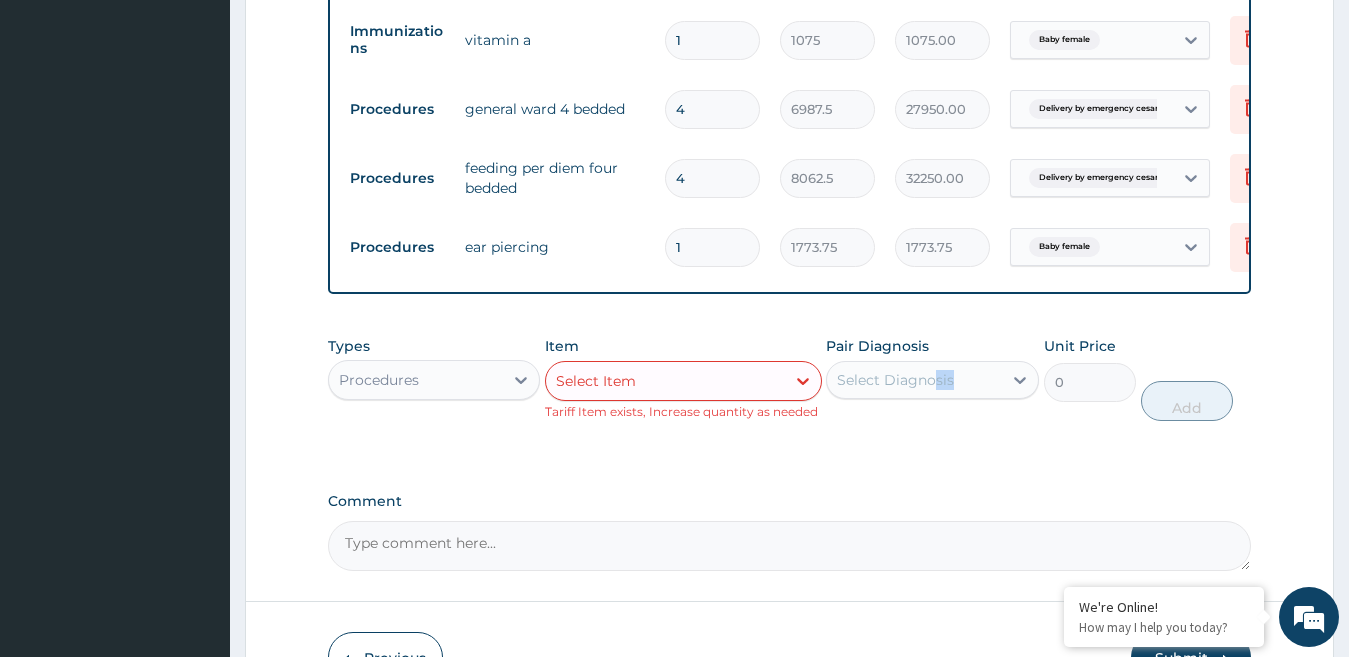 click on "Types Procedures Item Select Item Tariff Item exists, Increase quantity as needed Pair Diagnosis Select Diagnosis Unit Price 0 Add" at bounding box center (790, 378) 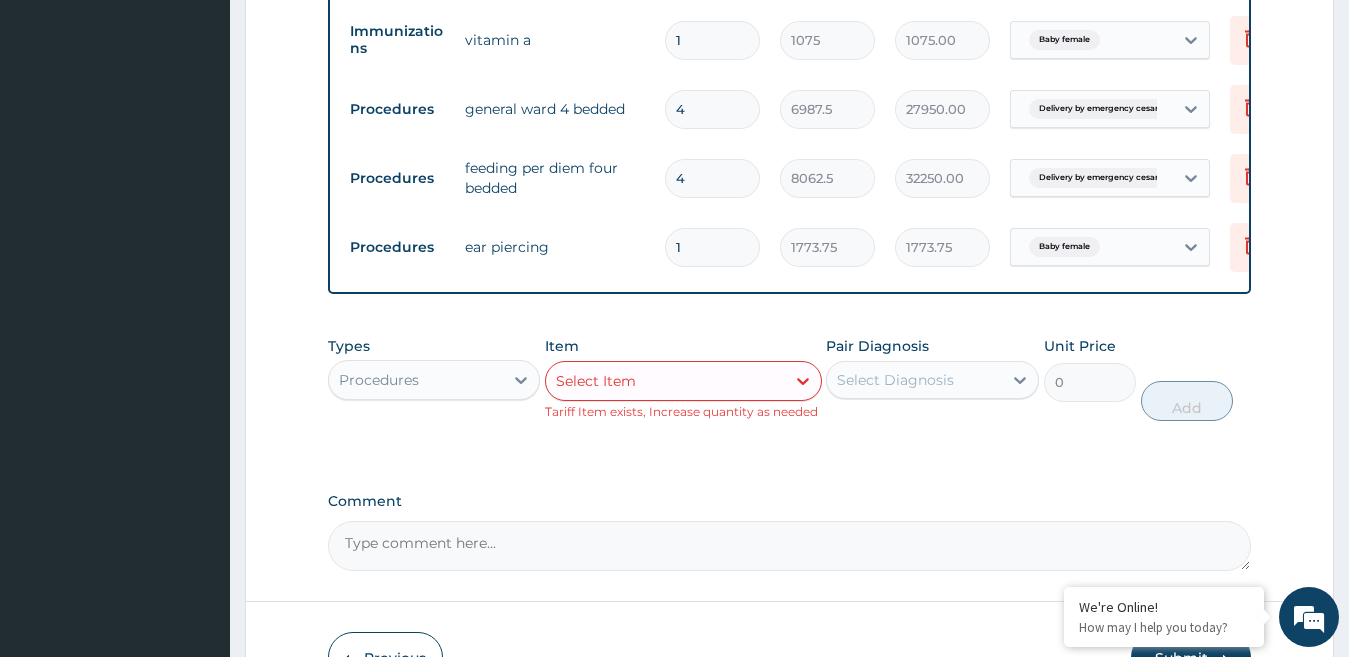 drag, startPoint x: 1090, startPoint y: 402, endPoint x: 642, endPoint y: 437, distance: 449.3651 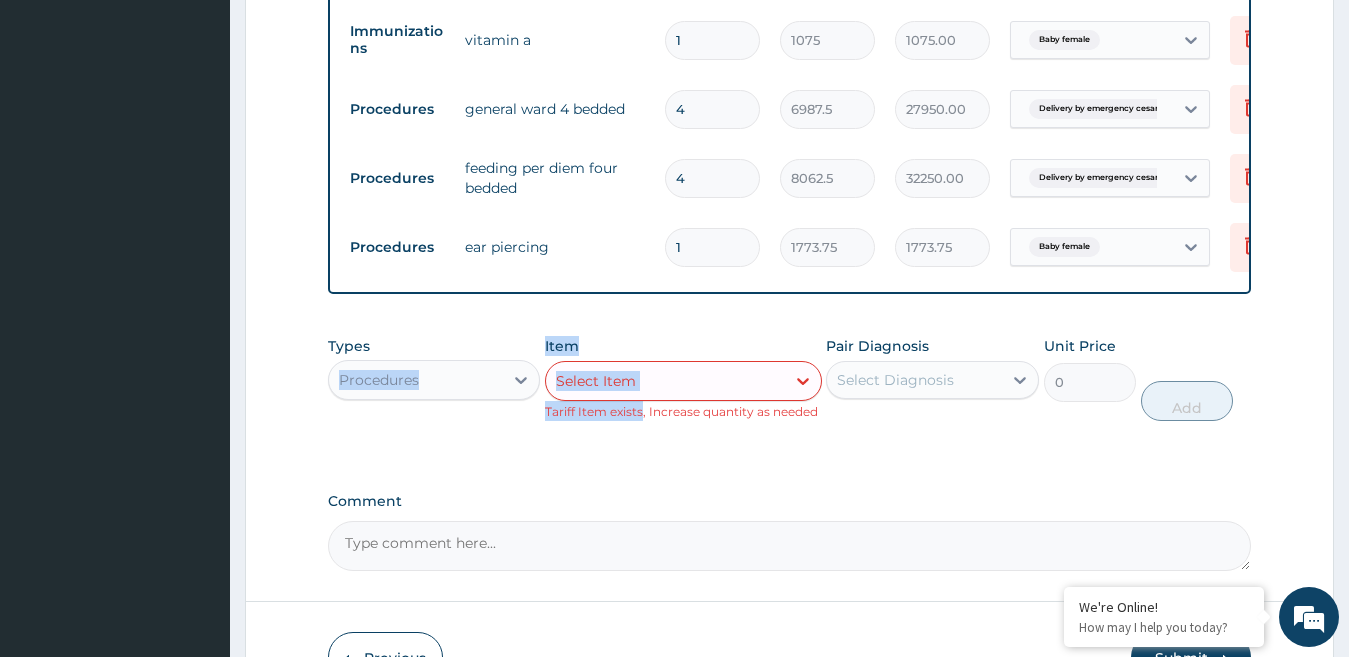 drag, startPoint x: 642, startPoint y: 437, endPoint x: 454, endPoint y: 364, distance: 201.67548 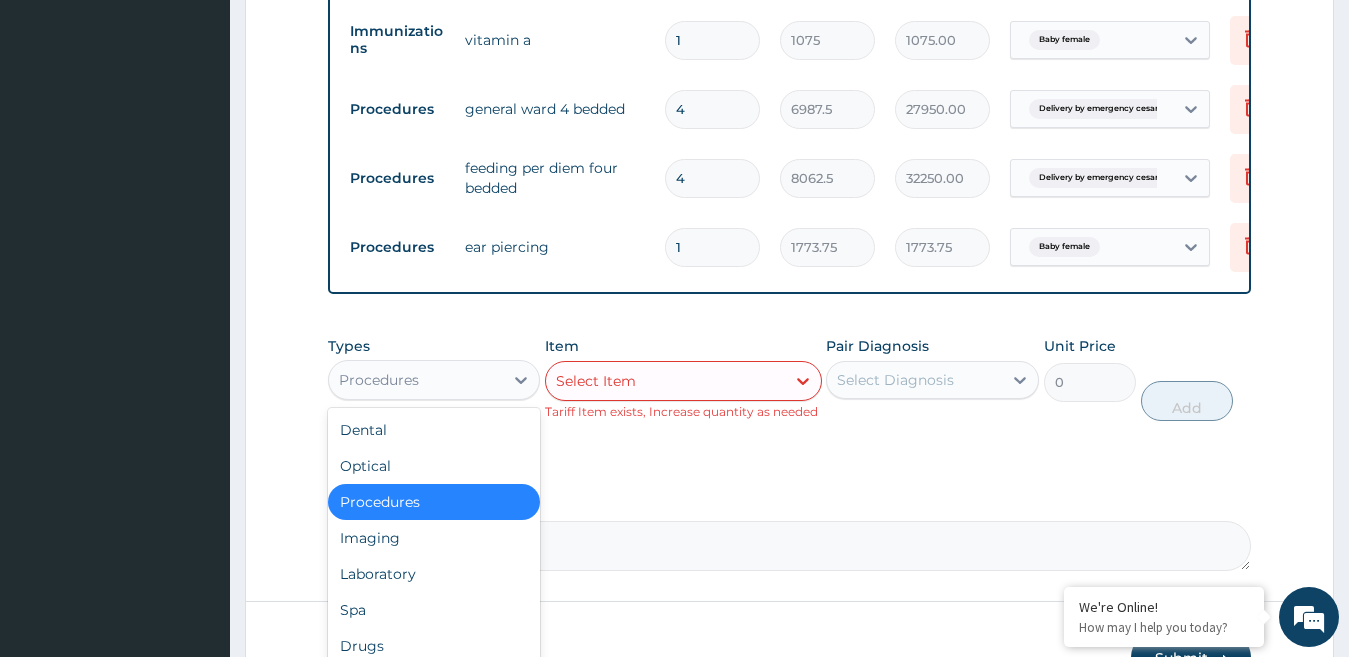 click on "Procedures" at bounding box center (416, 380) 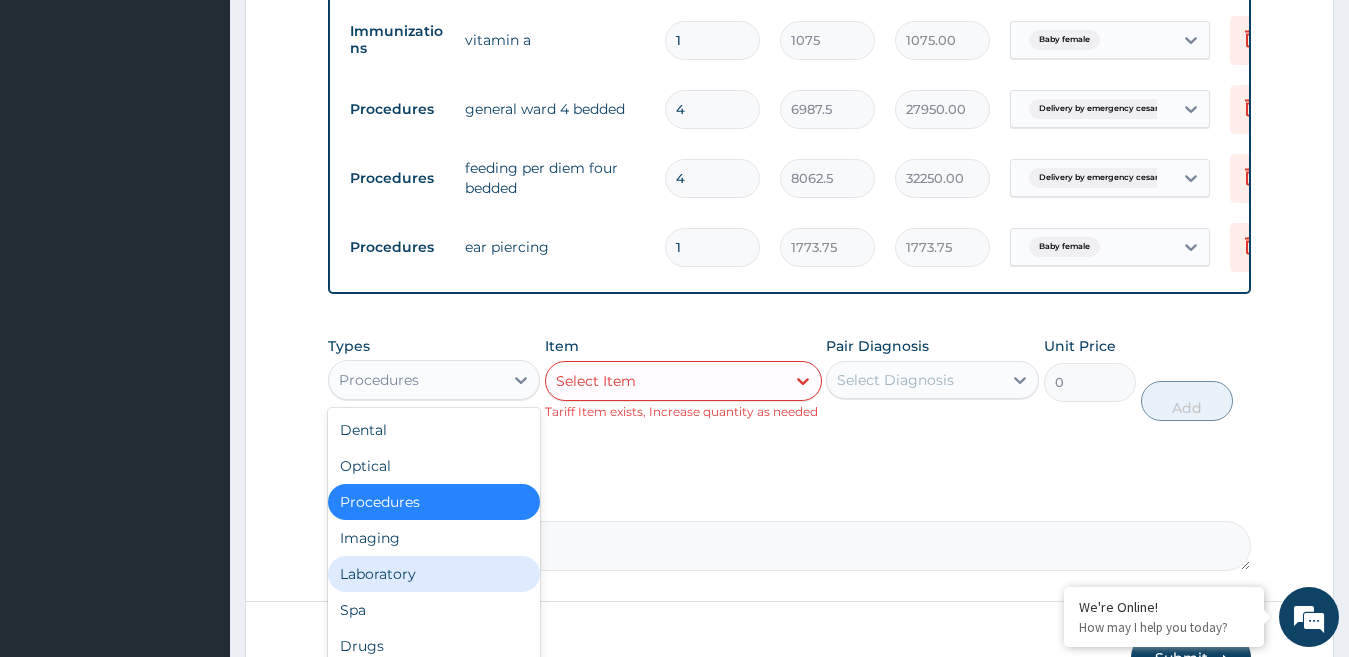 click on "Laboratory" at bounding box center [434, 574] 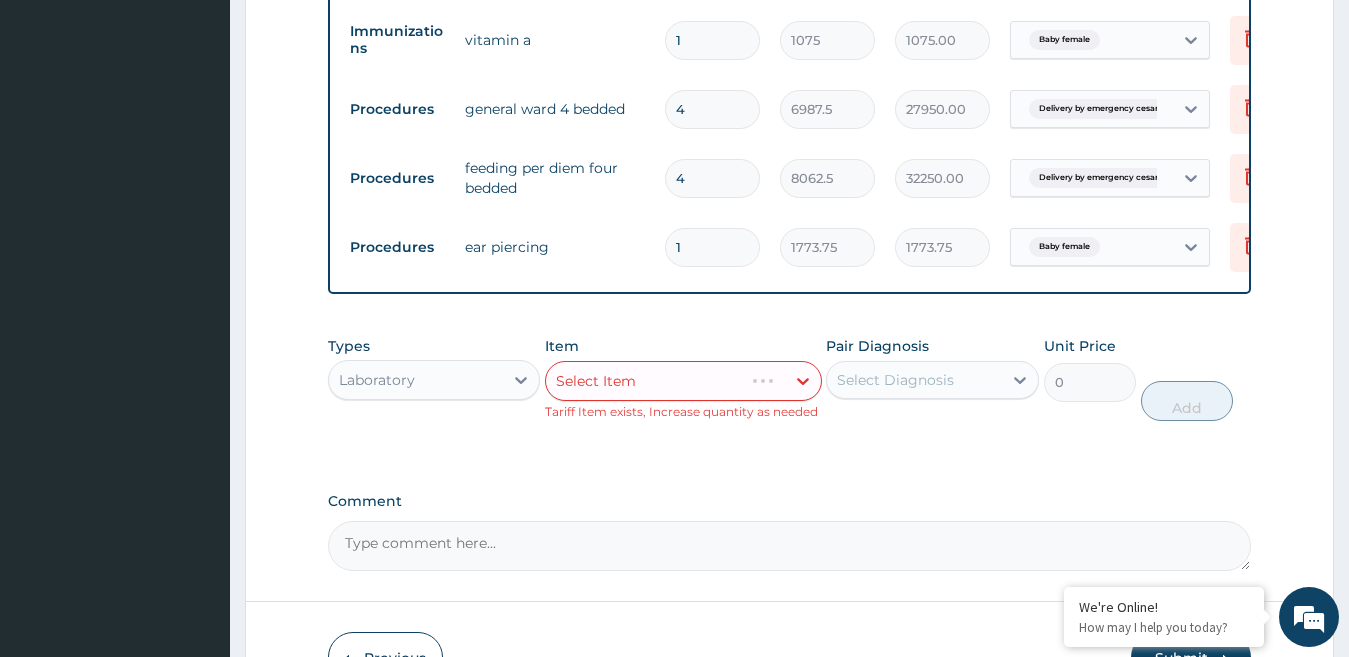 click on "Select Item" at bounding box center (683, 381) 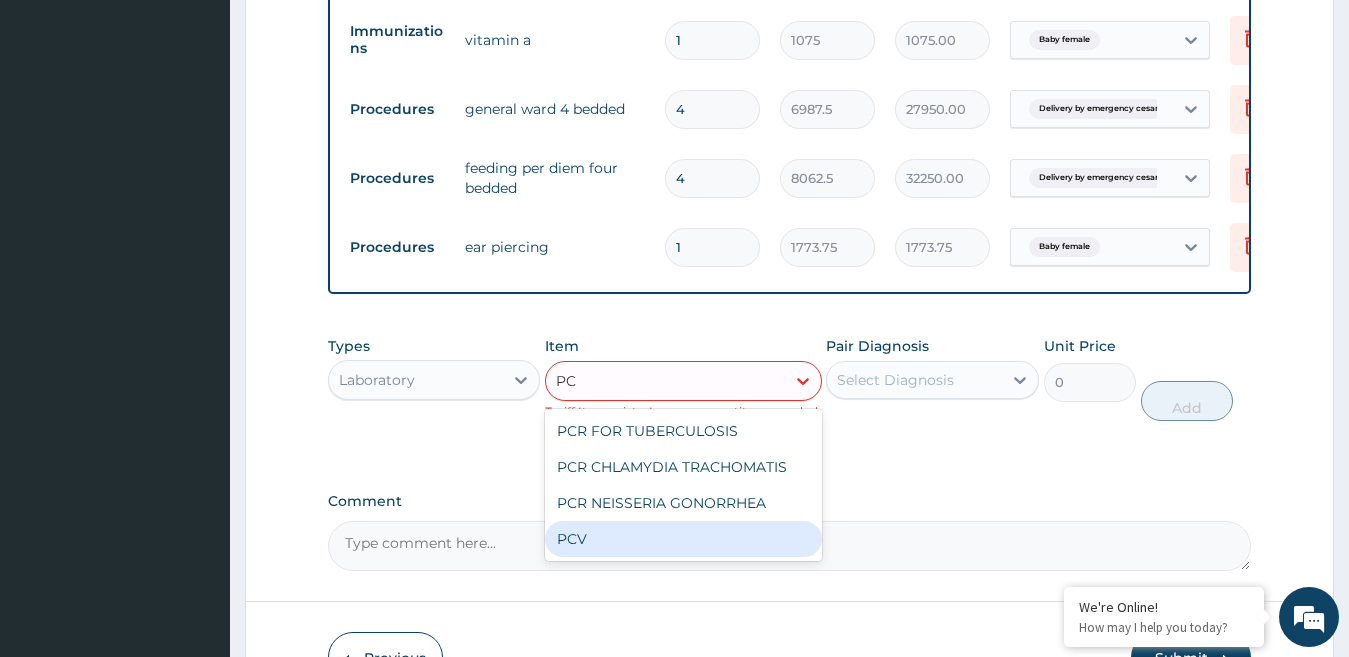 type on "P" 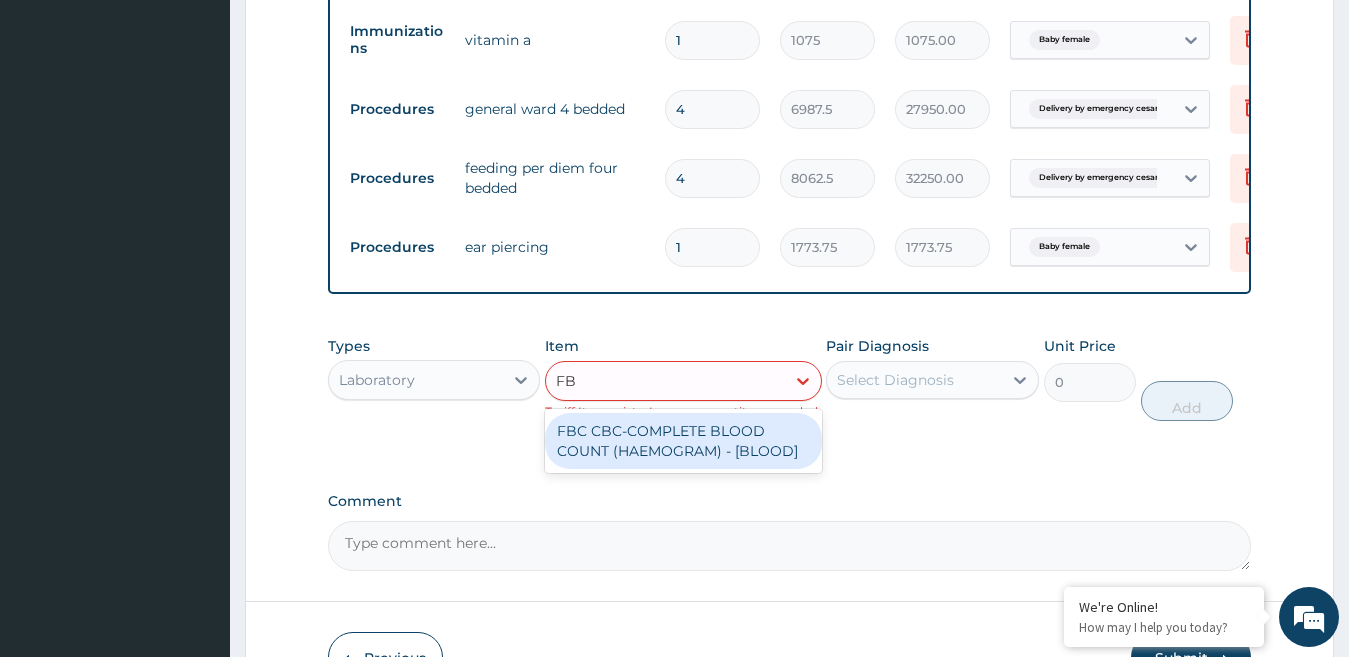 type on "FBC" 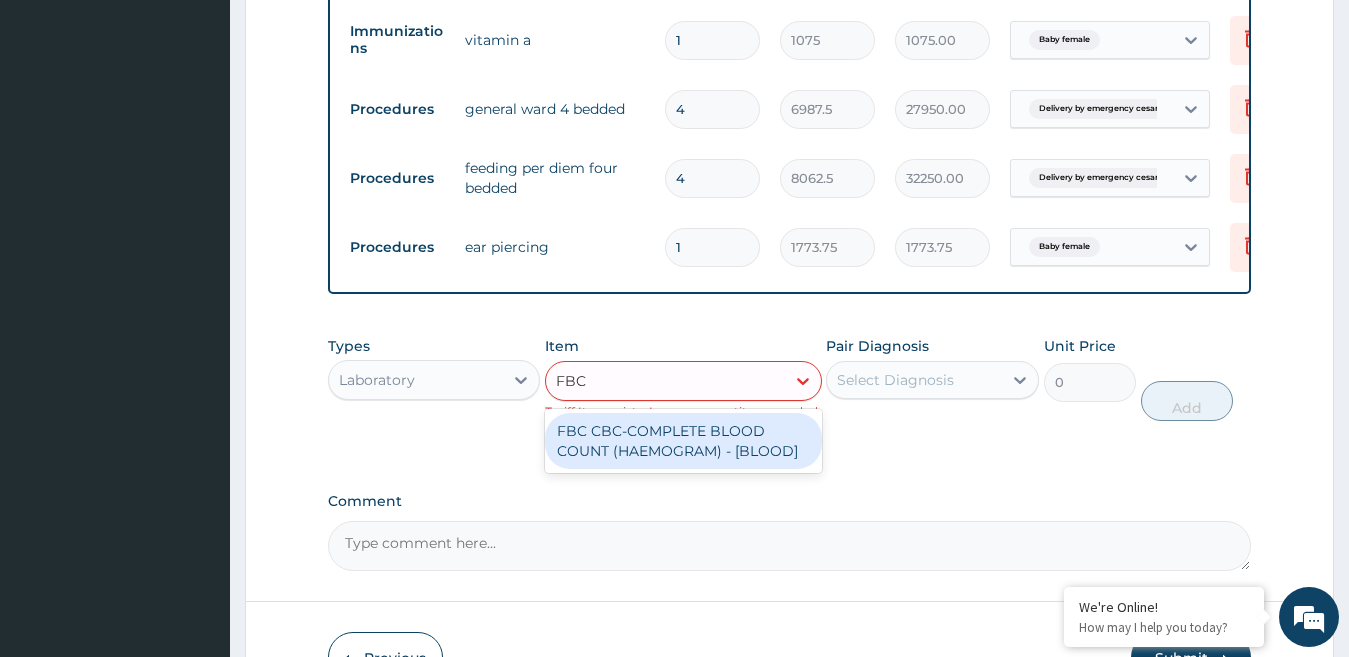 click on "FBC CBC-COMPLETE BLOOD COUNT (HAEMOGRAM) - [BLOOD]" at bounding box center (683, 441) 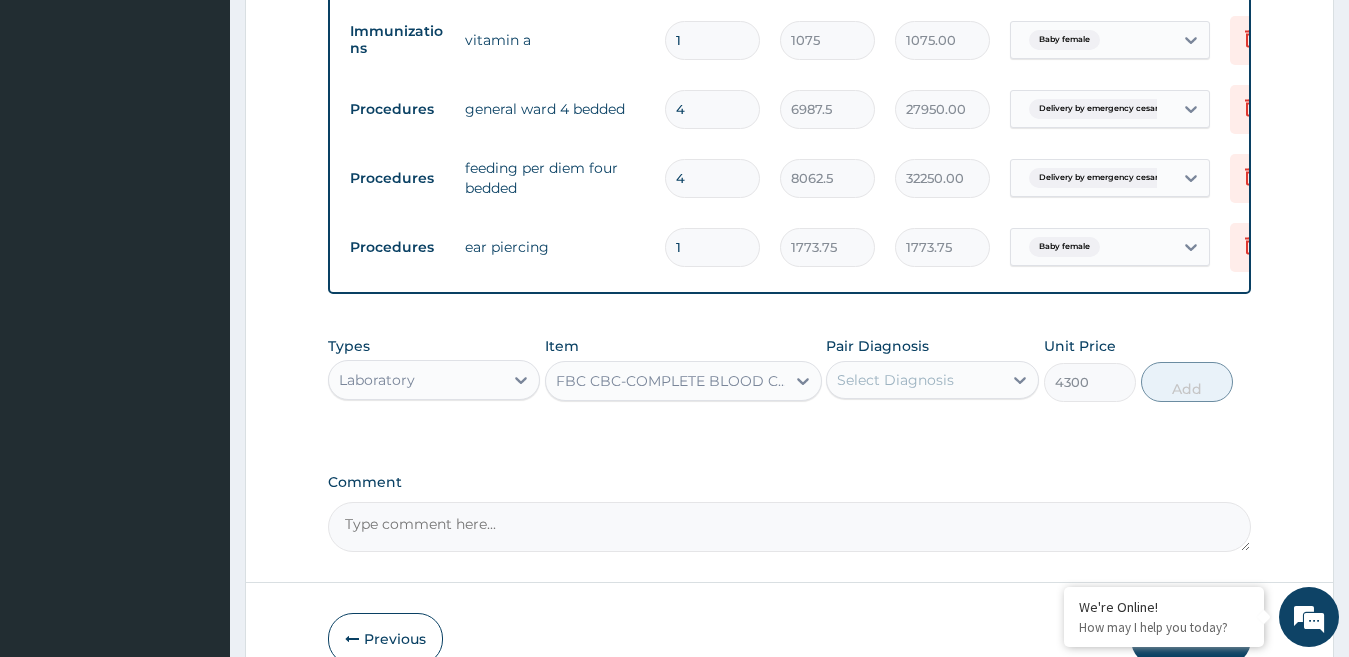click on "FBC CBC-COMPLETE BLOOD COUNT (HAEMOGRAM) - [BLOOD]" at bounding box center [671, 381] 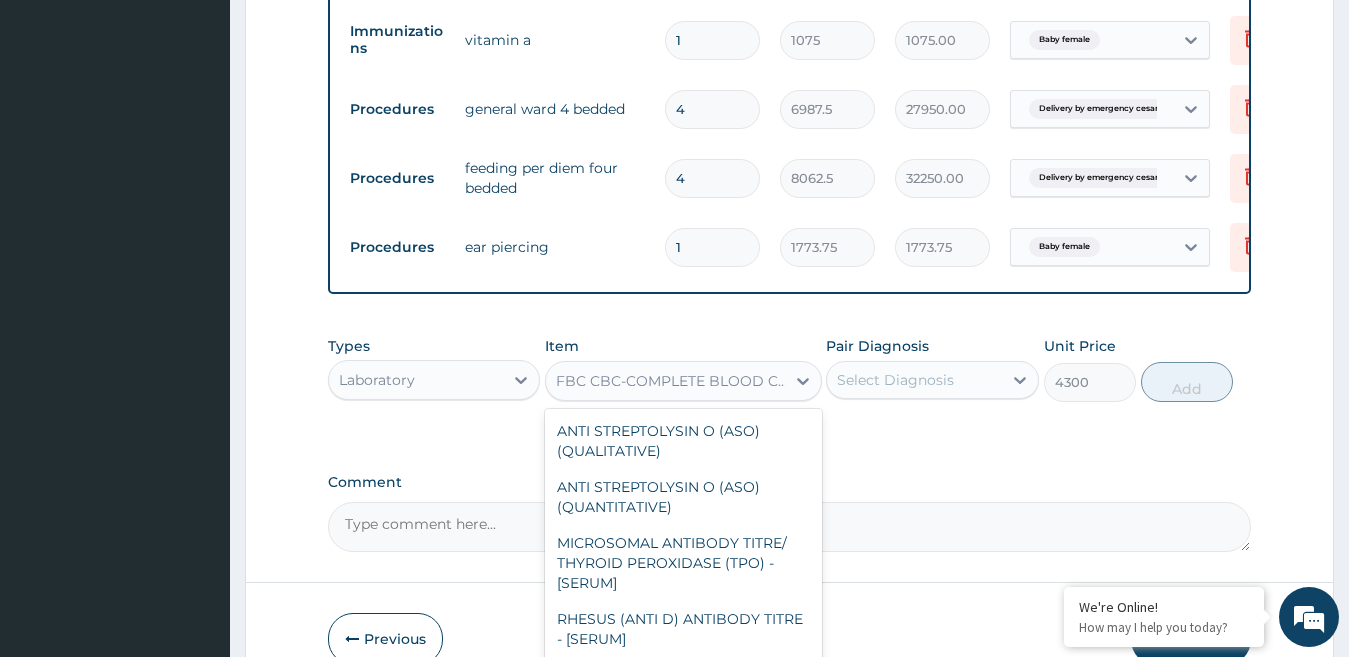 scroll, scrollTop: 13065, scrollLeft: 0, axis: vertical 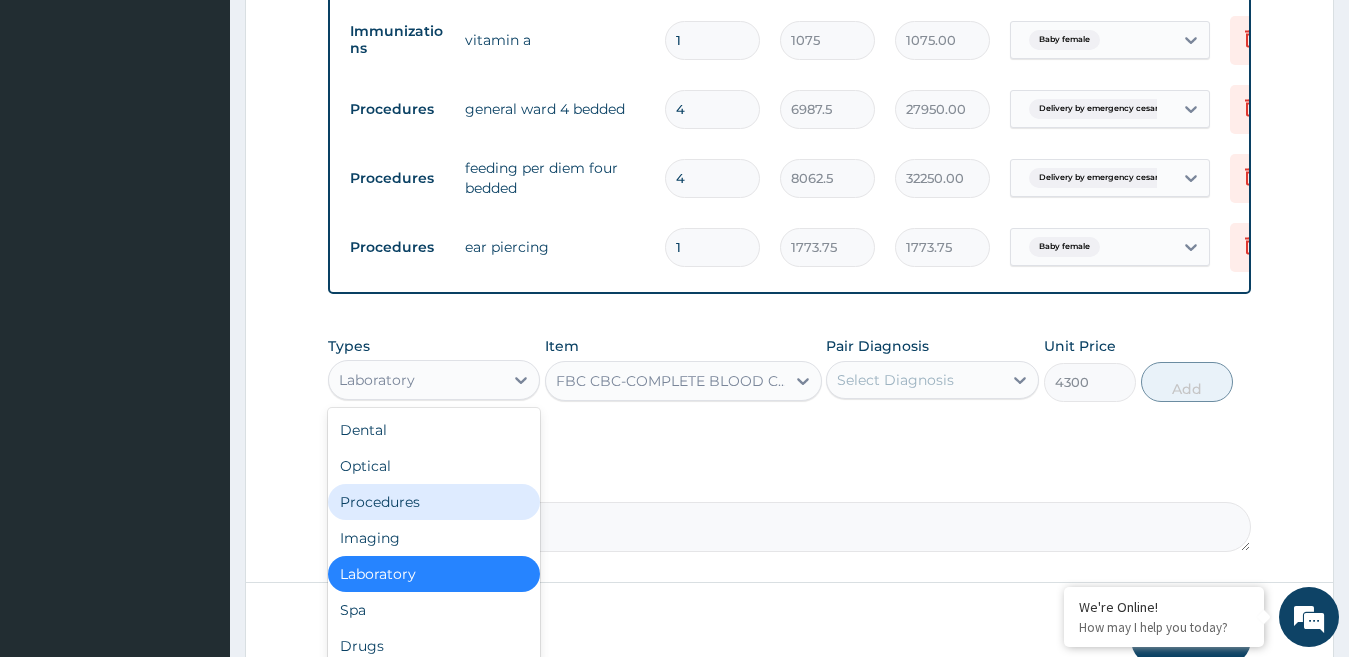 drag, startPoint x: 471, startPoint y: 390, endPoint x: 436, endPoint y: 518, distance: 132.69891 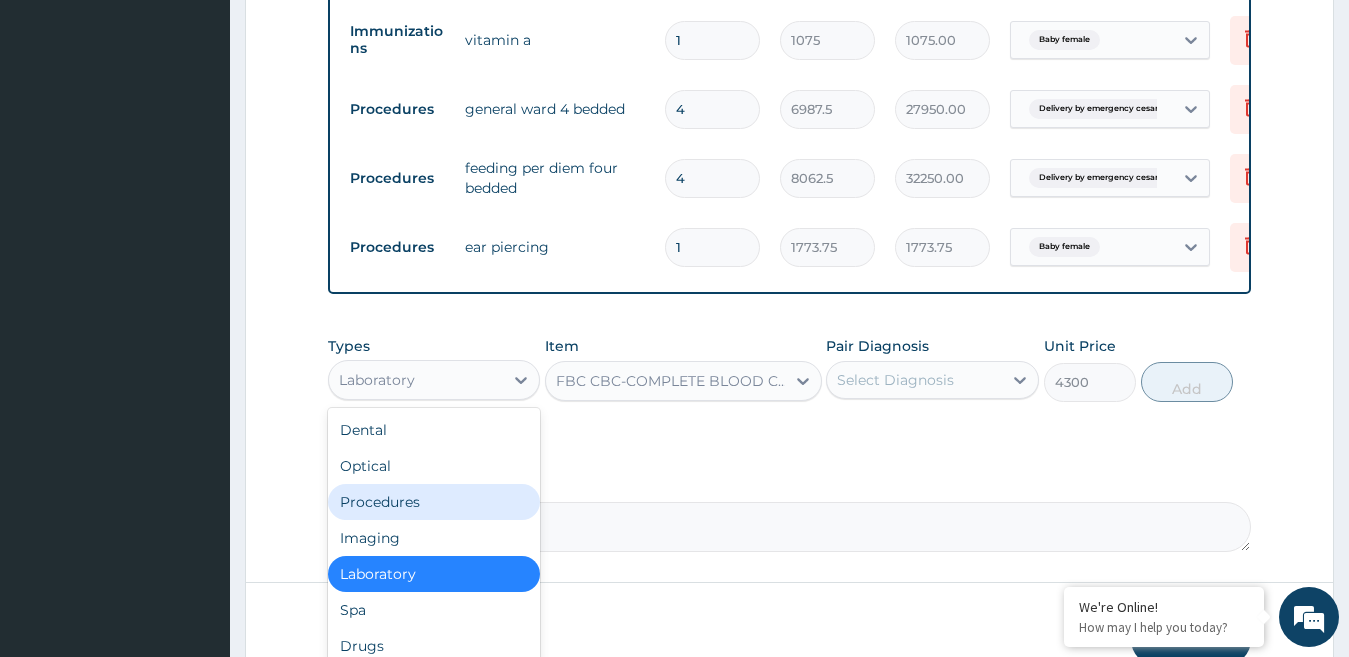click on "option Laboratory, selected. option Procedures focused, 3 of 10. 10 results available. Use Up and Down to choose options, press Enter to select the currently focused option, press Escape to exit the menu, press Tab to select the option and exit the menu. Laboratory Dental Optical Procedures Imaging Laboratory Spa Drugs Immunizations Others Gym" at bounding box center (434, 380) 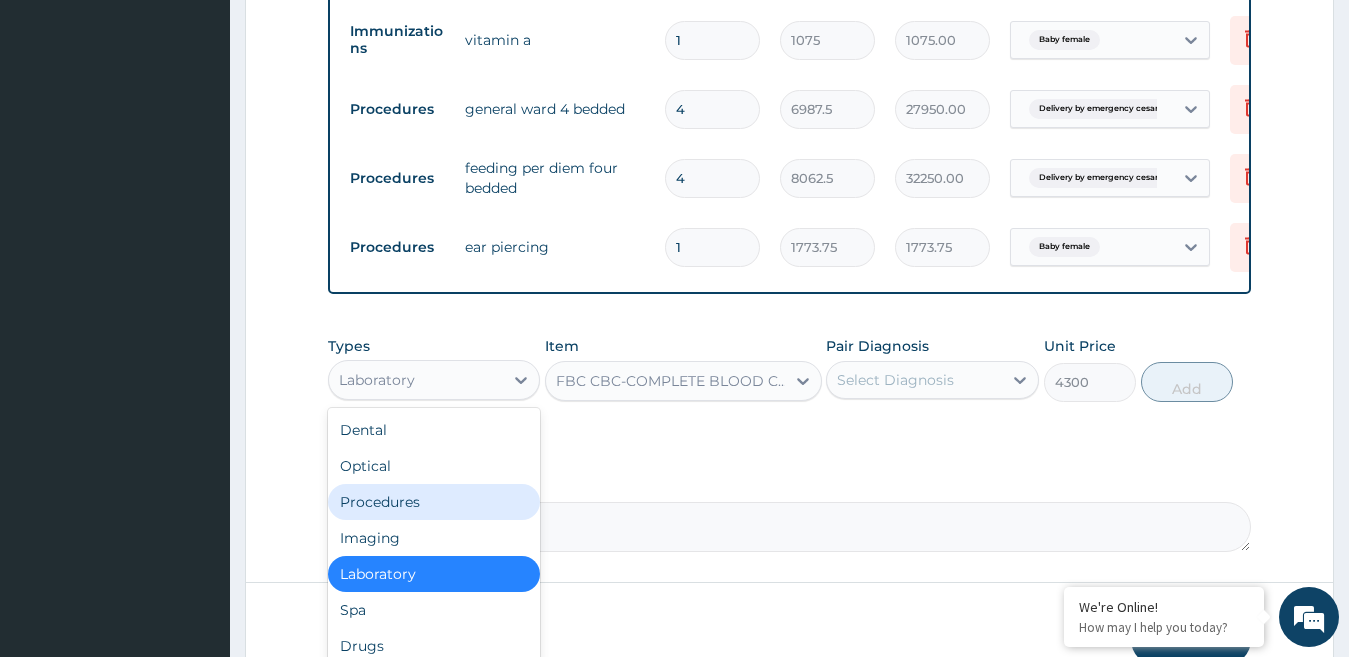 click on "Procedures" at bounding box center [434, 502] 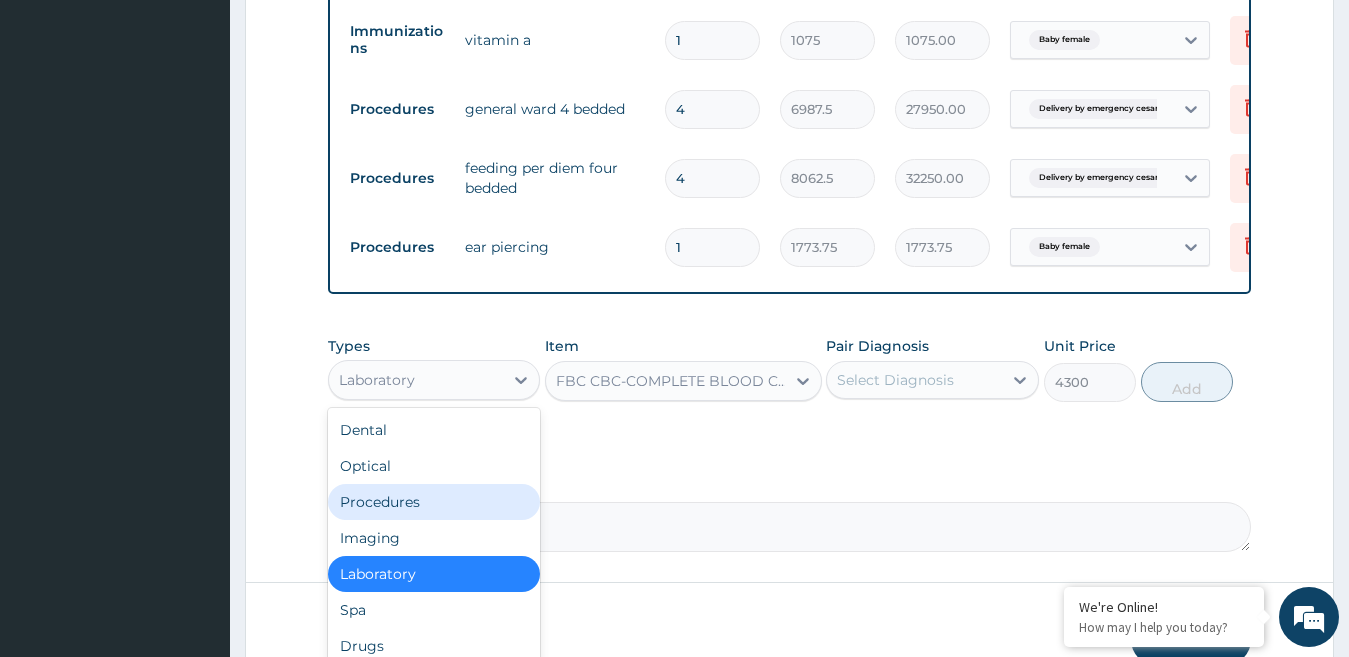 type on "0" 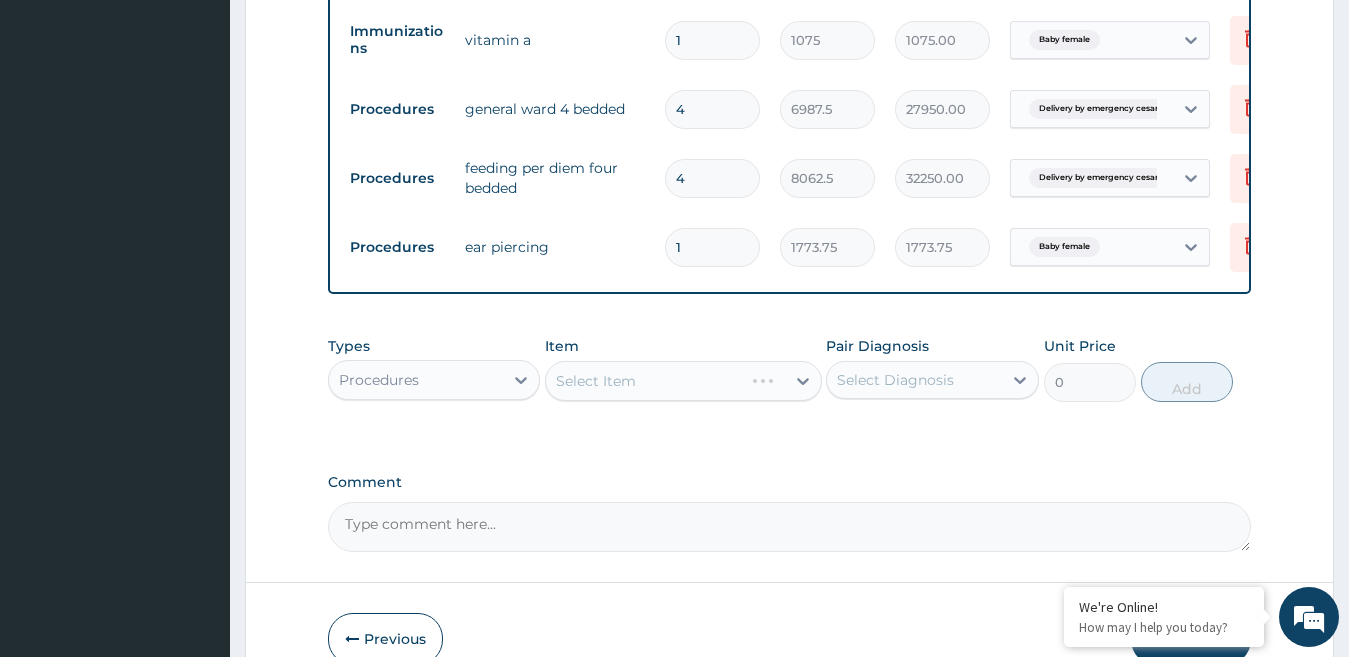 click on "Select Item" at bounding box center (683, 381) 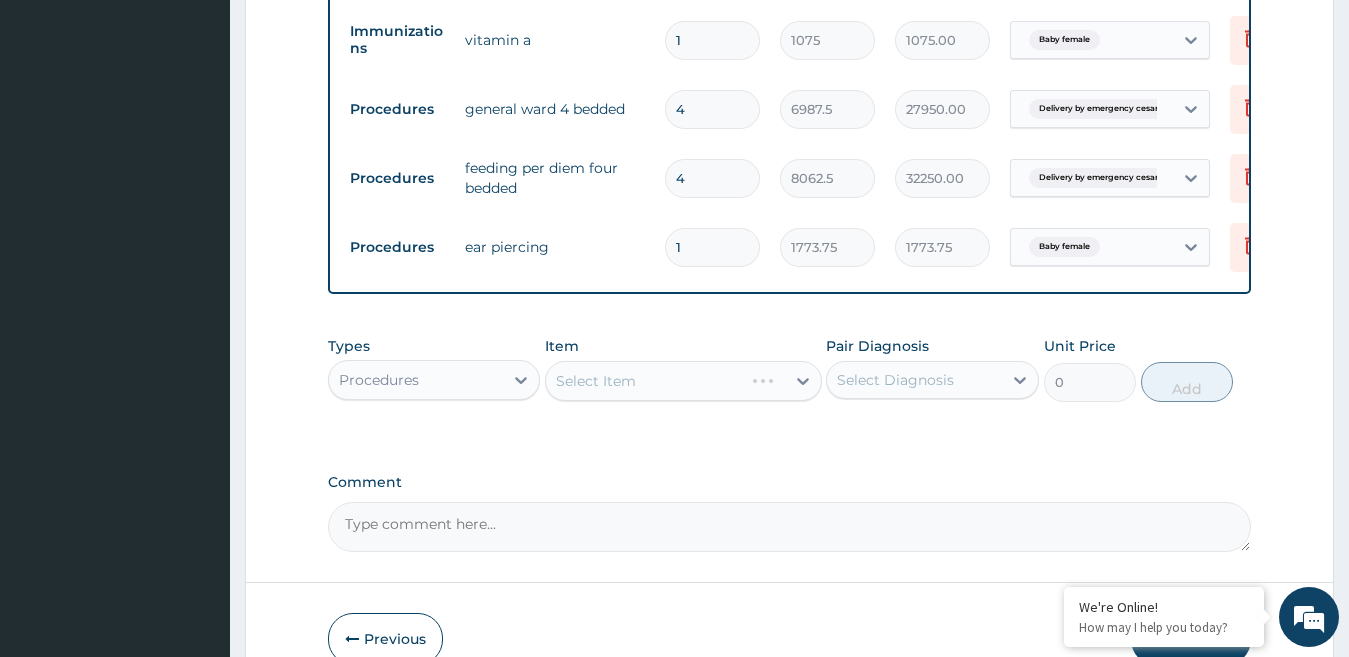 click on "Select Item" at bounding box center (683, 381) 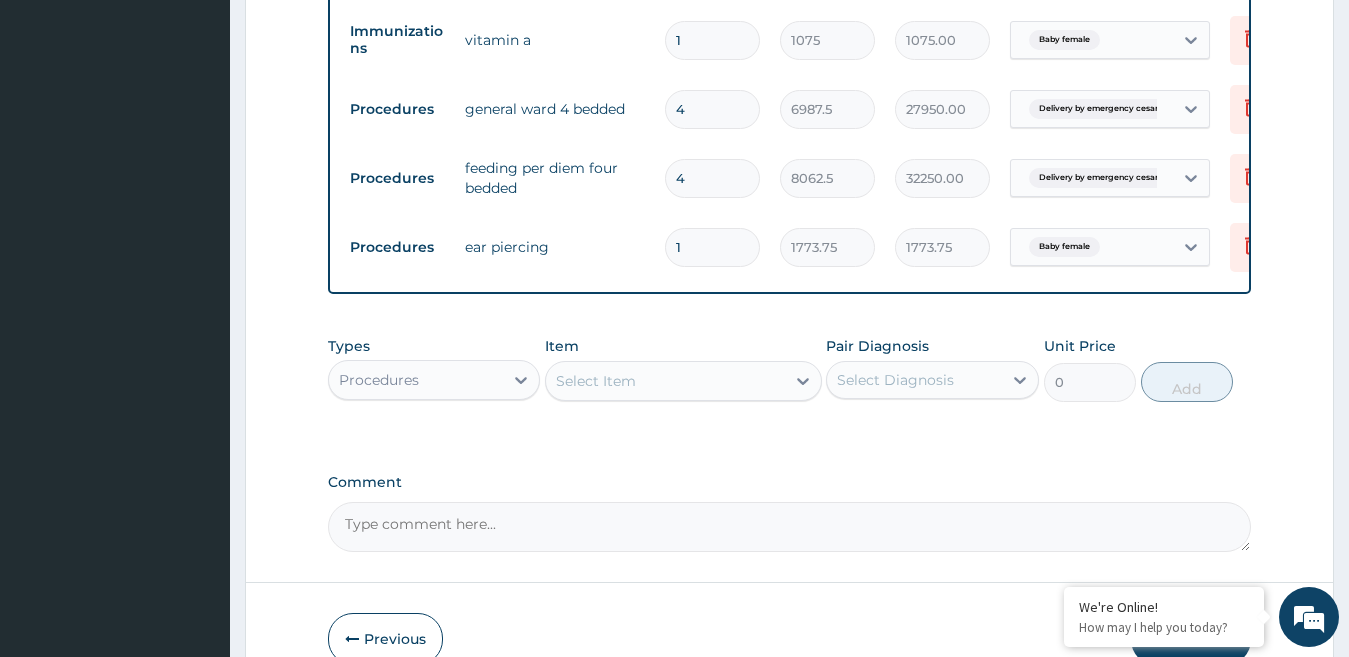 click on "Select Item" at bounding box center (596, 381) 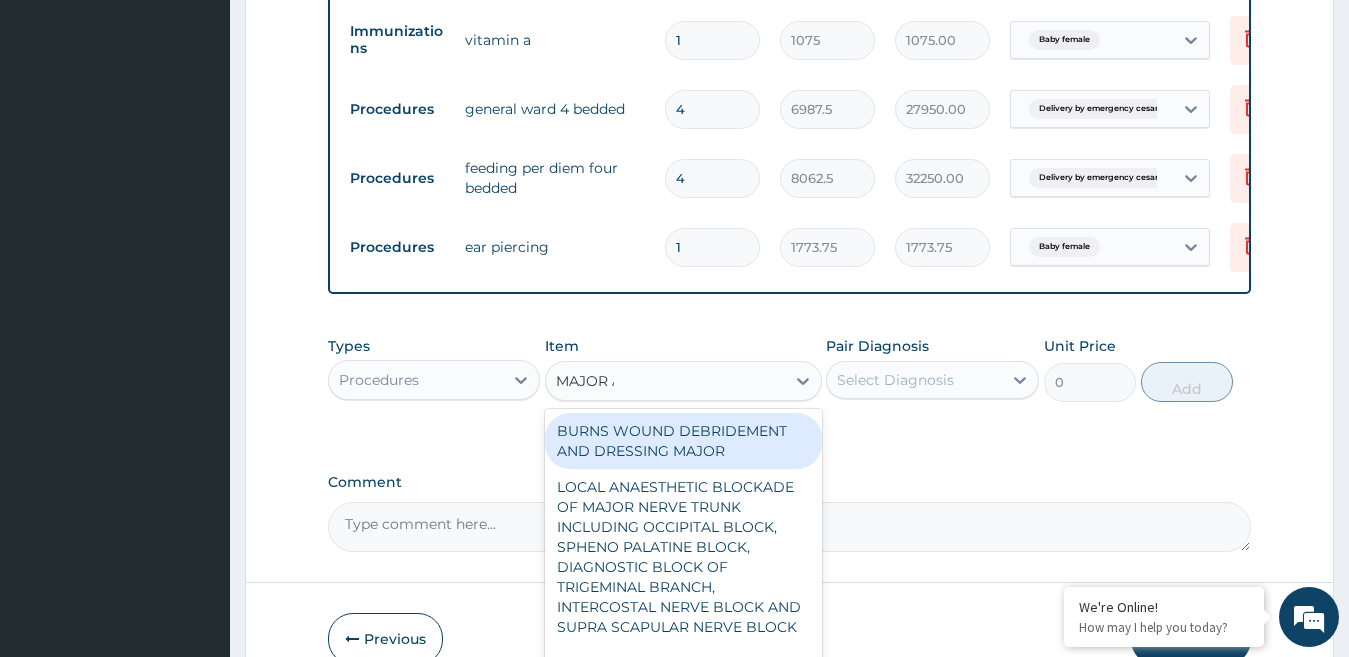 type on "MAJOR AN" 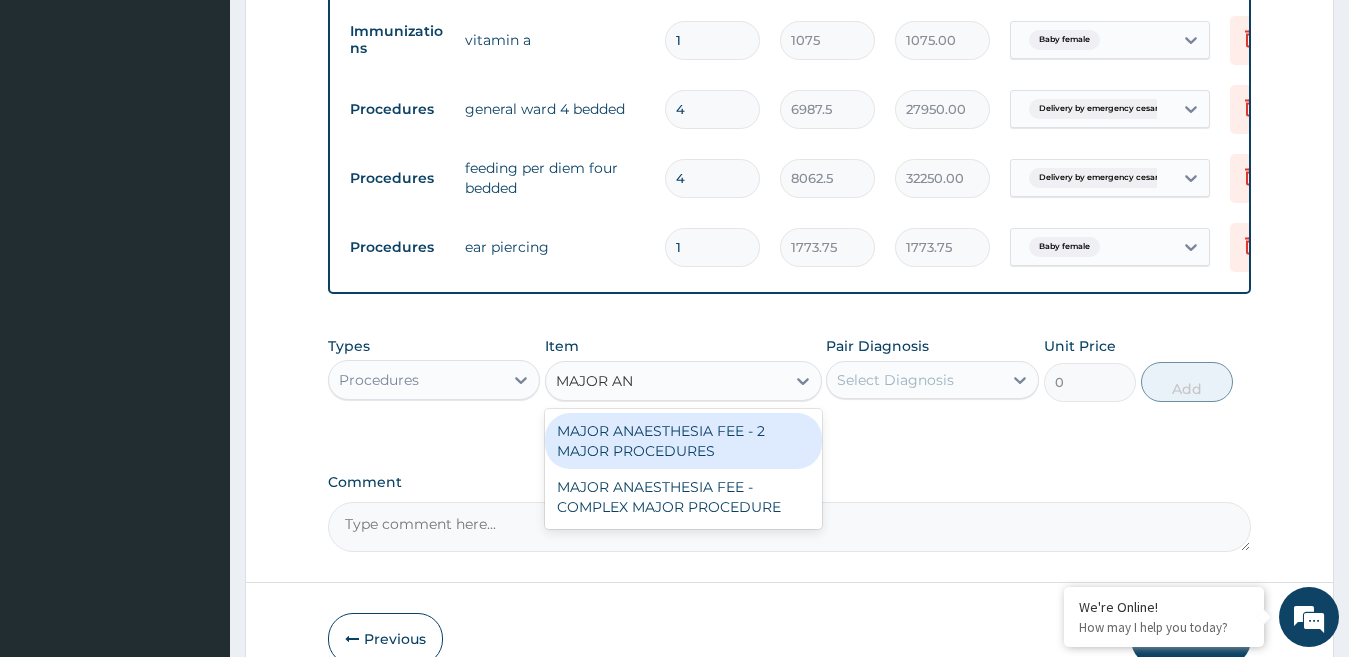 click on "MAJOR ANAESTHESIA FEE - 2 MAJOR PROCEDURES" at bounding box center (683, 441) 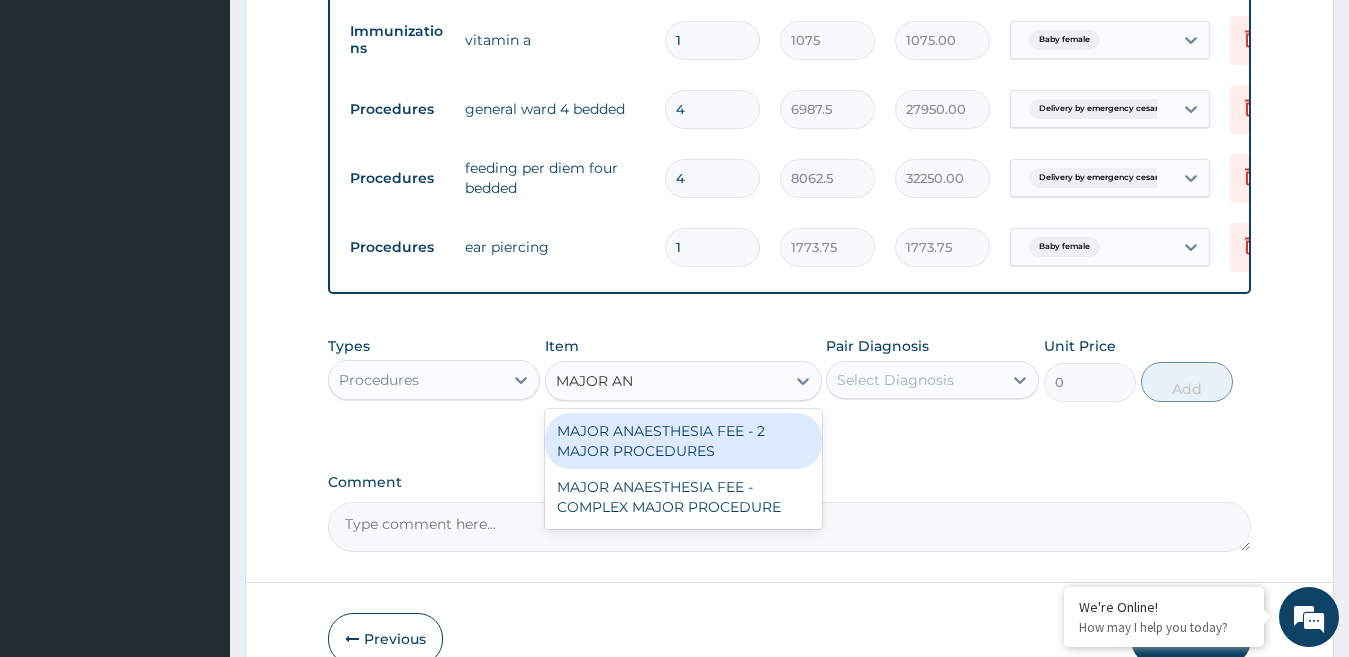 type 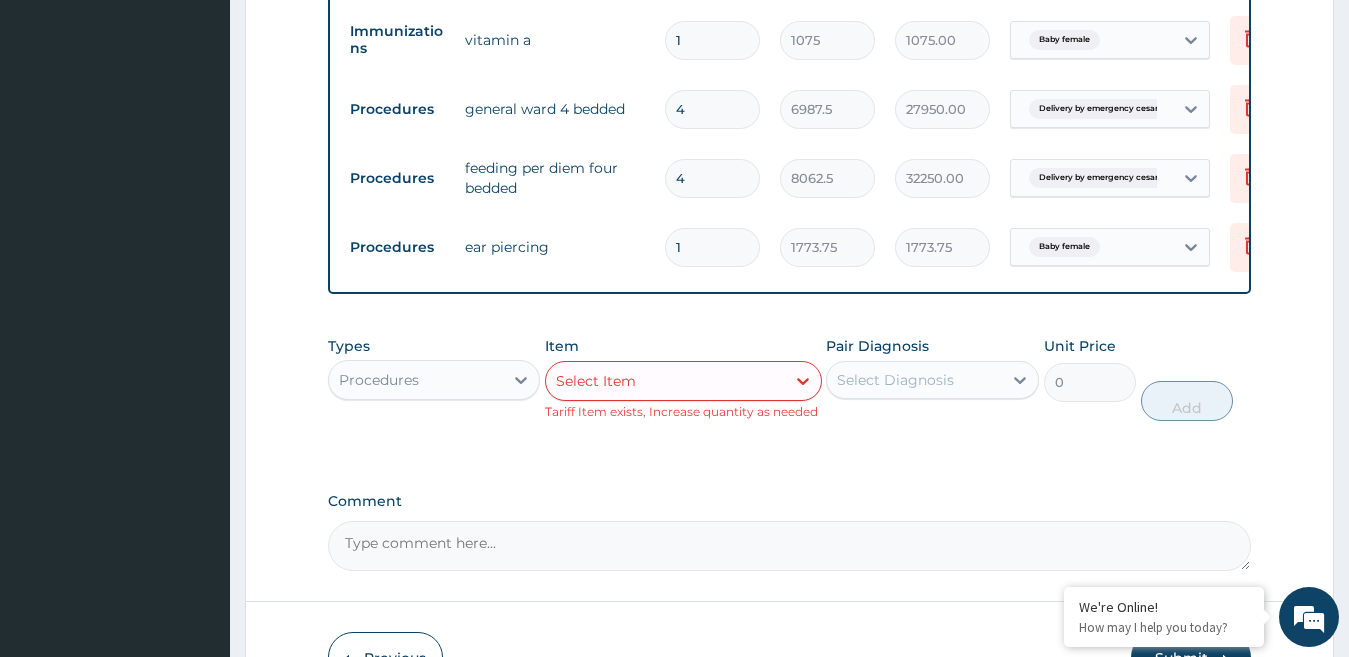 click on "Types Procedures Item Select Item Tariff Item exists, Increase quantity as needed Pair Diagnosis Select Diagnosis Unit Price 0 Add" at bounding box center (790, 378) 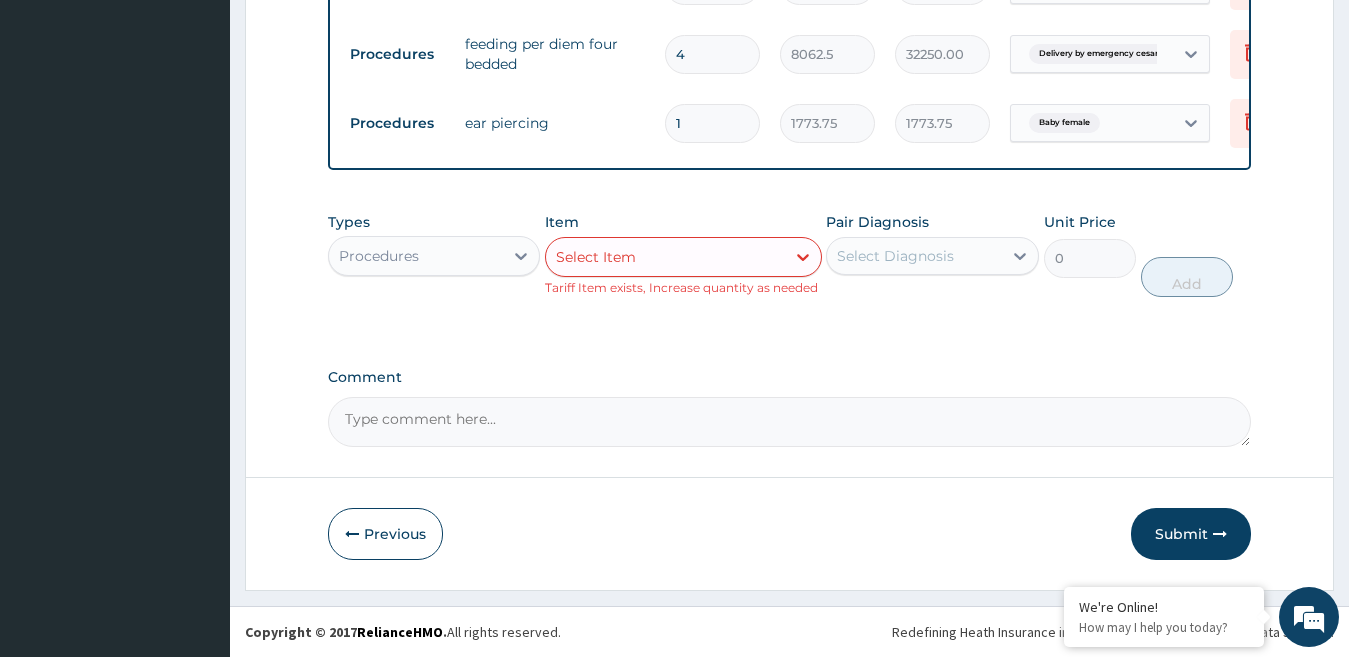 scroll, scrollTop: 2480, scrollLeft: 0, axis: vertical 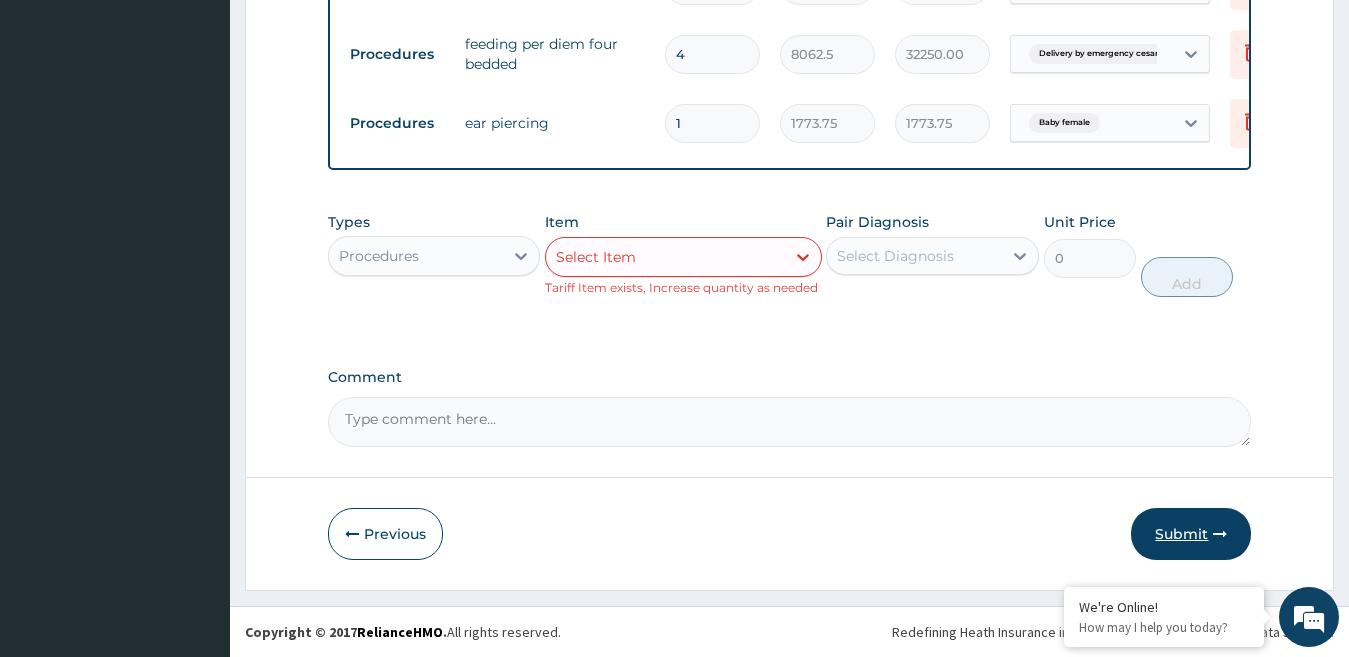 click on "Submit" at bounding box center [1191, 534] 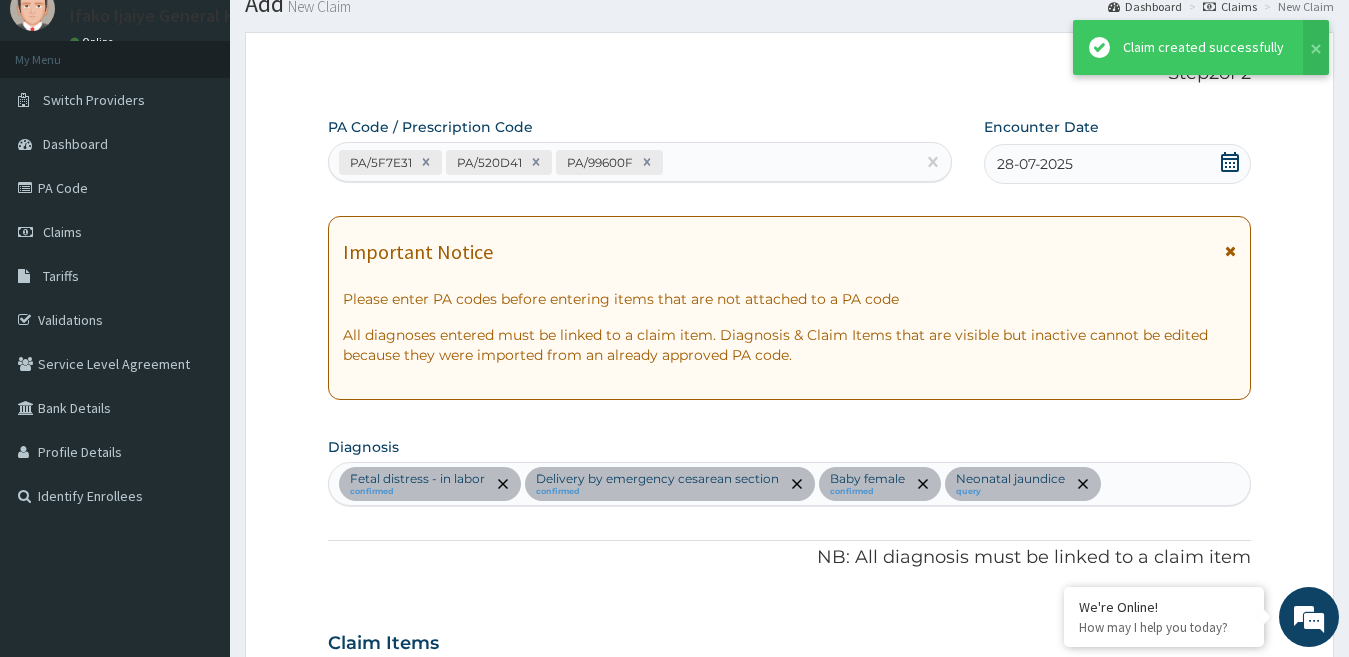 scroll, scrollTop: 2461, scrollLeft: 0, axis: vertical 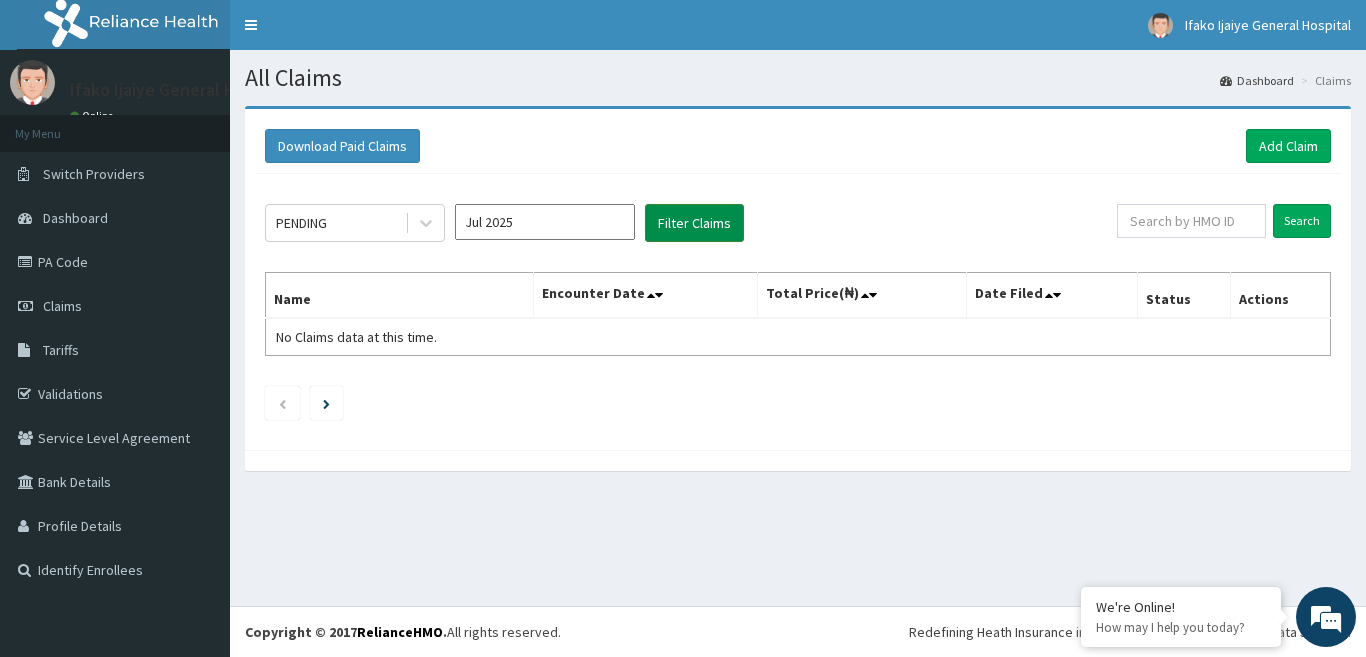 click on "Filter Claims" at bounding box center [694, 223] 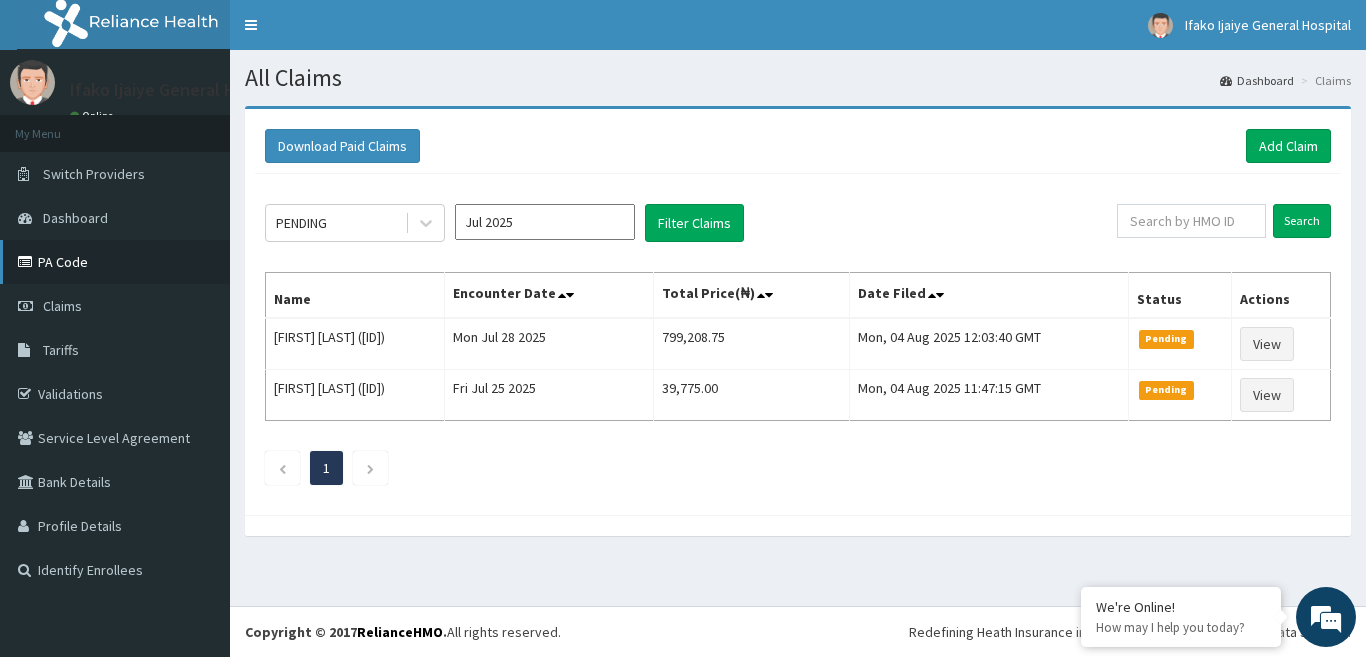 click on "PA Code" at bounding box center (115, 262) 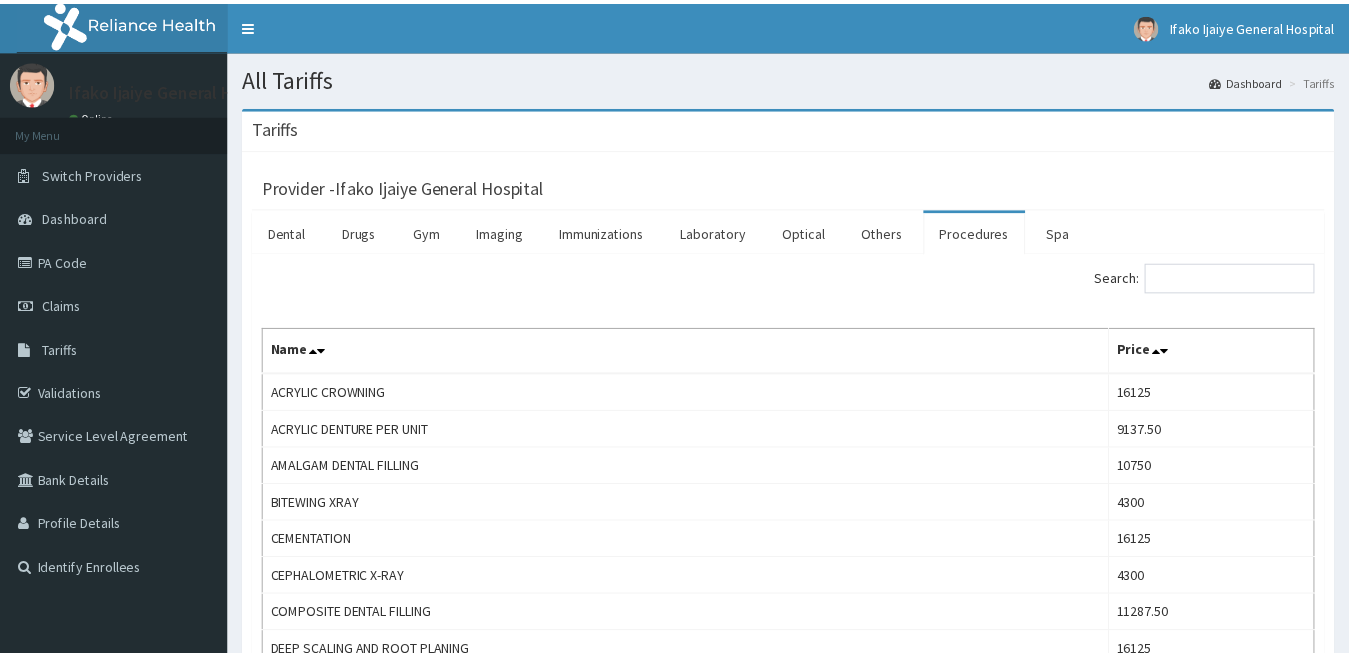 scroll, scrollTop: 0, scrollLeft: 0, axis: both 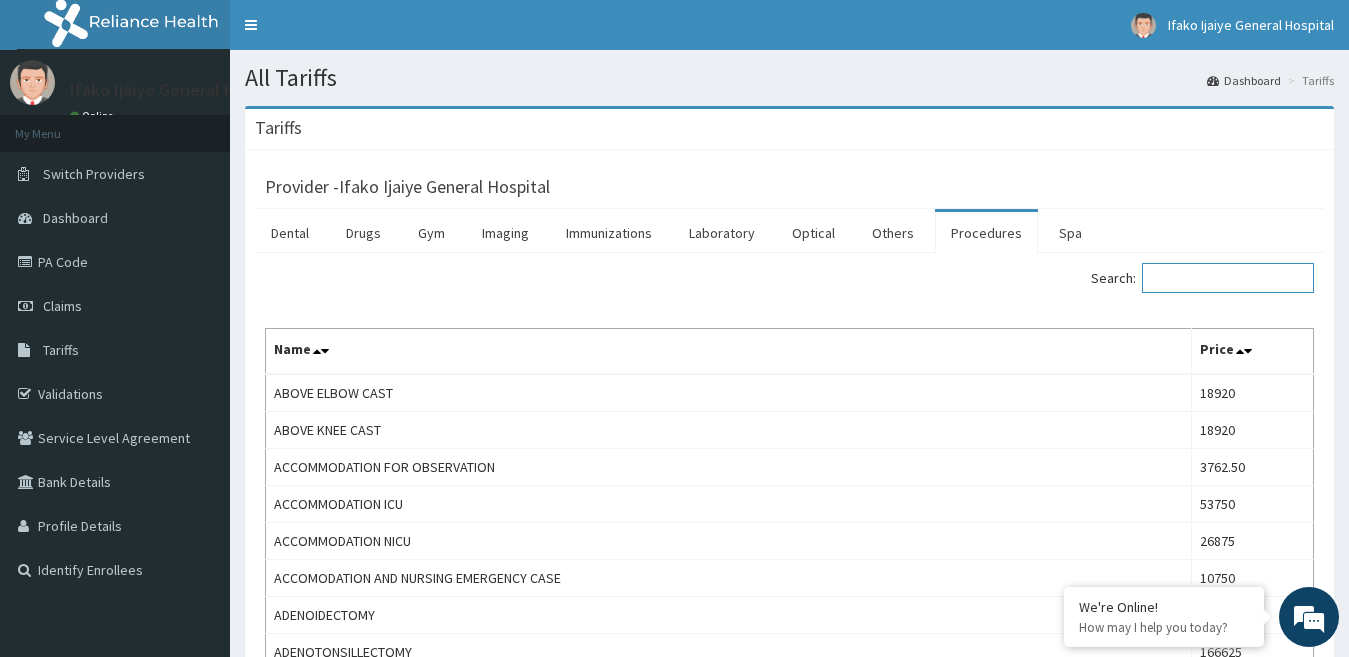 click on "Search:" at bounding box center (1228, 278) 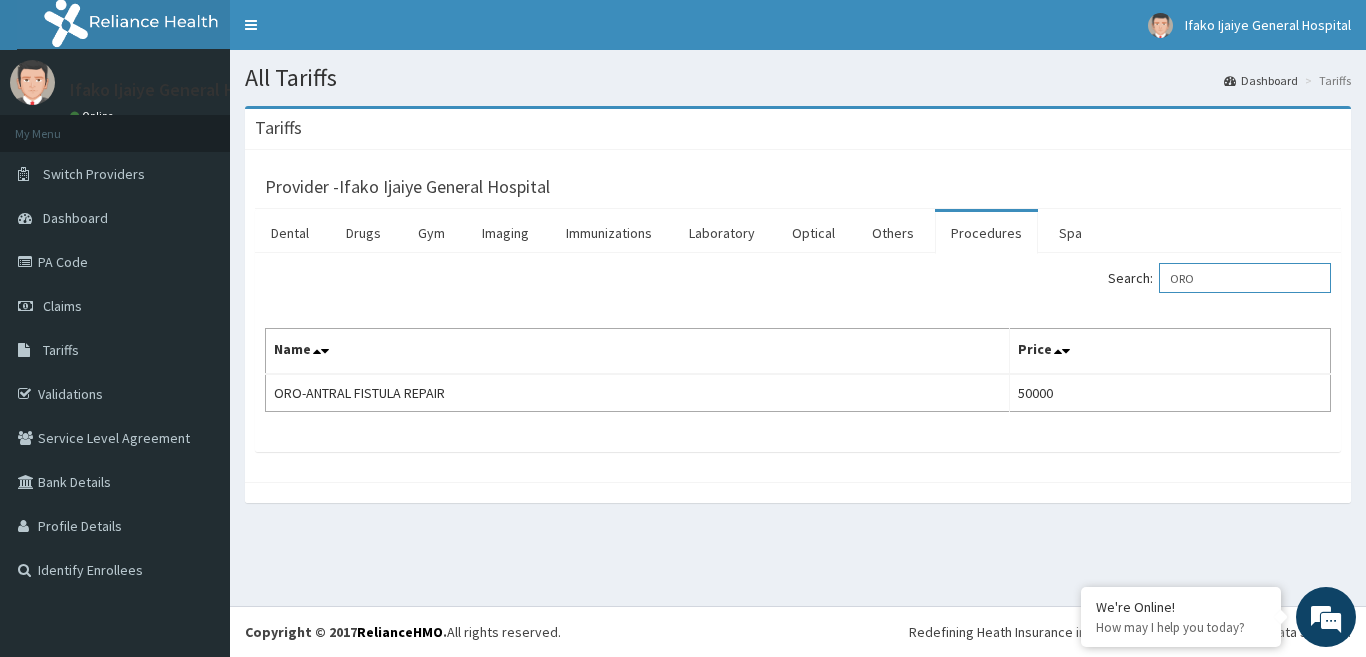 scroll, scrollTop: 0, scrollLeft: 0, axis: both 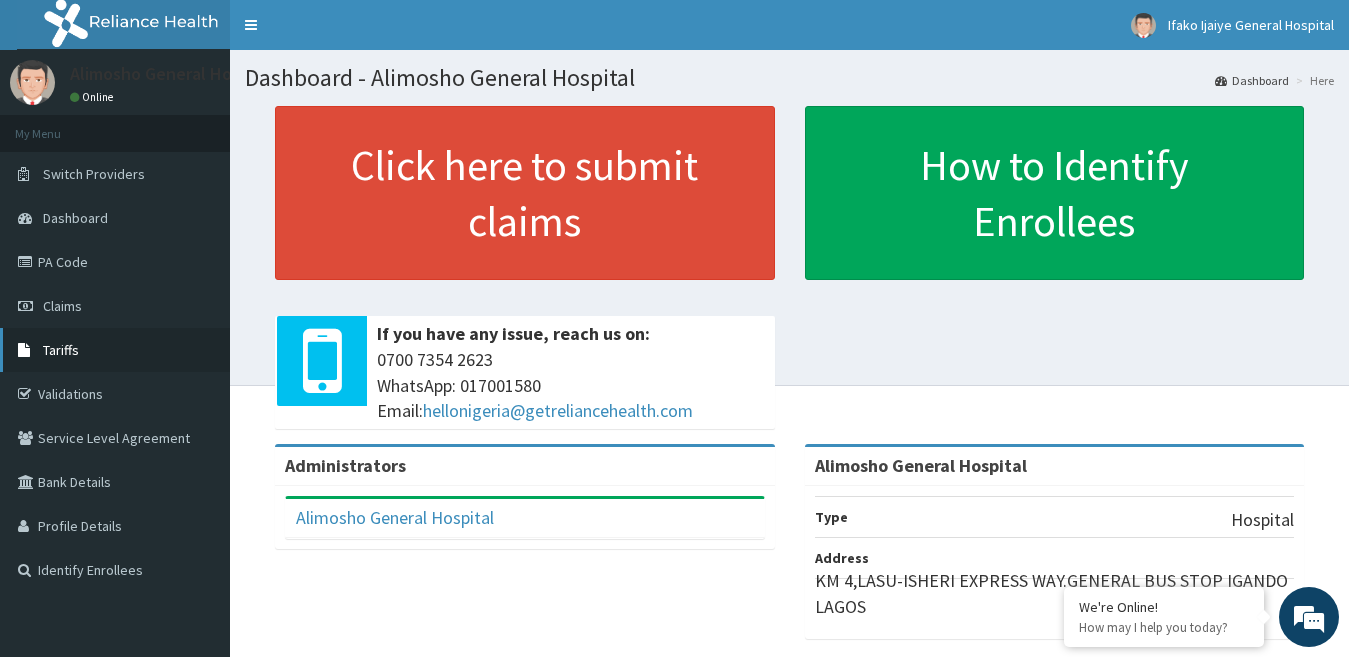 click on "Tariffs" at bounding box center (61, 350) 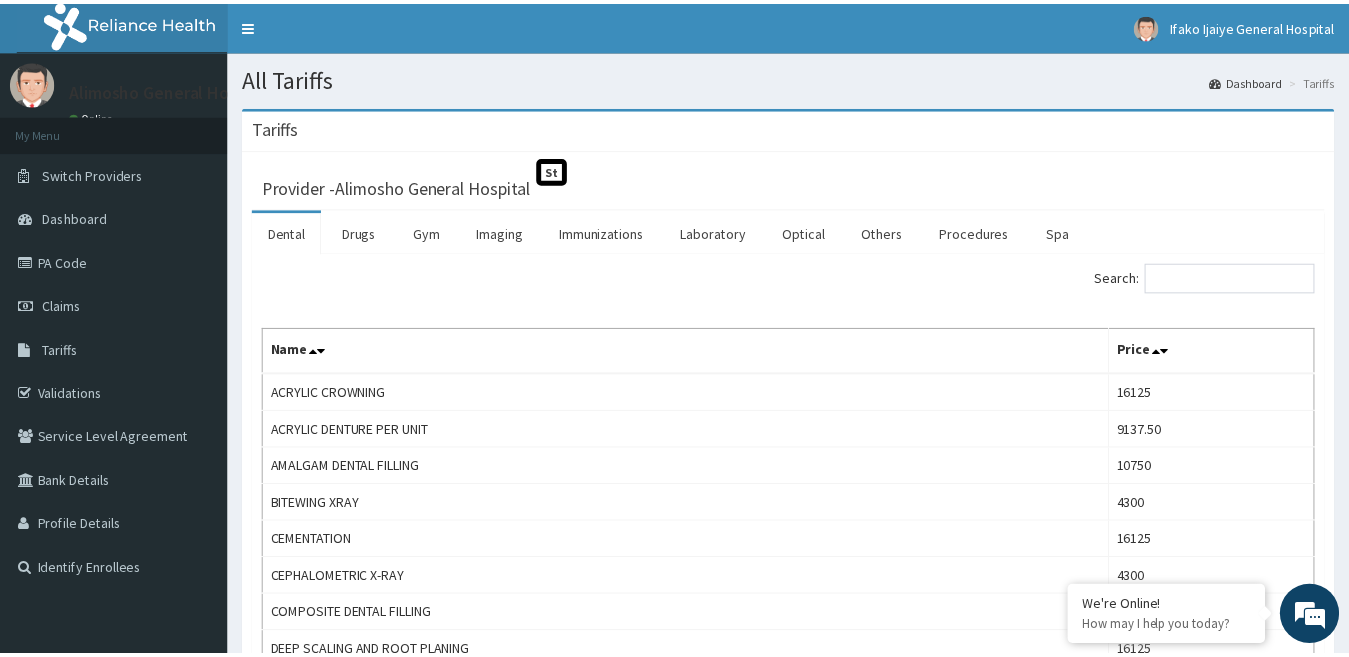 scroll, scrollTop: 0, scrollLeft: 0, axis: both 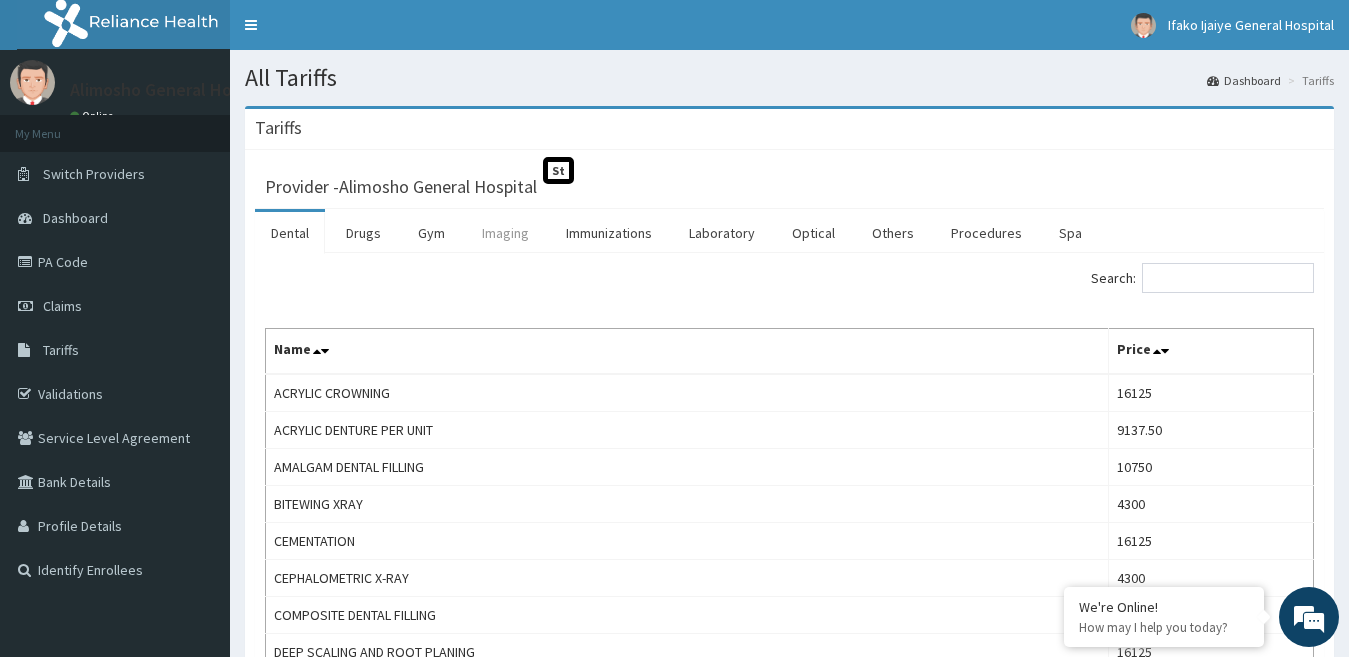 click on "Imaging" at bounding box center (505, 233) 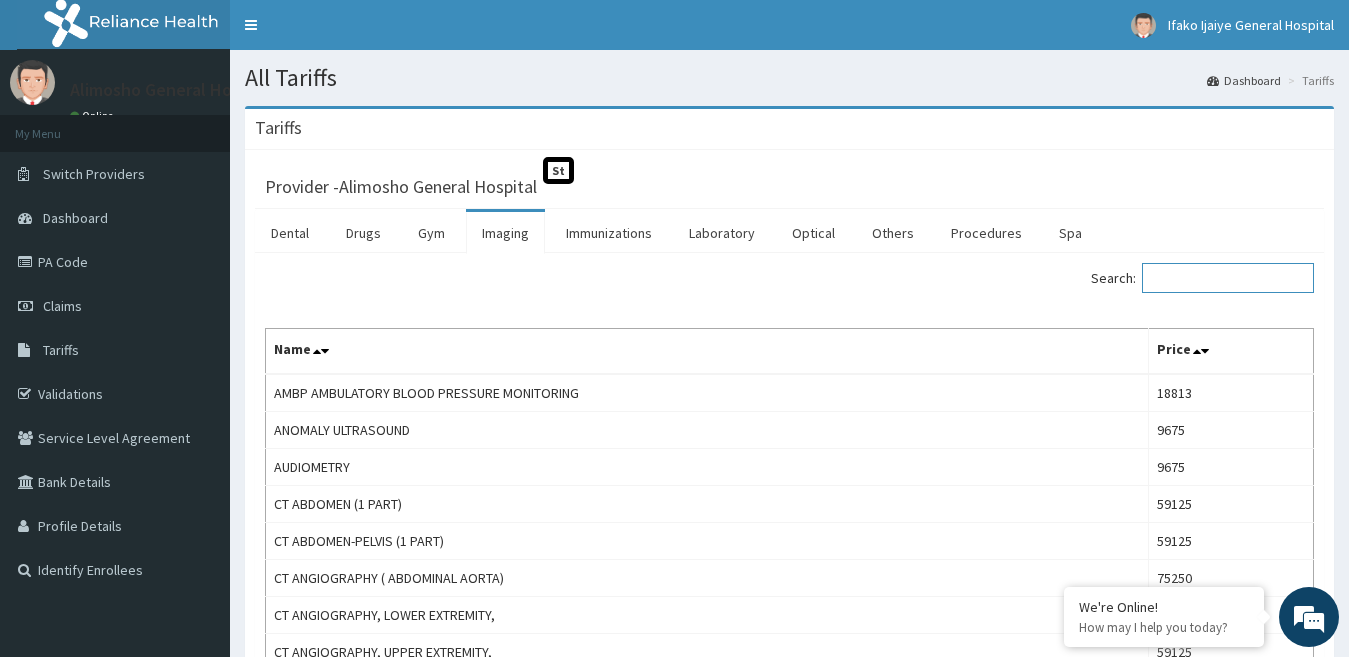 click on "Search:" at bounding box center [1228, 278] 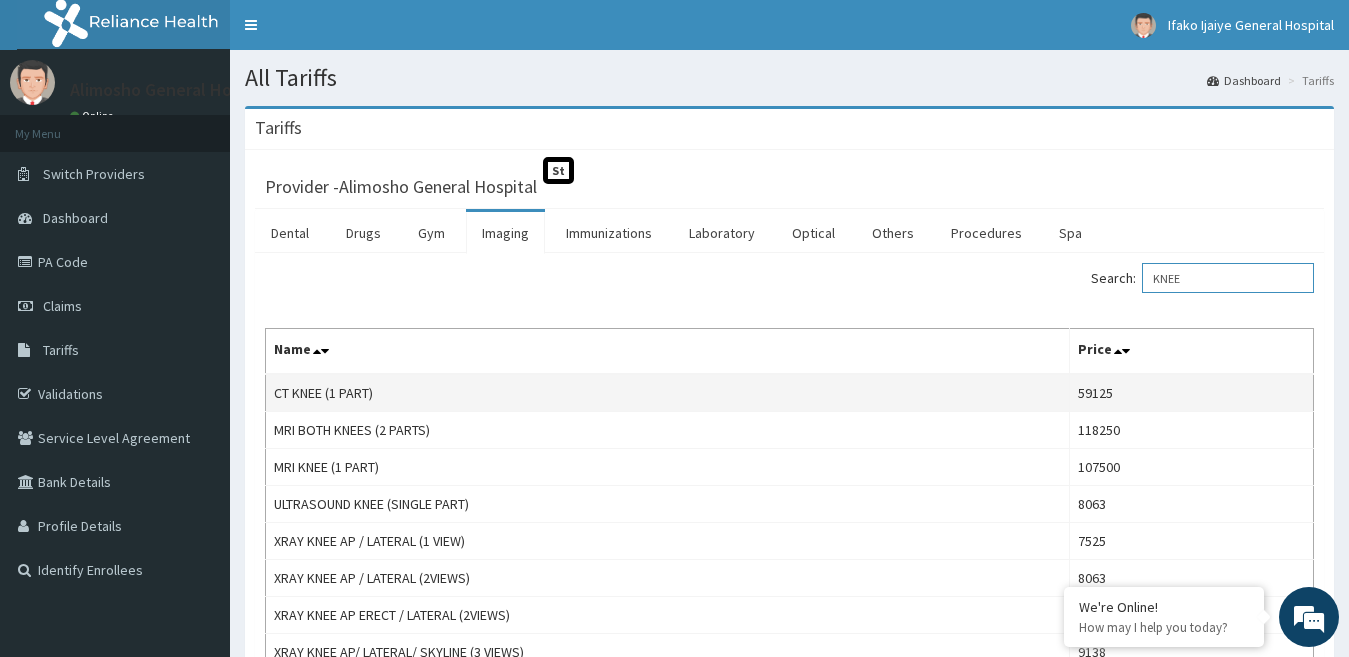 type on "KNEE" 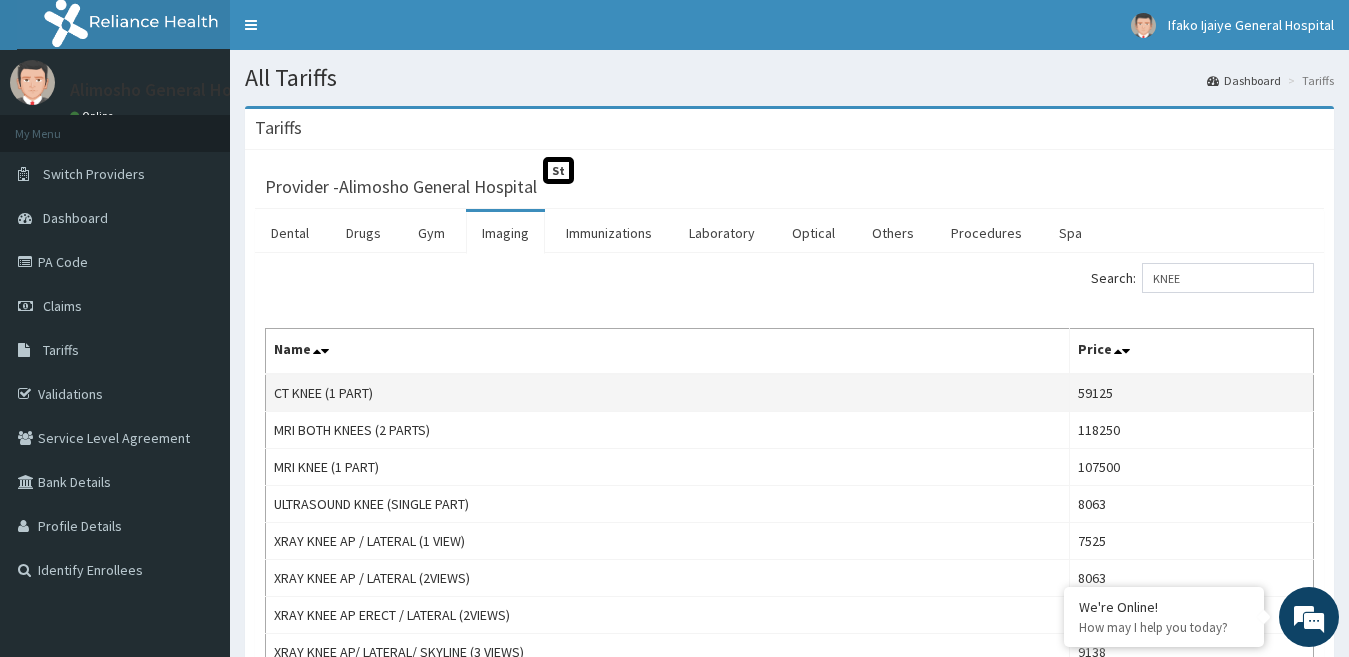click on "CT KNEE (1 PART)" at bounding box center (668, 393) 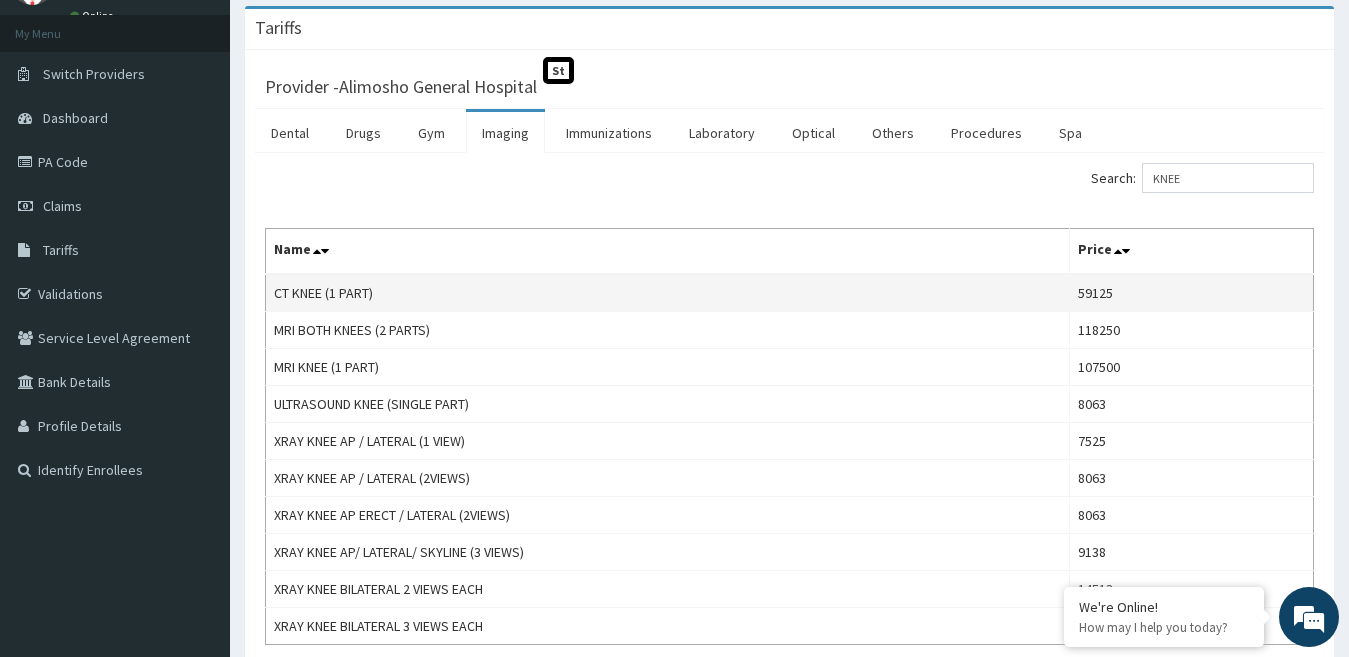 scroll, scrollTop: 100, scrollLeft: 0, axis: vertical 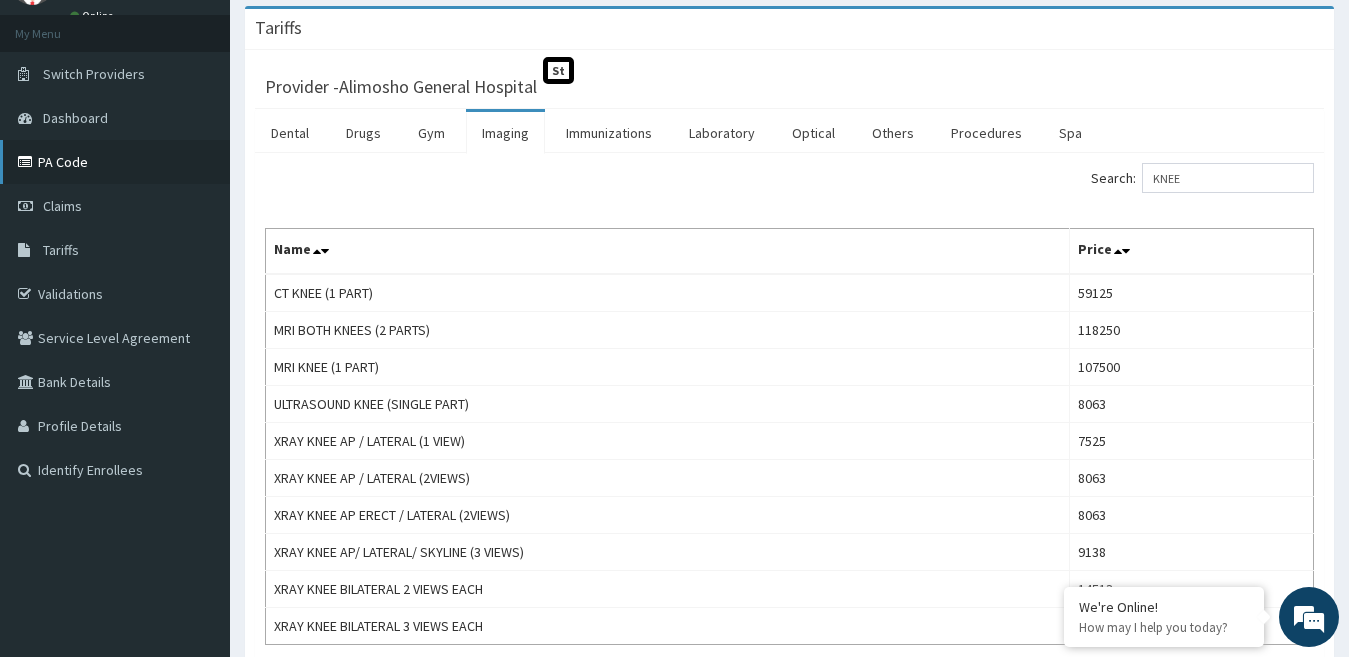 click on "PA Code" at bounding box center (115, 162) 